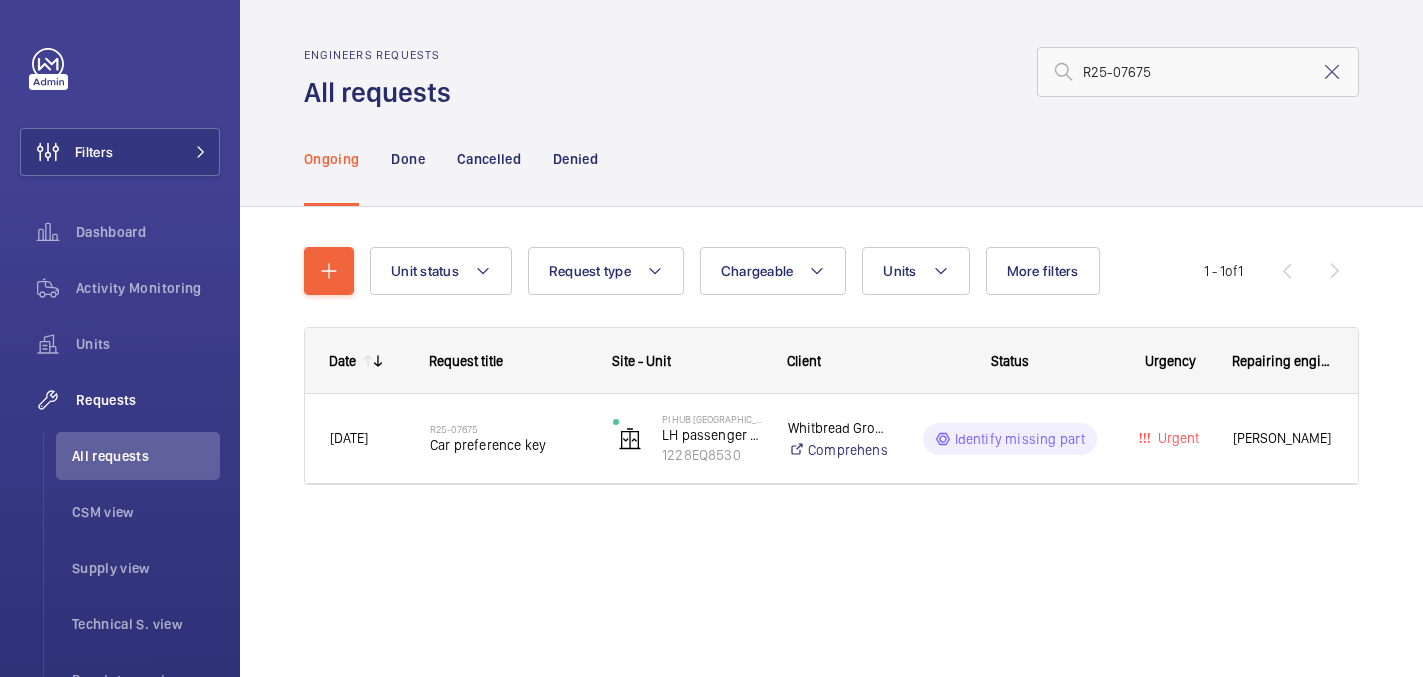 scroll, scrollTop: 0, scrollLeft: 0, axis: both 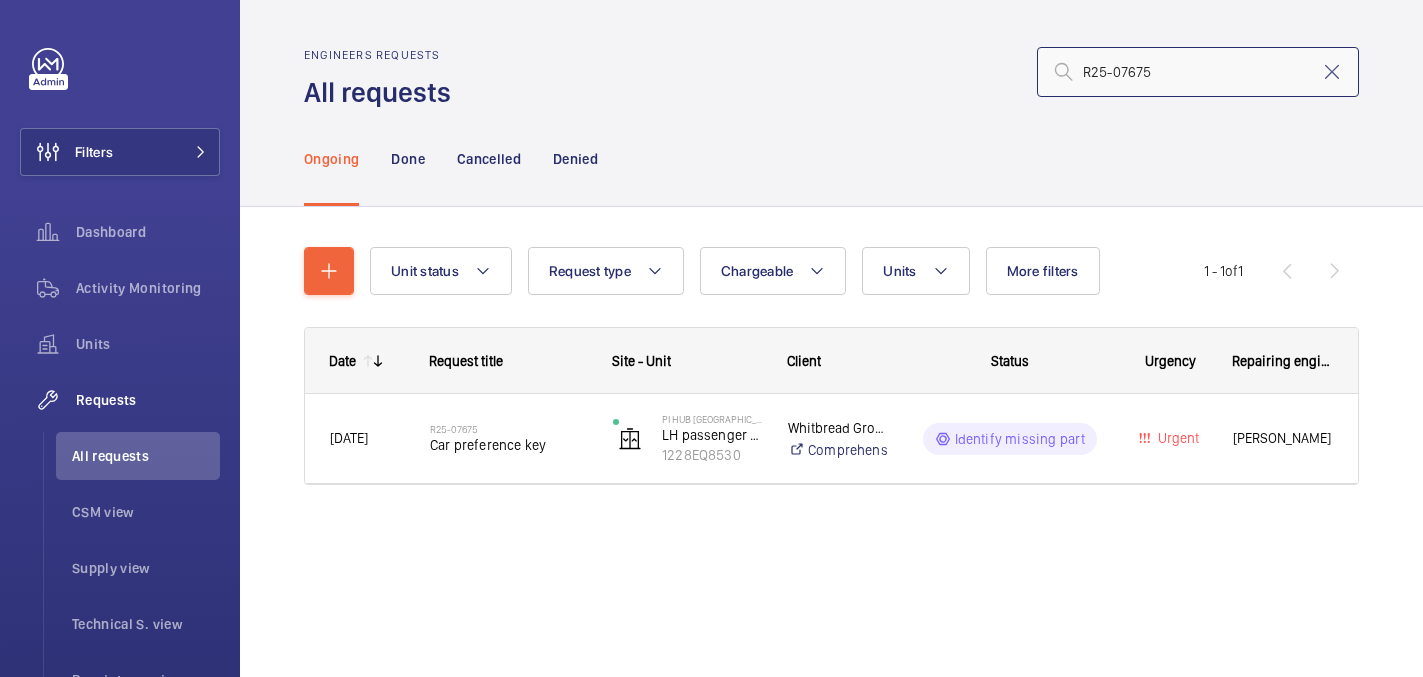 click on "R25-07675" 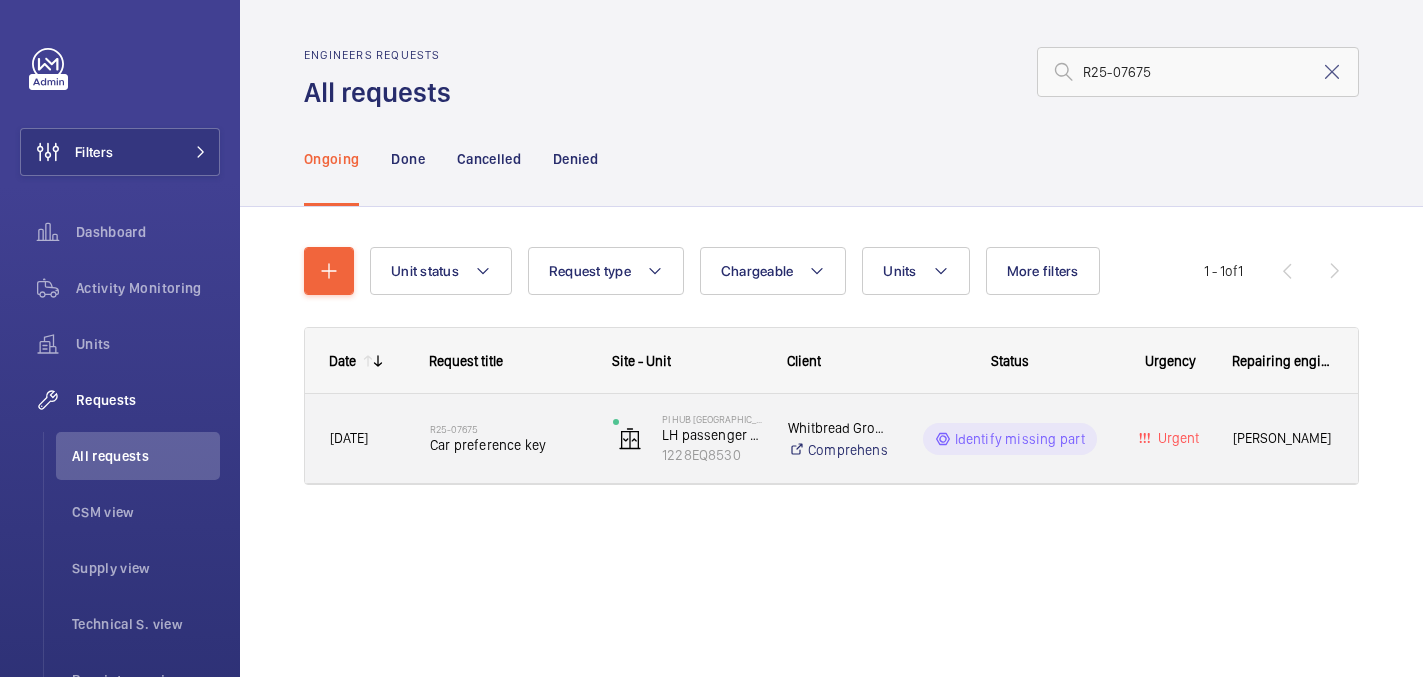 click on "Car preference key" 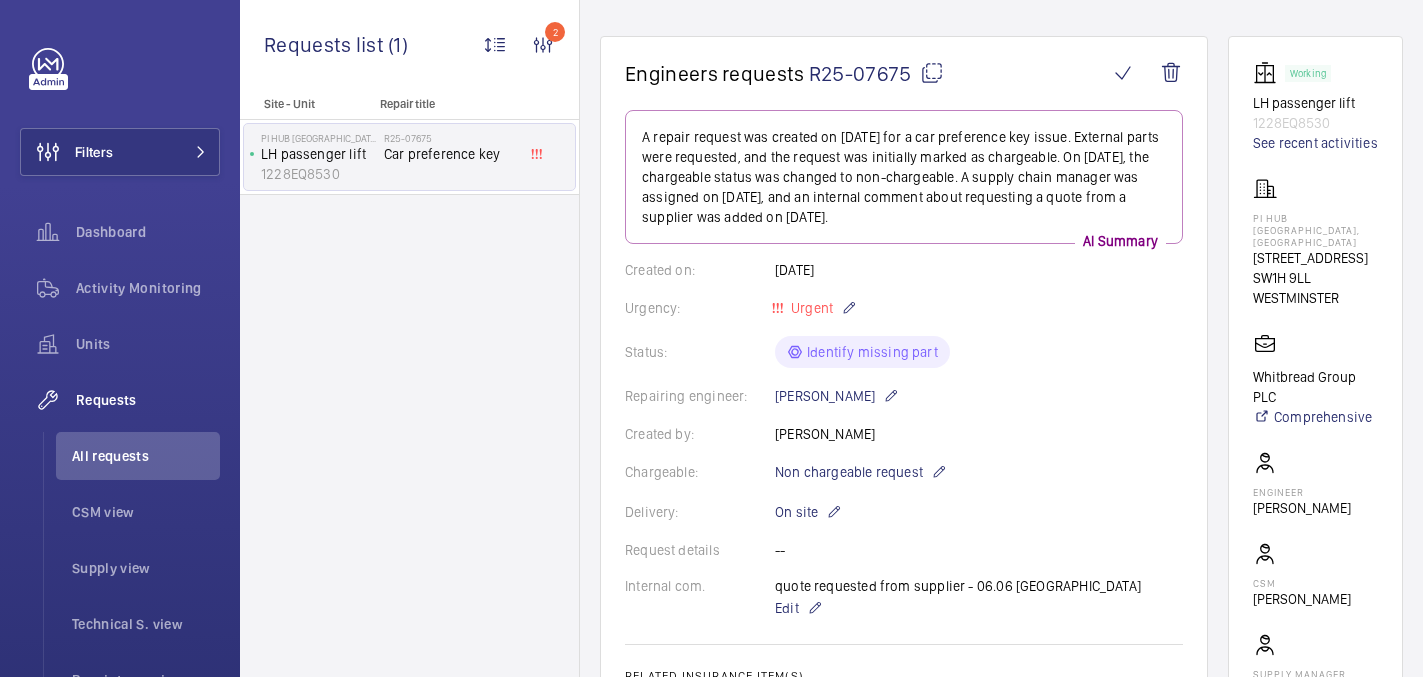 scroll, scrollTop: 149, scrollLeft: 0, axis: vertical 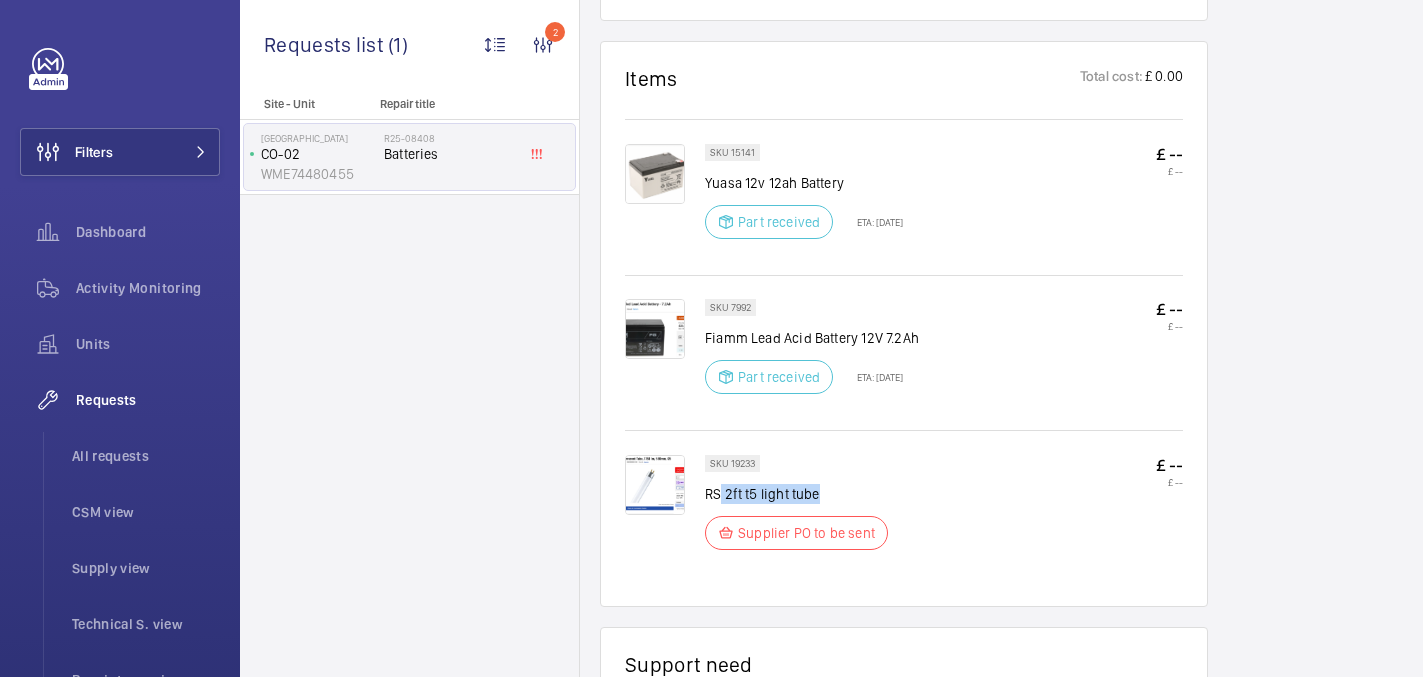 click on "RS 2ft t5 light tube" 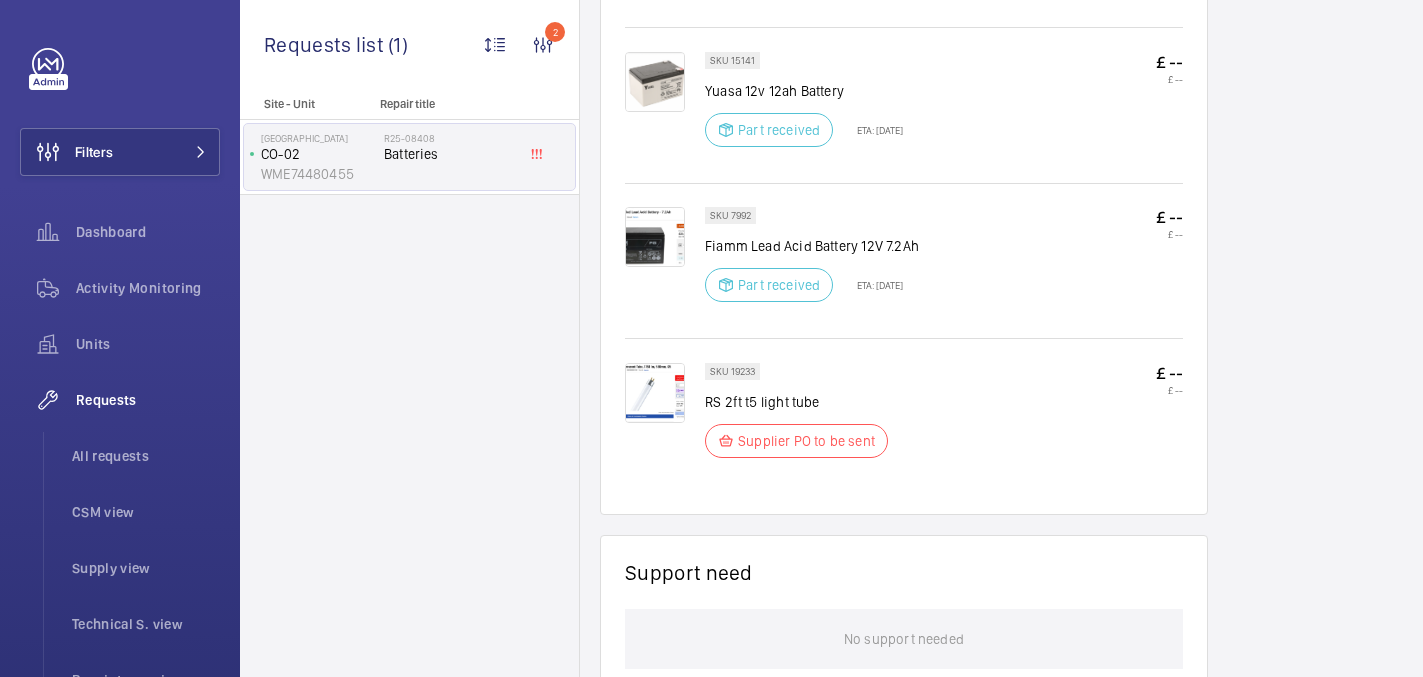 scroll, scrollTop: 1230, scrollLeft: 0, axis: vertical 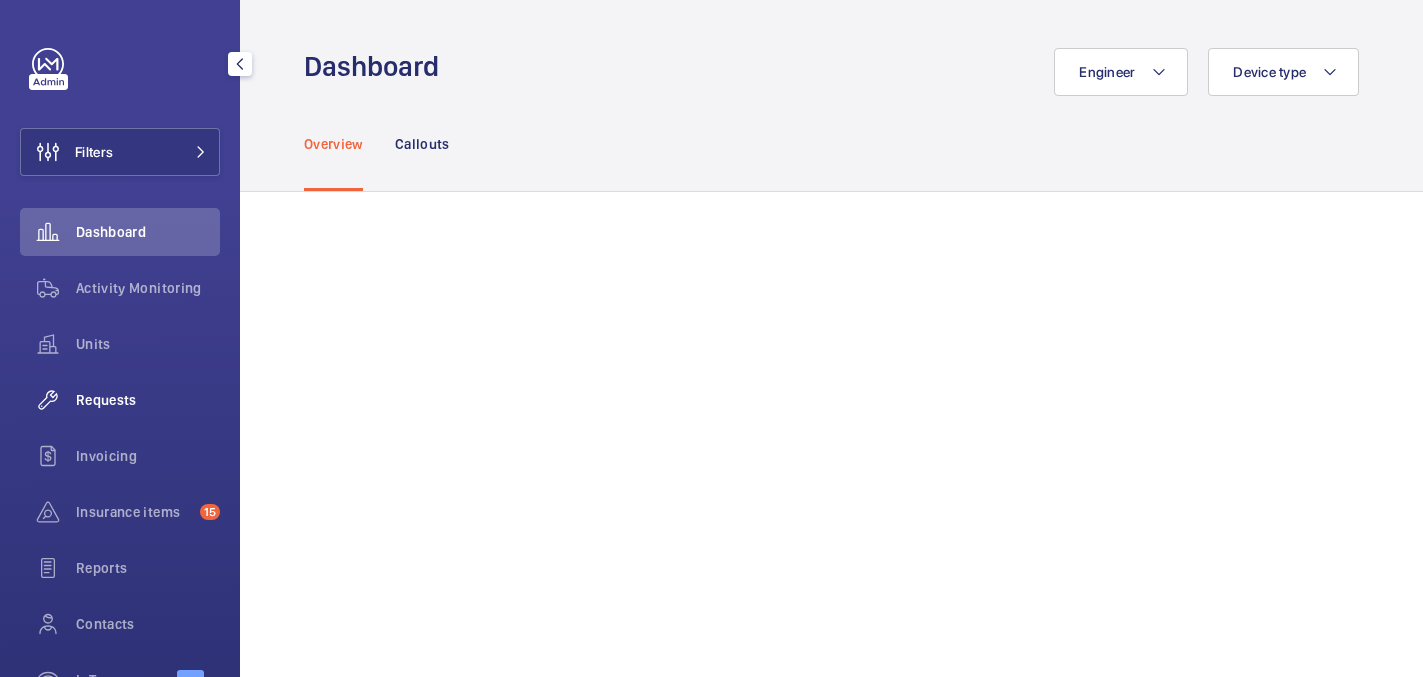 click on "Requests" 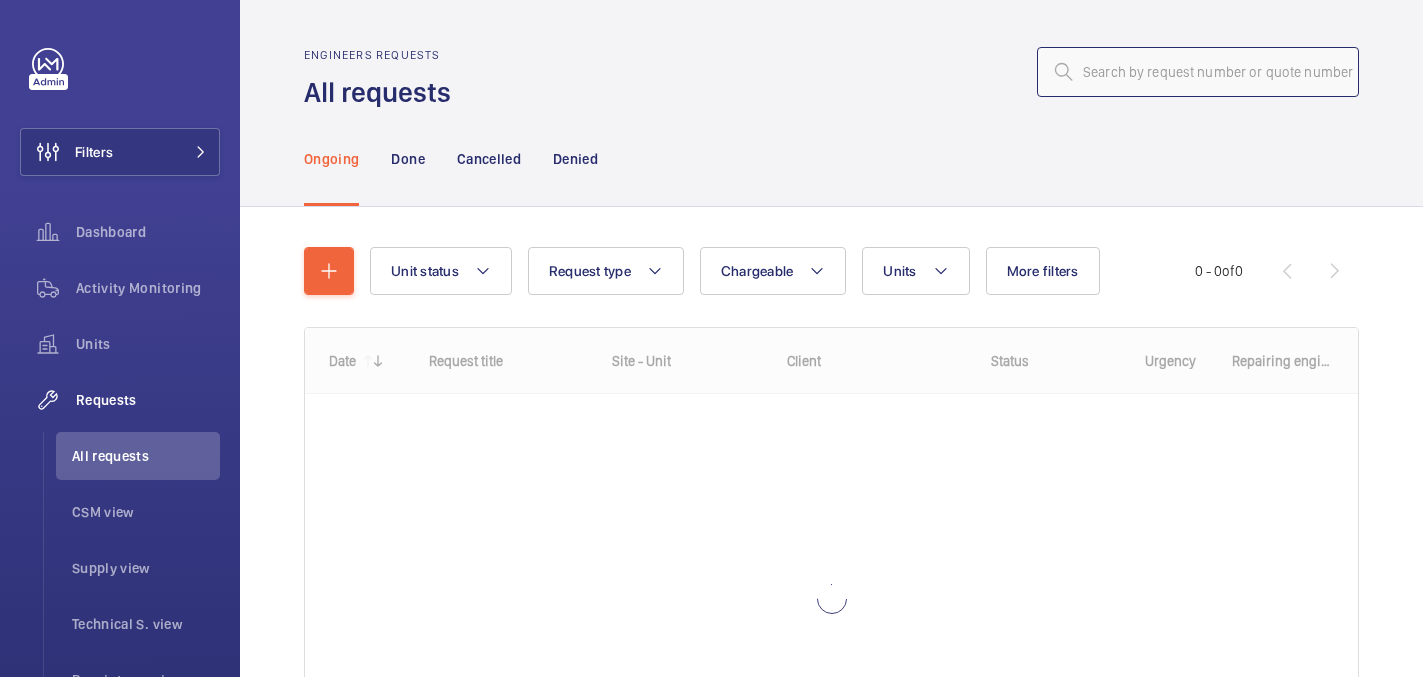 click 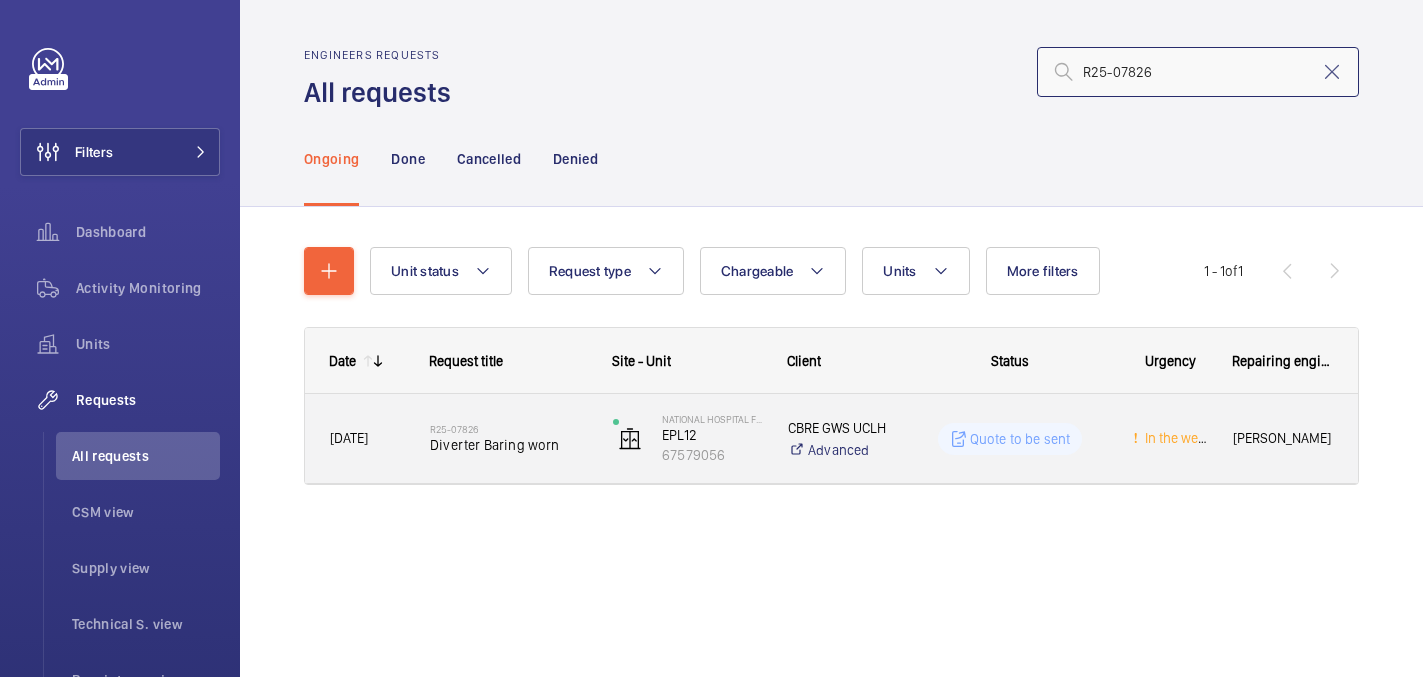 type on "R25-07826" 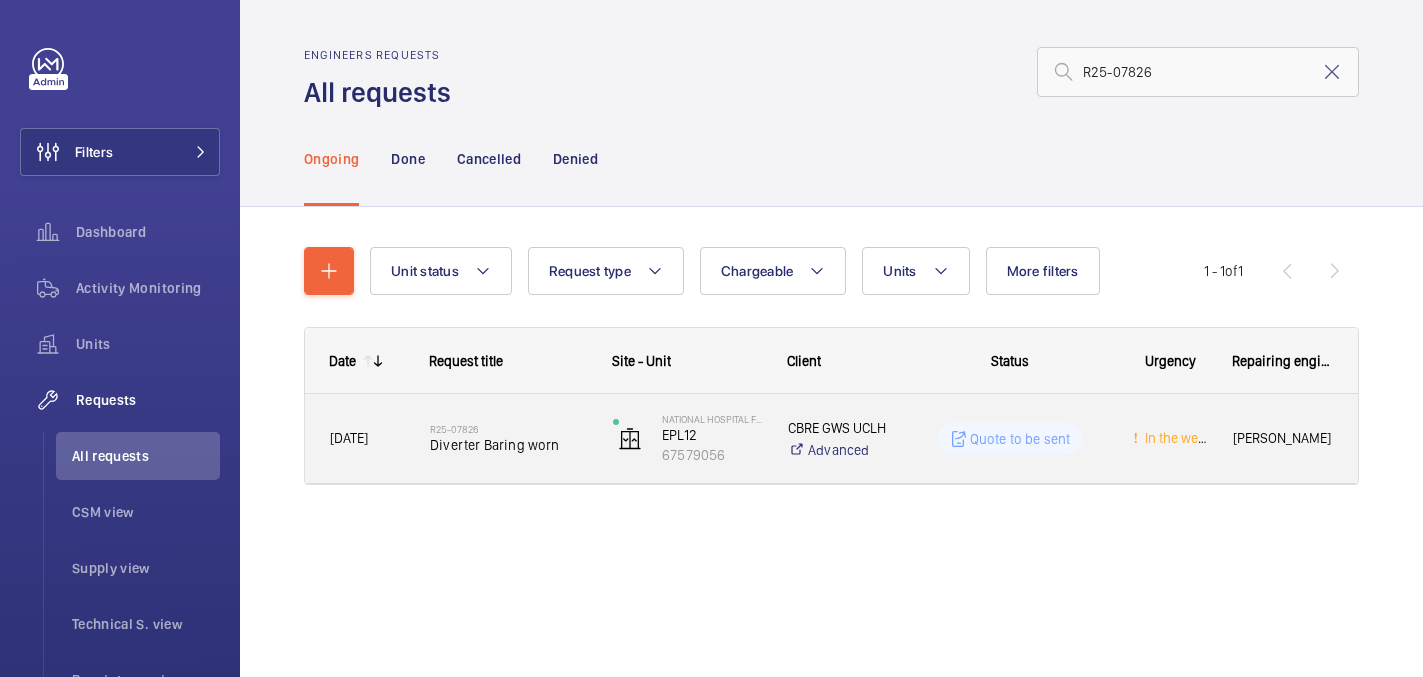 click on "R25-07826    Diverter Baring worn" 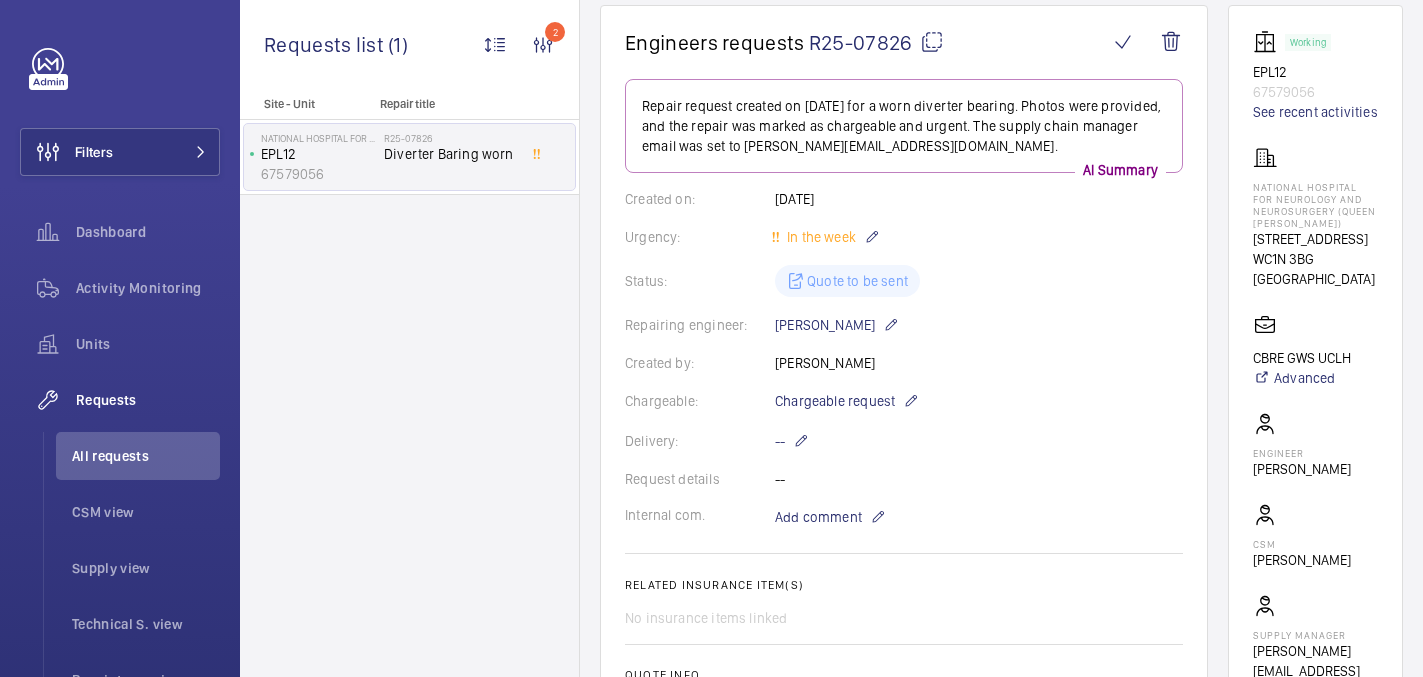 scroll, scrollTop: 162, scrollLeft: 0, axis: vertical 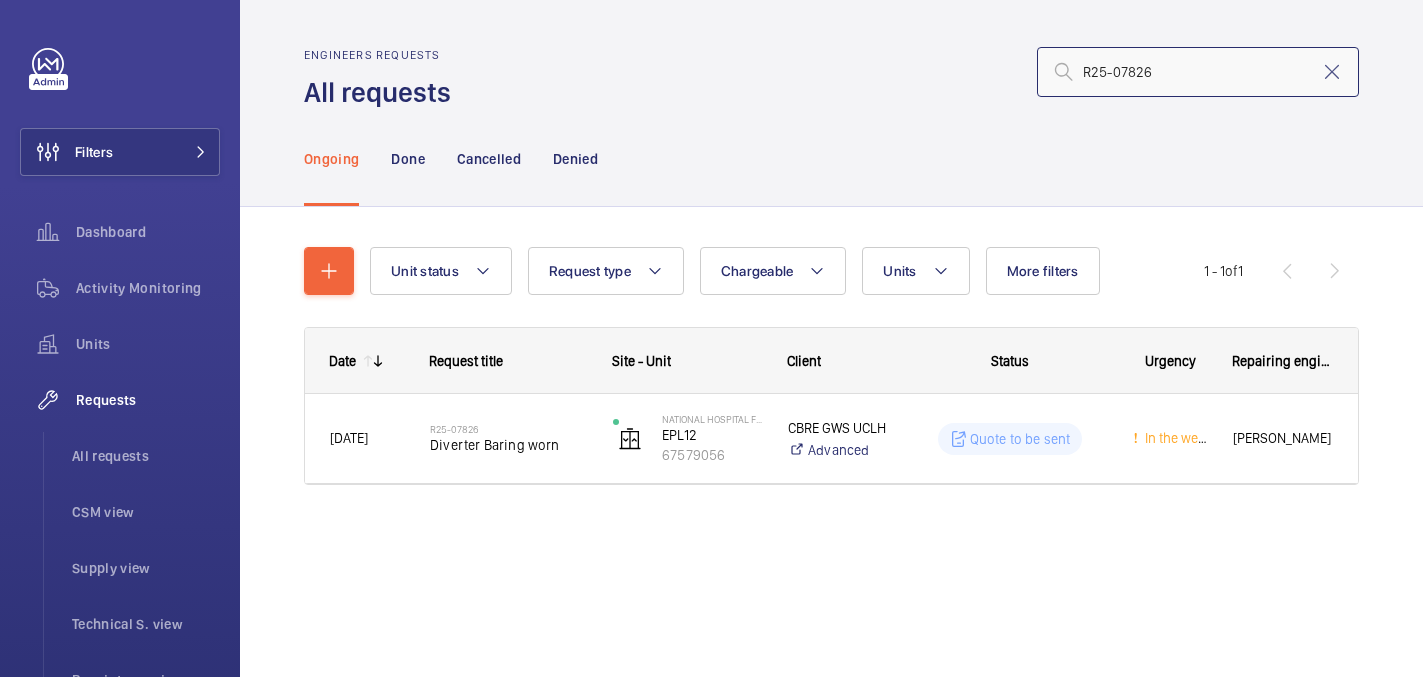 click on "R25-07826" 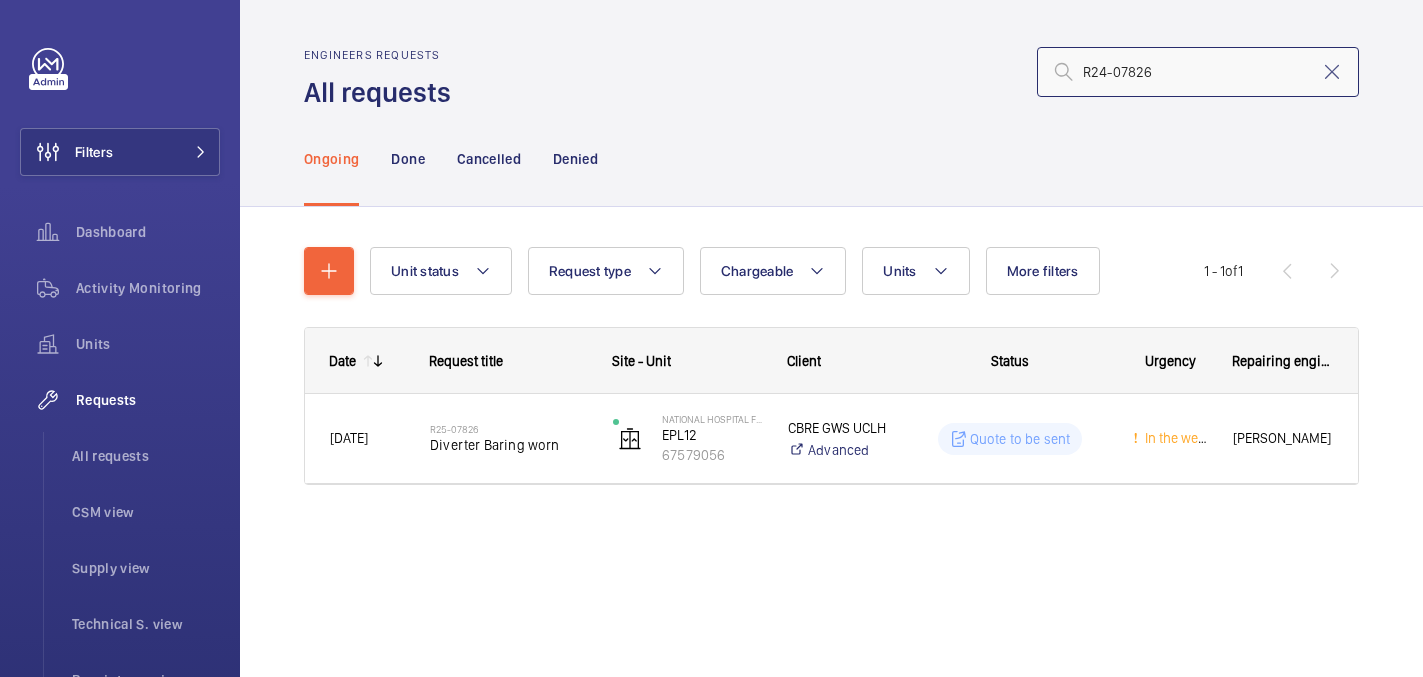 type on "R24-07826" 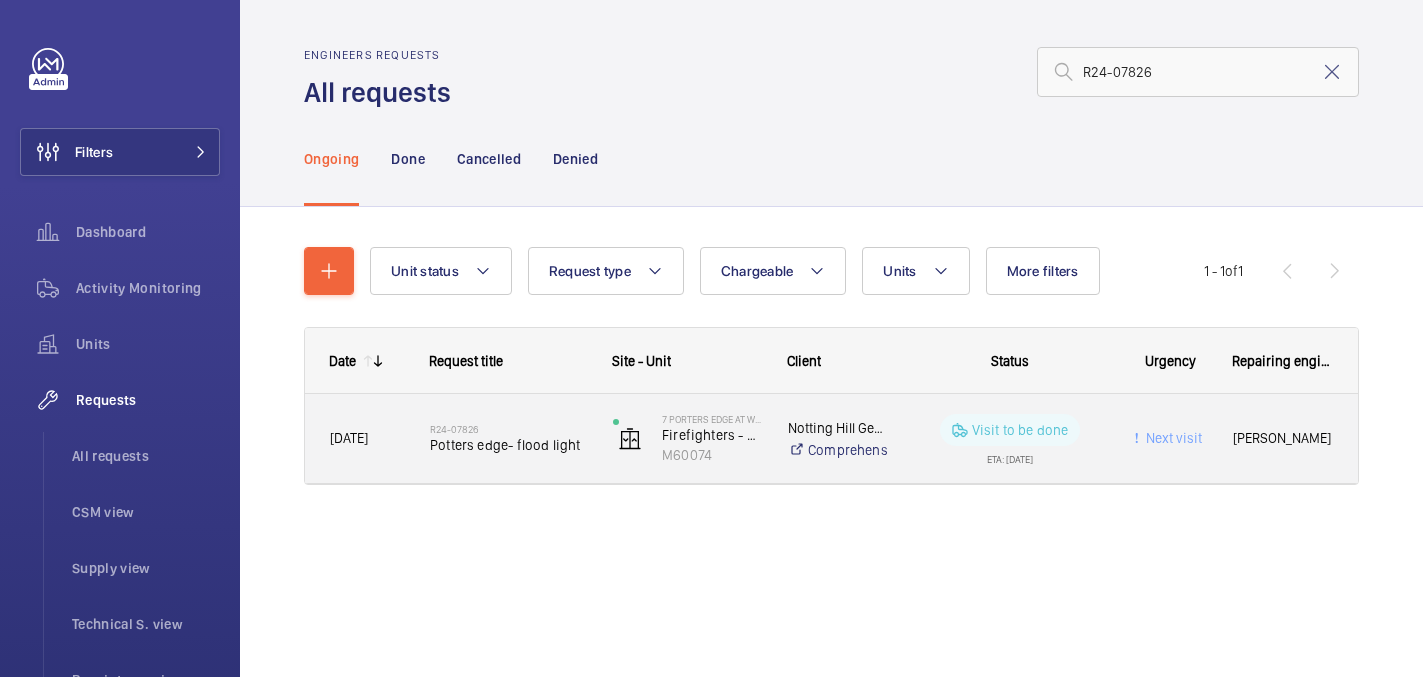 click on "R24-07826   Potters edge-  flood light" 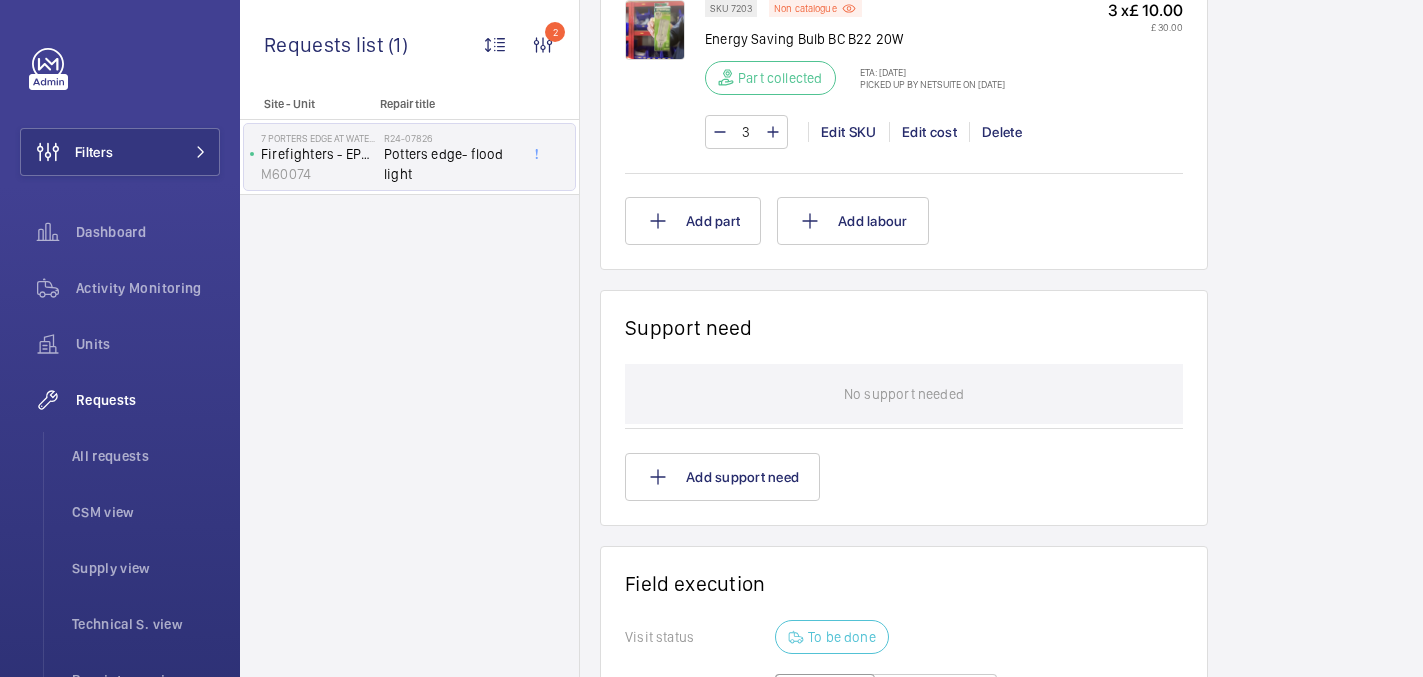 scroll, scrollTop: 1252, scrollLeft: 0, axis: vertical 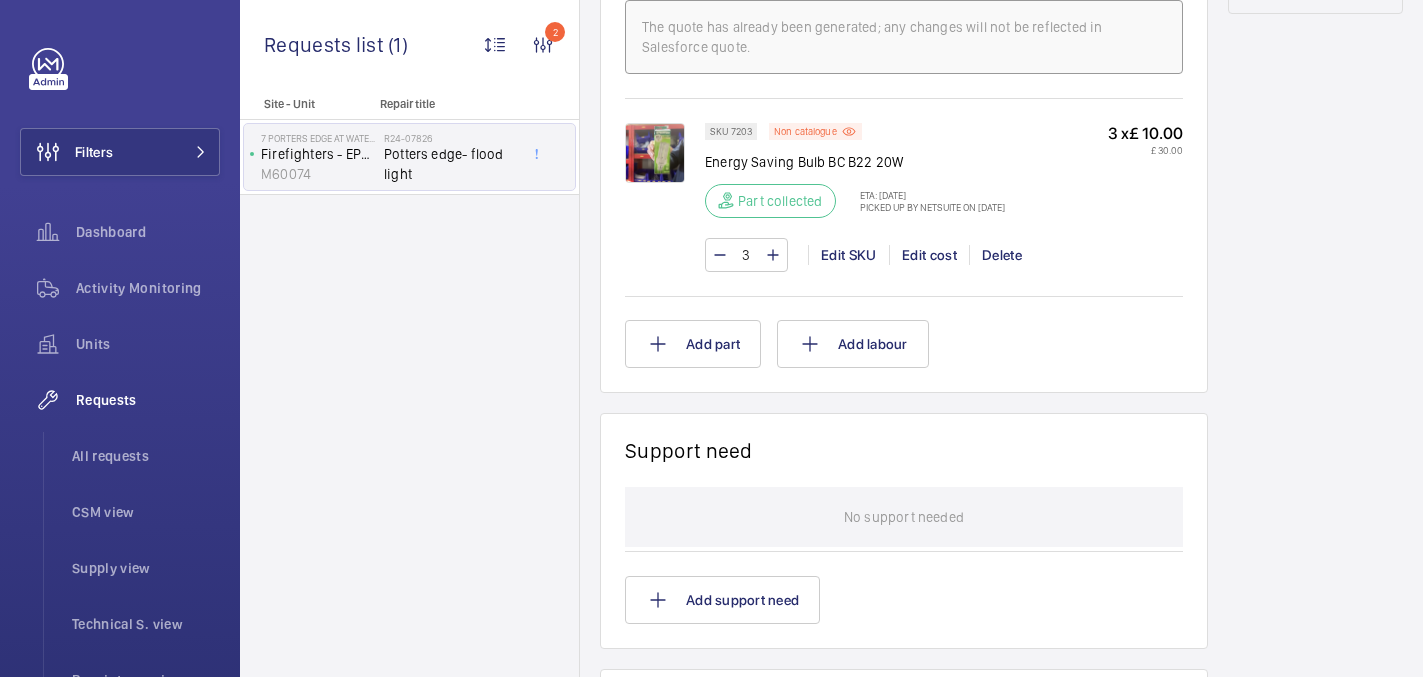 click 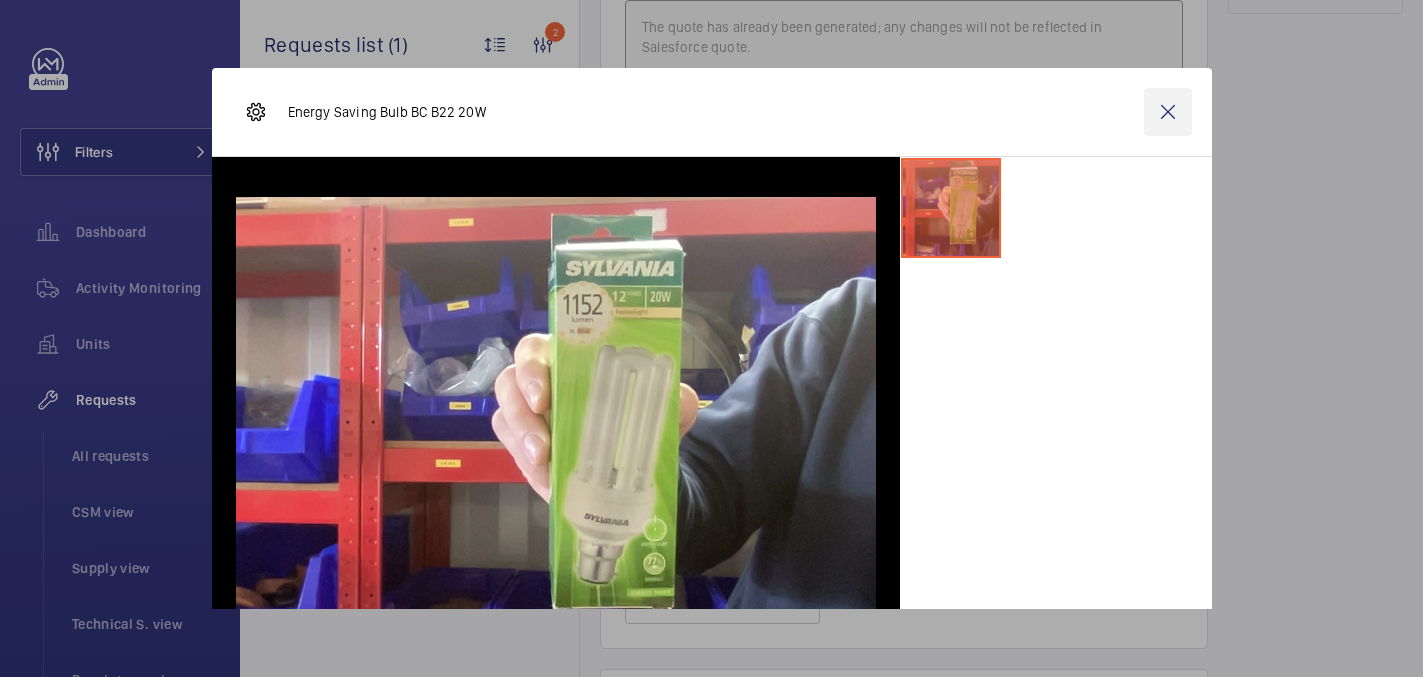 click at bounding box center [1168, 112] 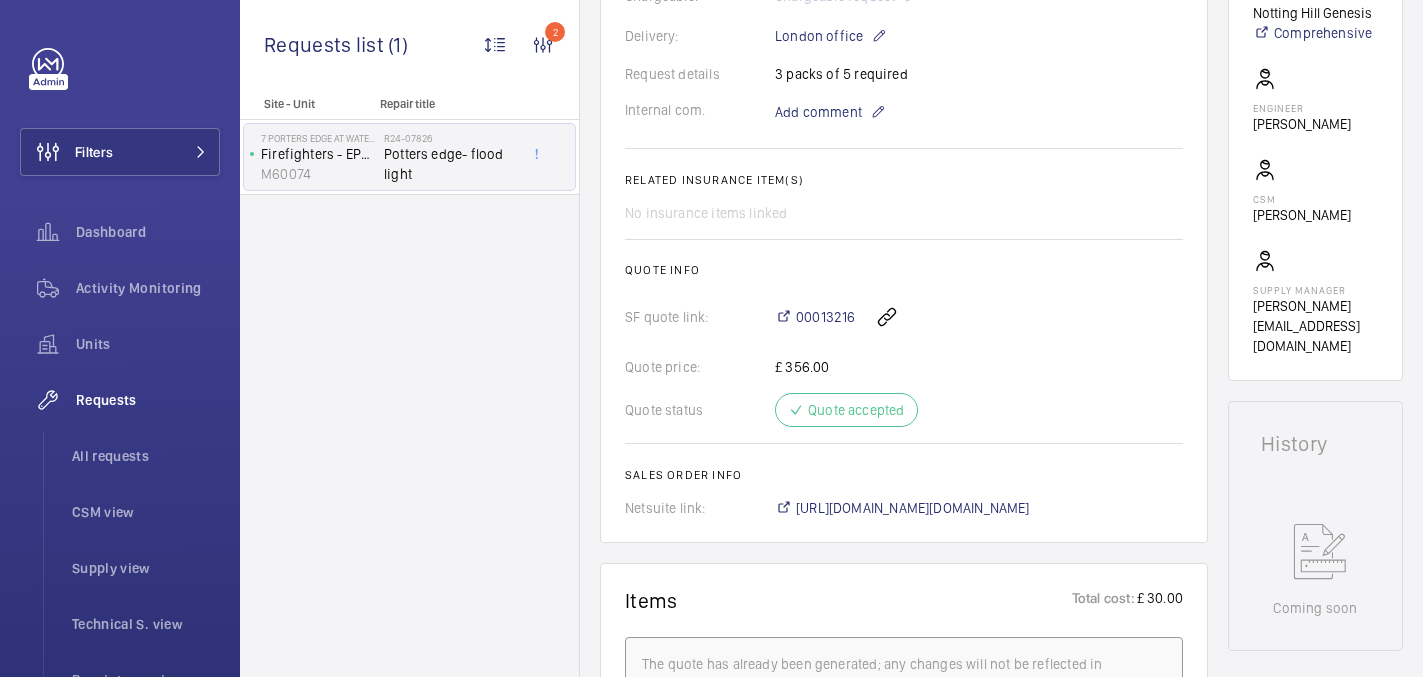 scroll, scrollTop: 1113, scrollLeft: 0, axis: vertical 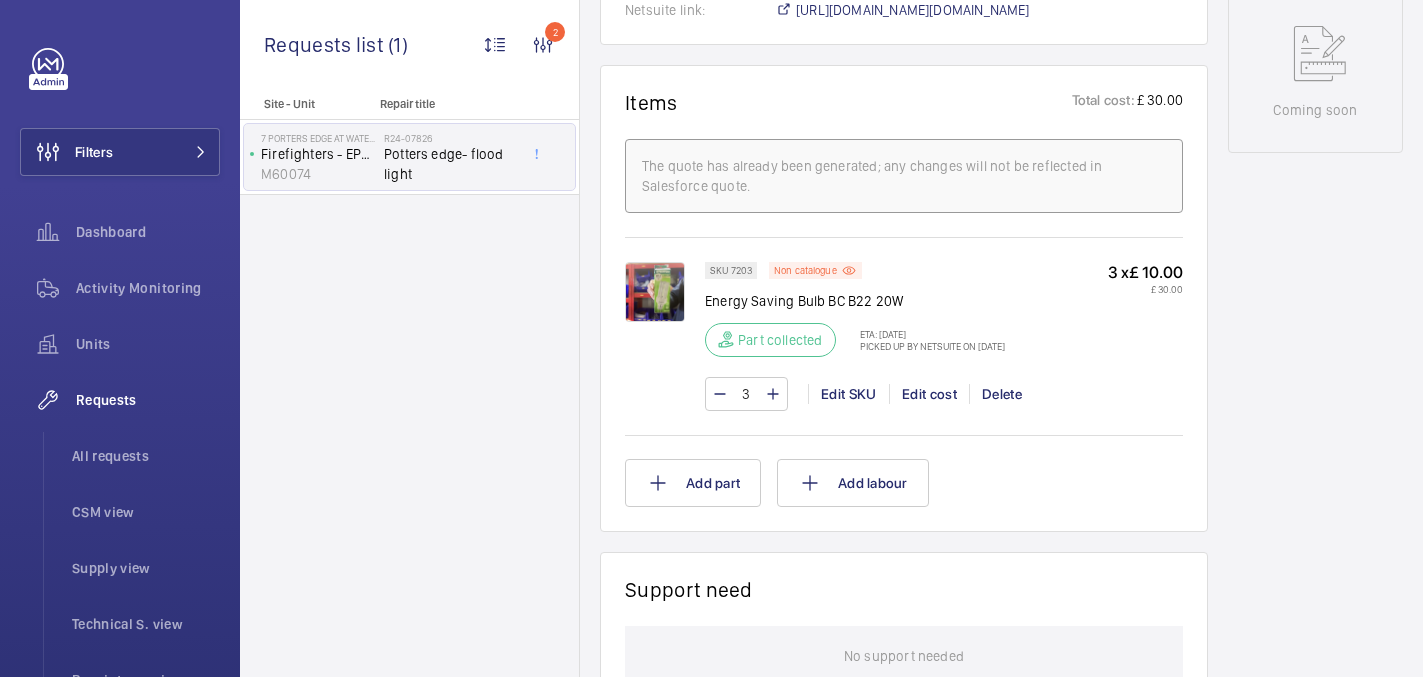 click 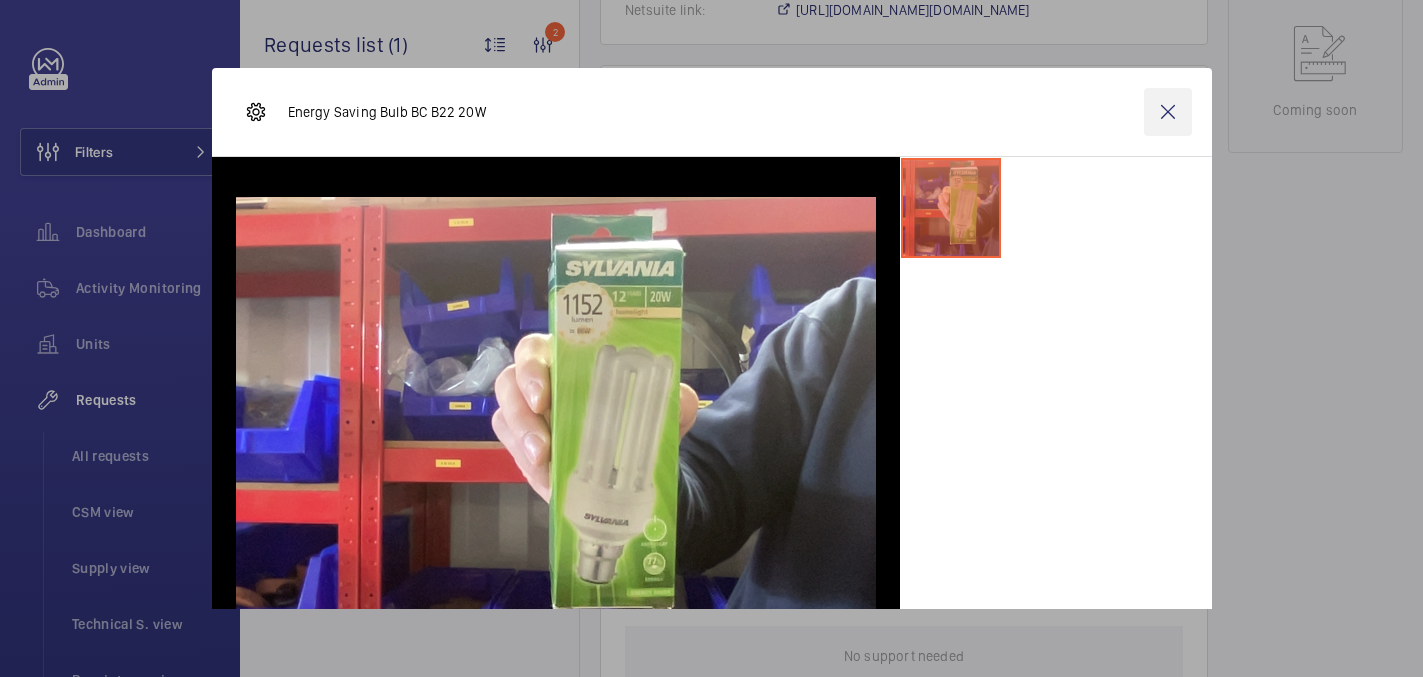click at bounding box center (1168, 112) 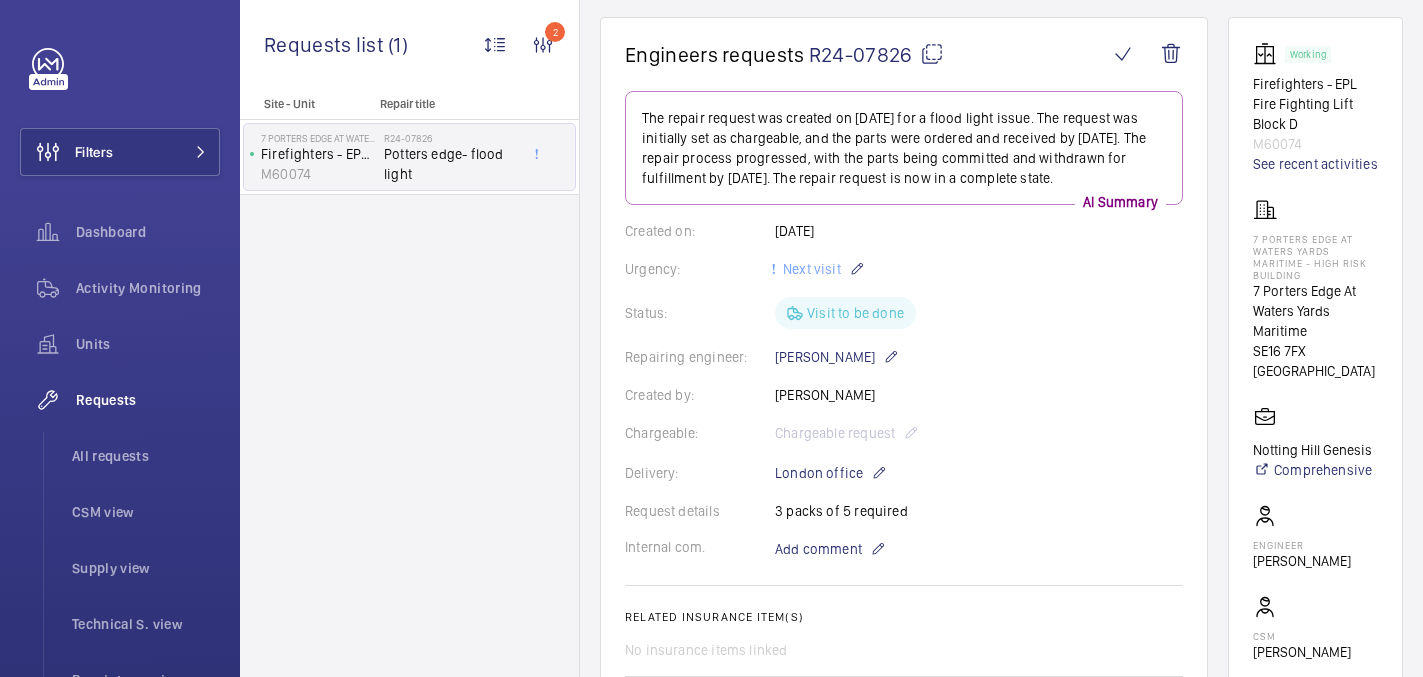 scroll, scrollTop: 0, scrollLeft: 0, axis: both 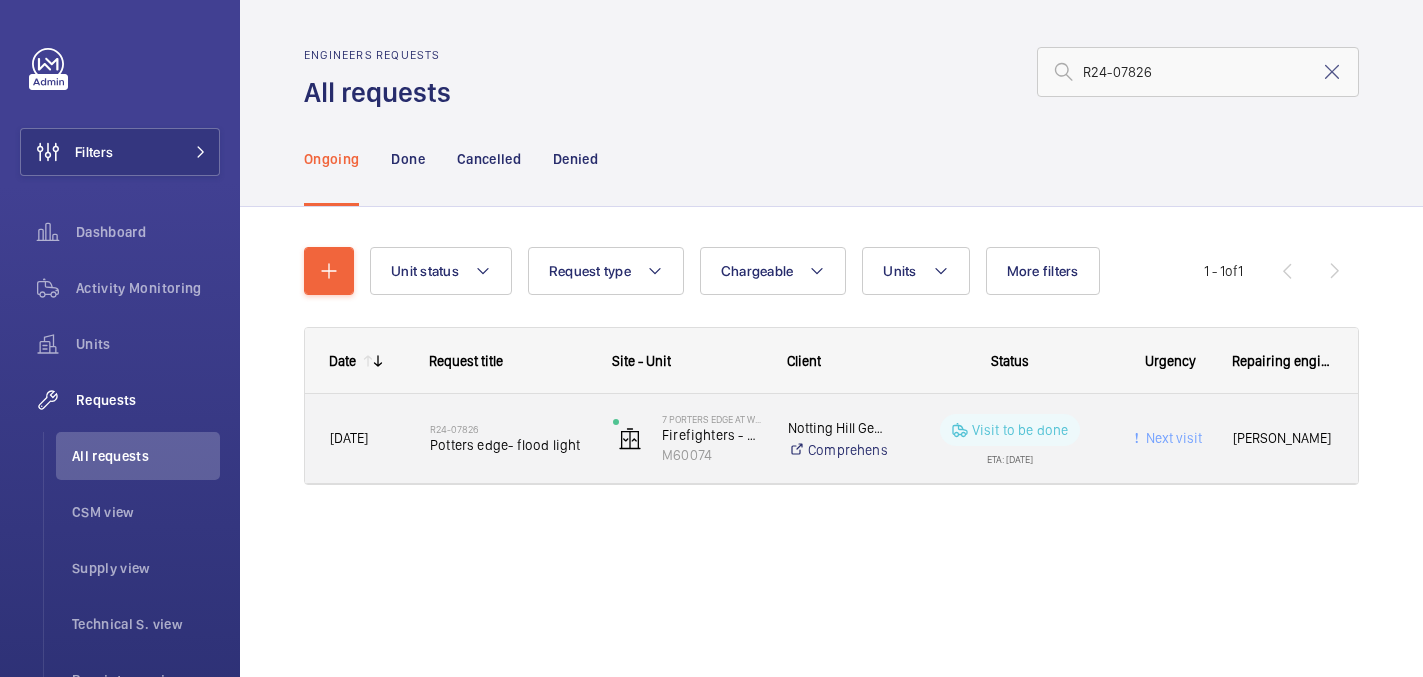 click on "R24-07826   Potters edge-  flood light" 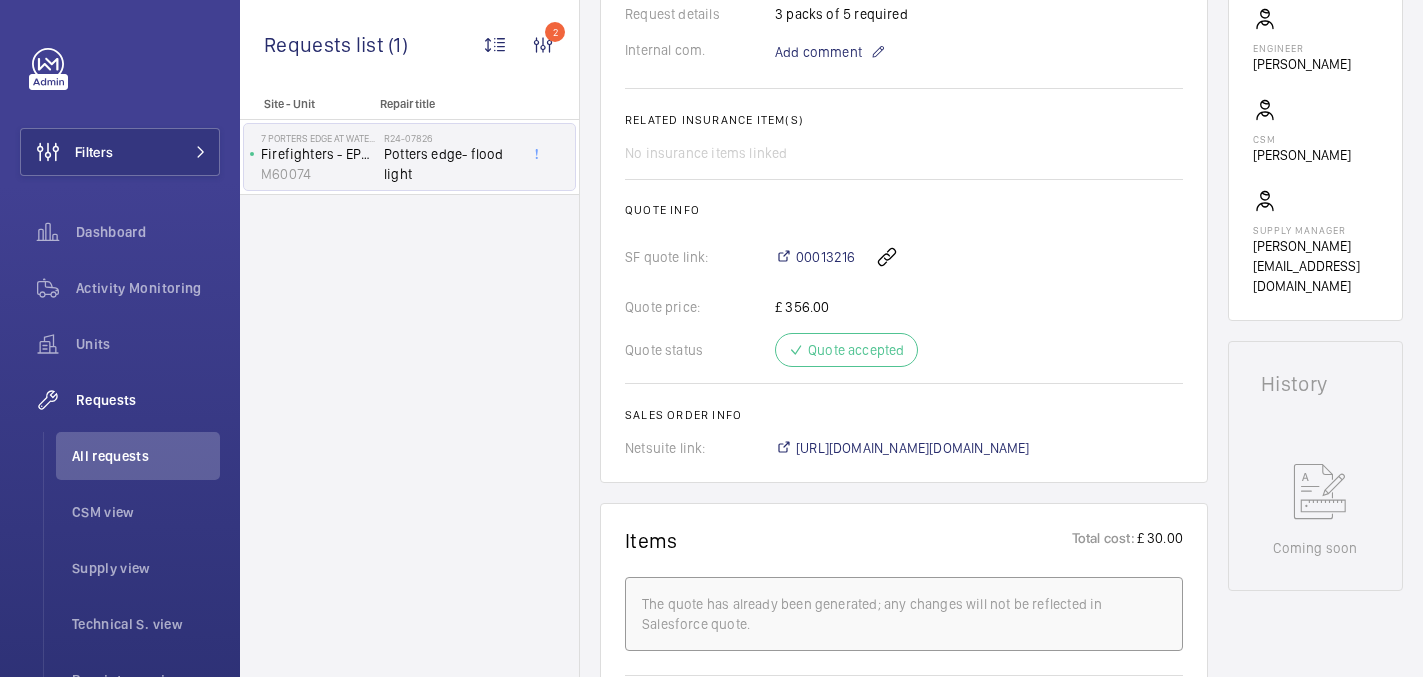 scroll, scrollTop: 693, scrollLeft: 0, axis: vertical 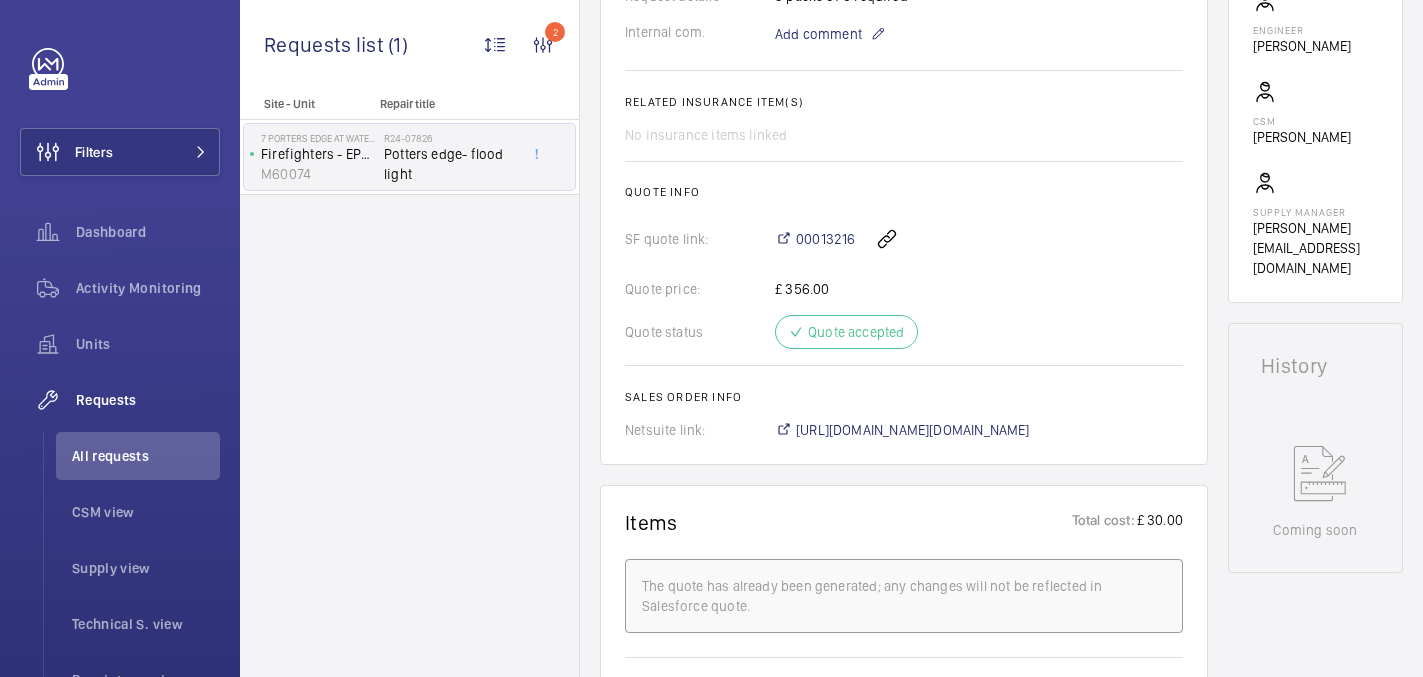 click on "The repair request was created on 2024-07-30 for a flood light issue. The request was initially set as chargeable, and the parts were ordered and received by 2025-02-05. The repair process progressed, with the parts being committed and withdrawn for fulfillment by 2025-04-10. The repair request is now in a complete state.  AI Summary Created on:  30/07/2024  Urgency: Next visit Status: Visit to be done Repairing engineer:  Lewis Saville  Created by:  Lewis Saville  Chargeable: Chargeable request Delivery:  London office  Request details  3 packs of 5 required   Internal com. Add comment Related insurance item(s)  No insurance items linked  Quote info SF quote link: 00013216 Quote price:  £ 356.00  Quote status Quote accepted Sales order info Netsuite link: https://6461500.app.netsuite.com/app/accounting/transactions/salesord.nl?id=1663427" 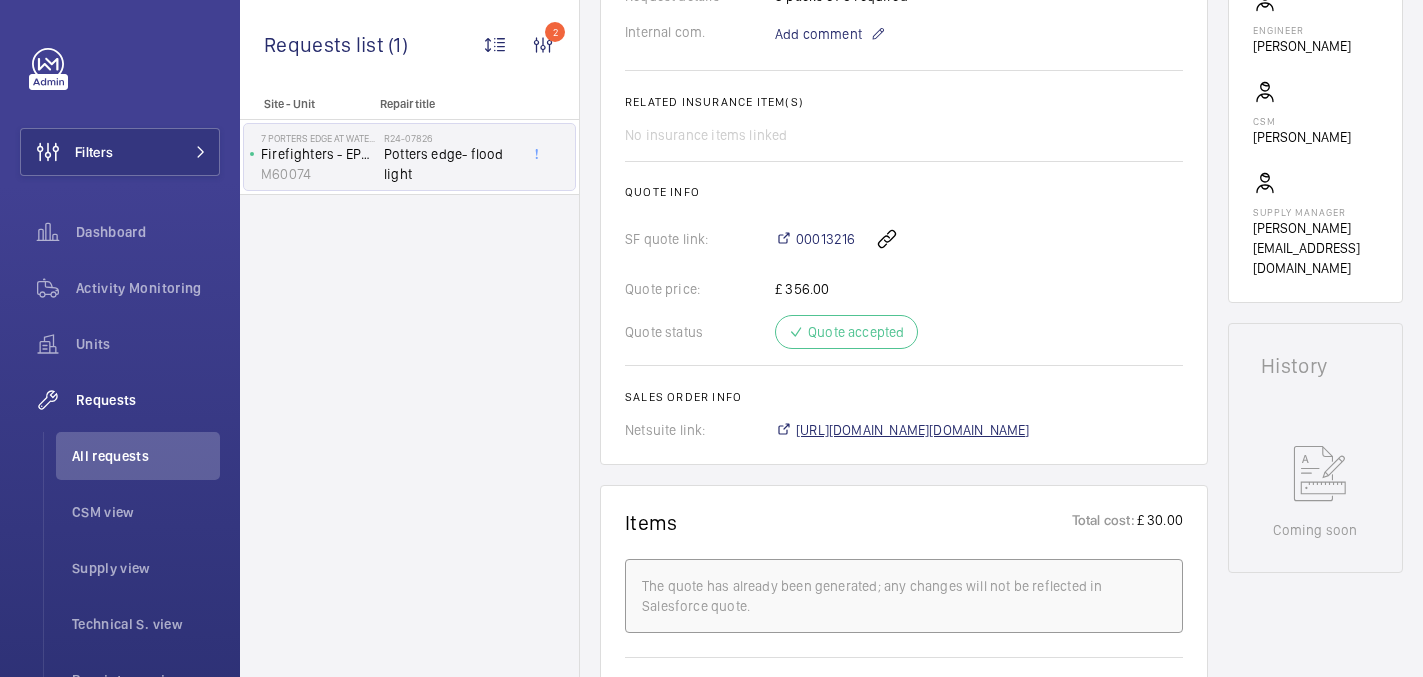 click on "https://6461500.app.netsuite.com/app/accounting/transactions/salesord.nl?id=1663427" 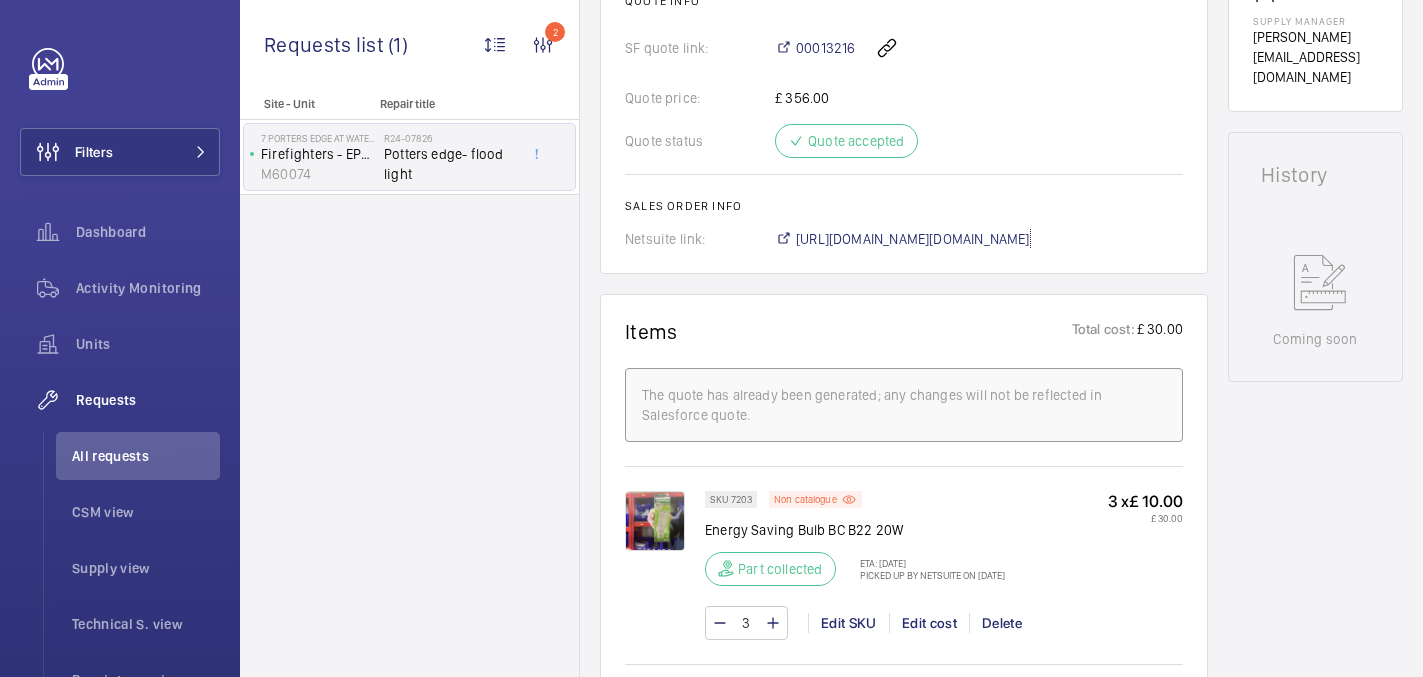 scroll, scrollTop: 800, scrollLeft: 0, axis: vertical 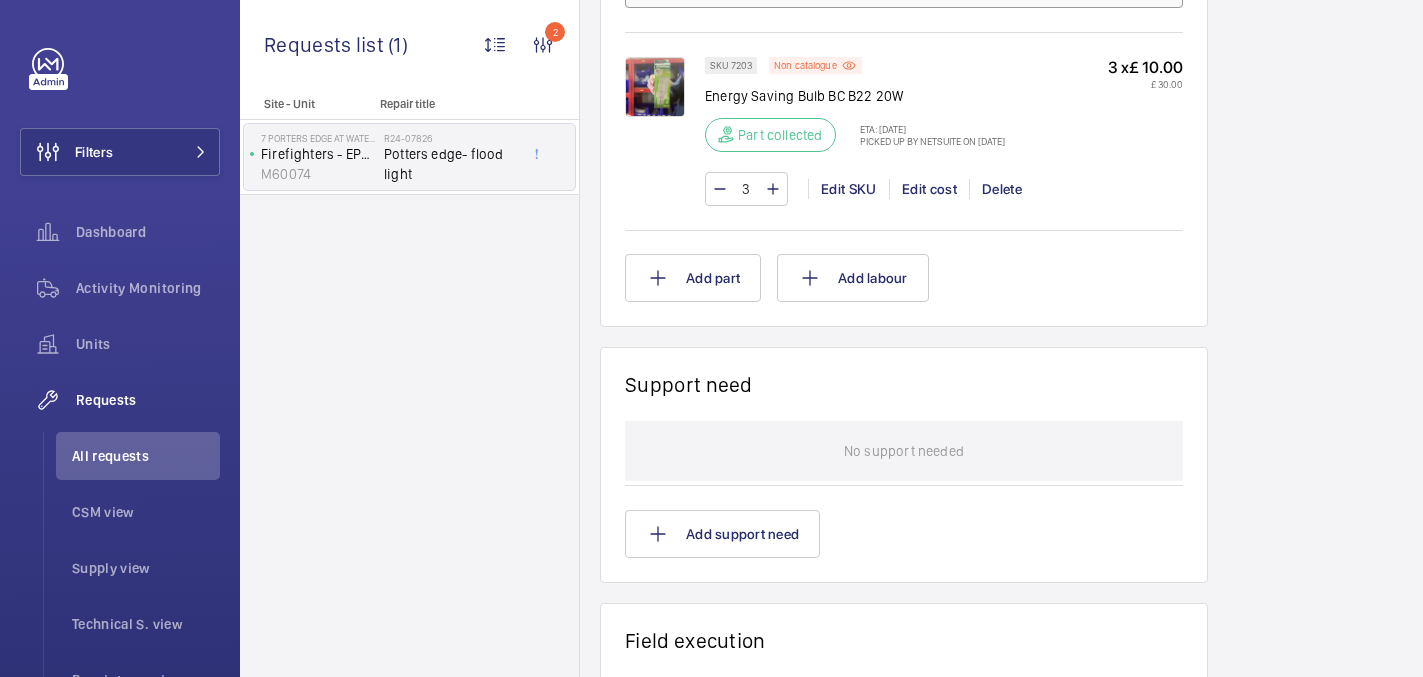 click 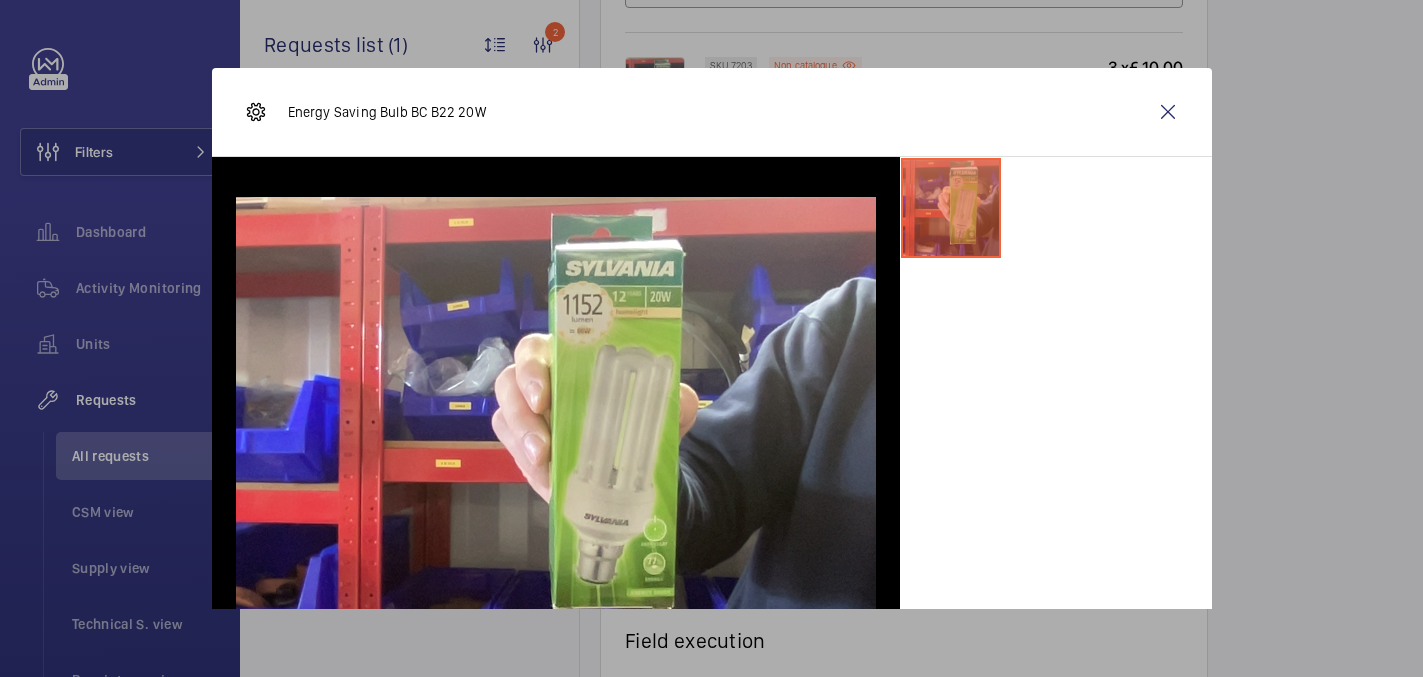 click on "Energy Saving Bulb BC B22 20W" at bounding box center (712, 112) 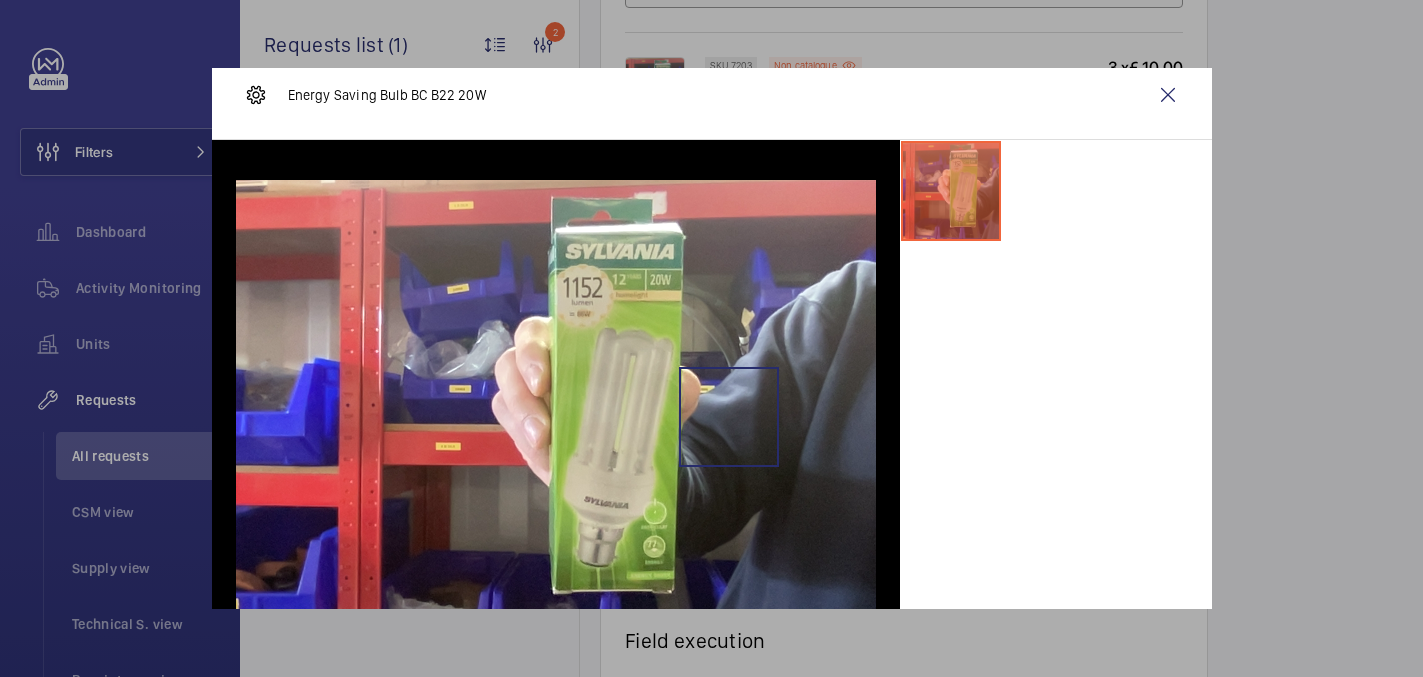 scroll, scrollTop: 28, scrollLeft: 0, axis: vertical 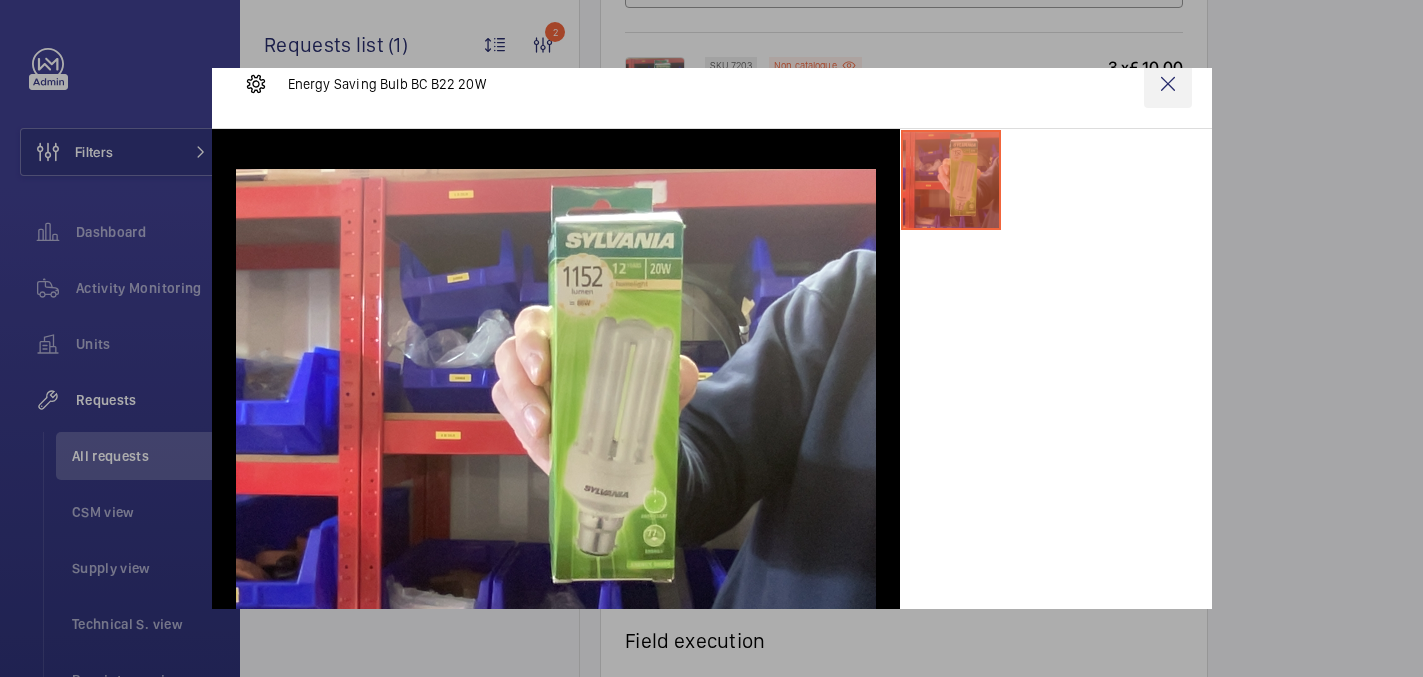 click at bounding box center (1168, 84) 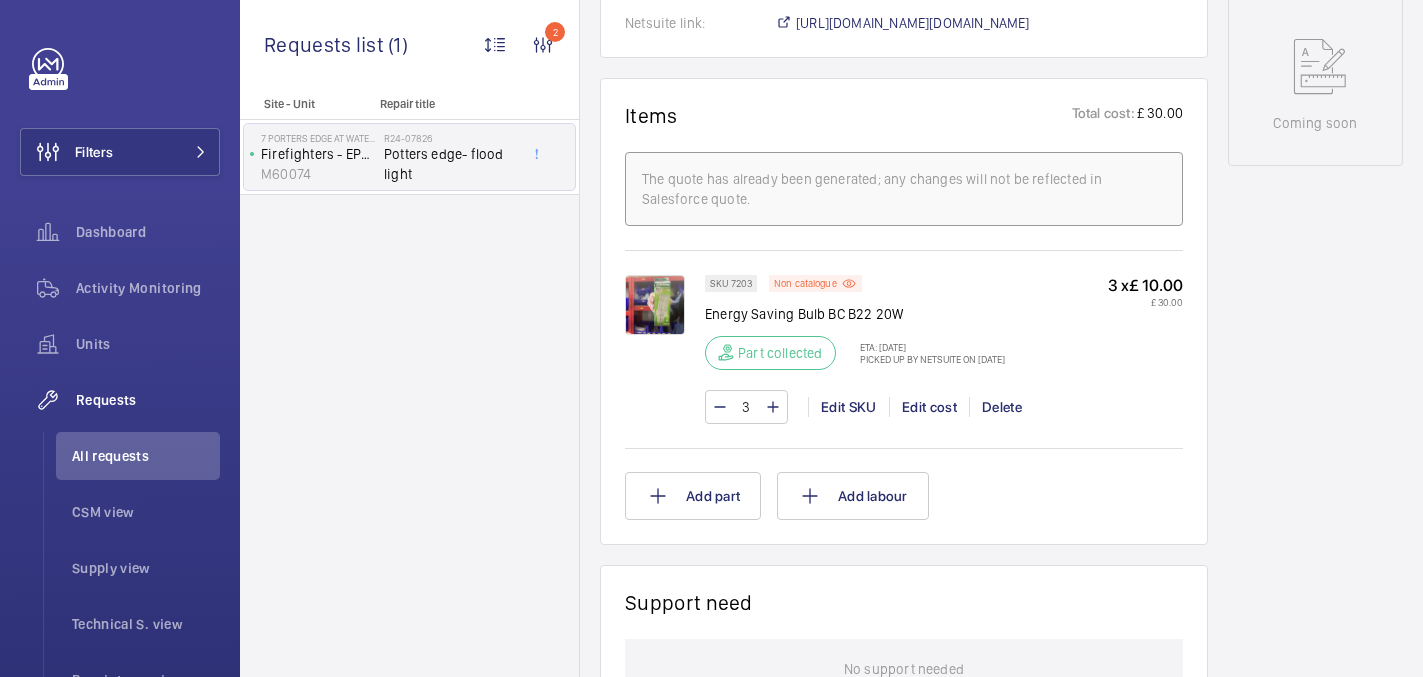 scroll, scrollTop: 1093, scrollLeft: 0, axis: vertical 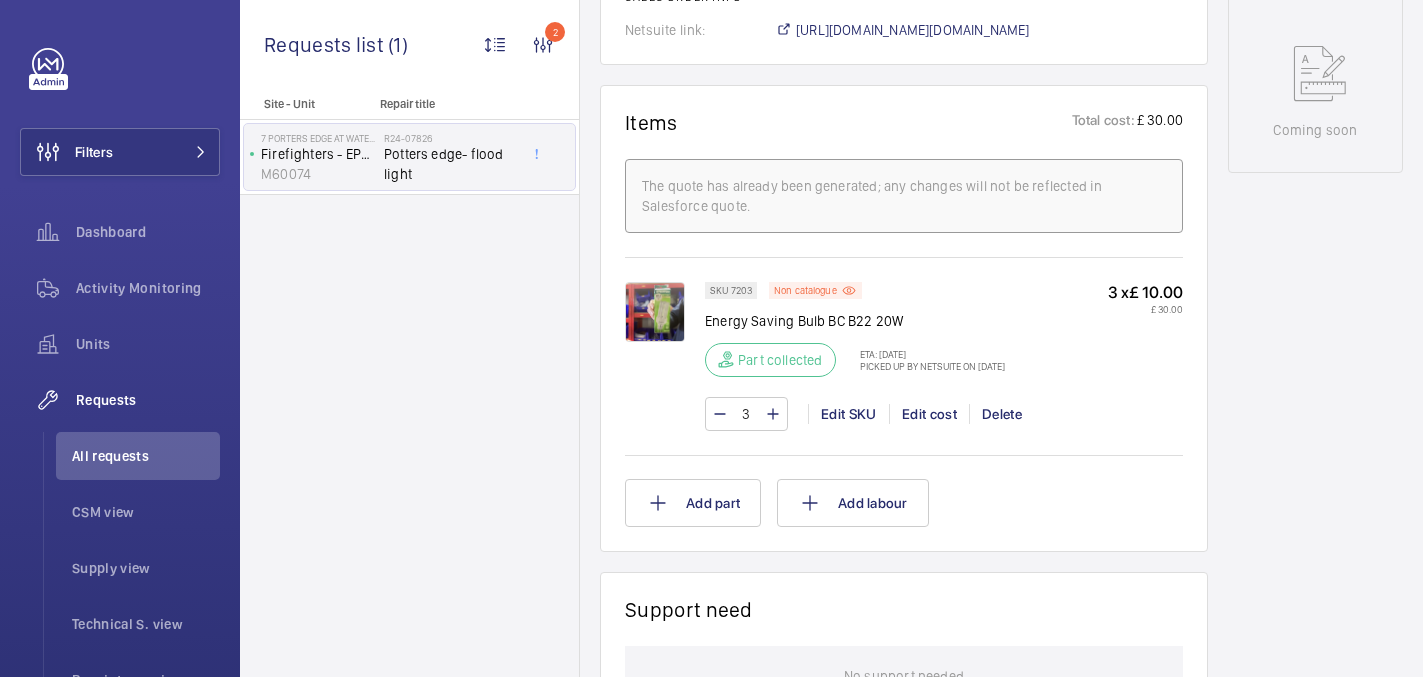 click 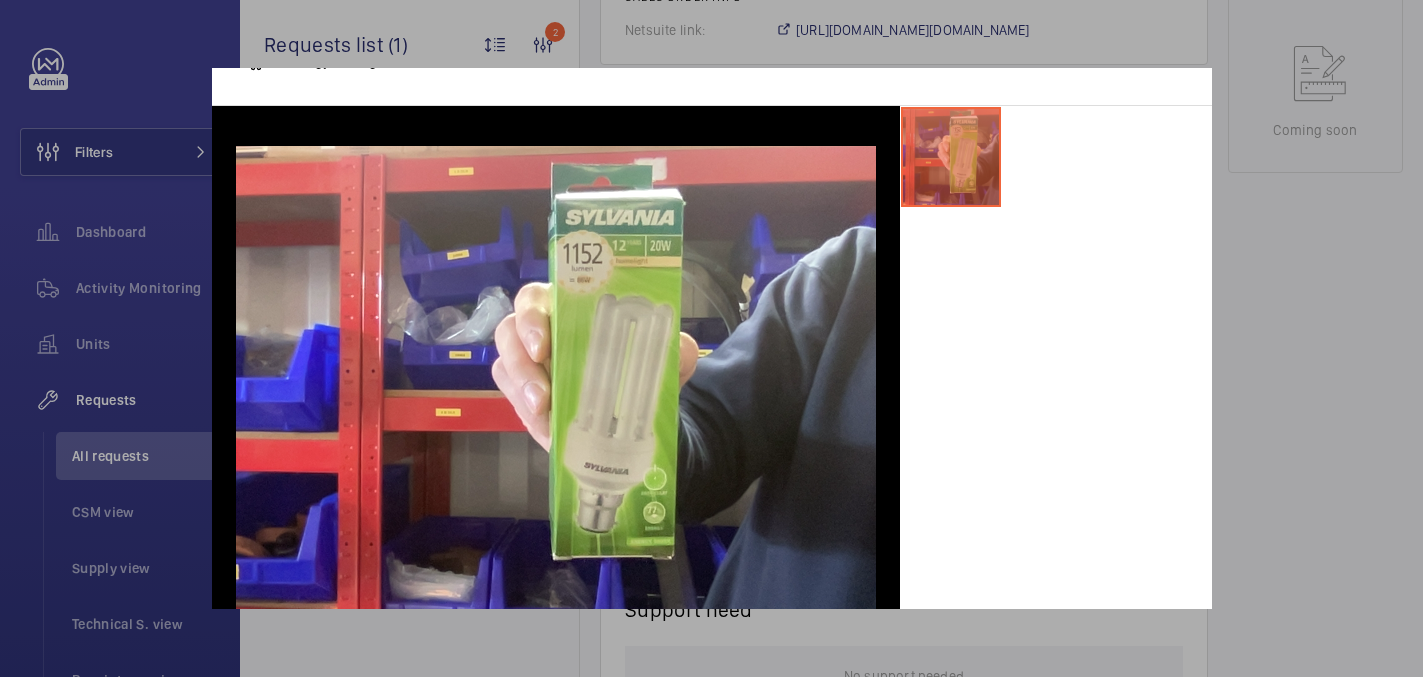 scroll, scrollTop: 57, scrollLeft: 0, axis: vertical 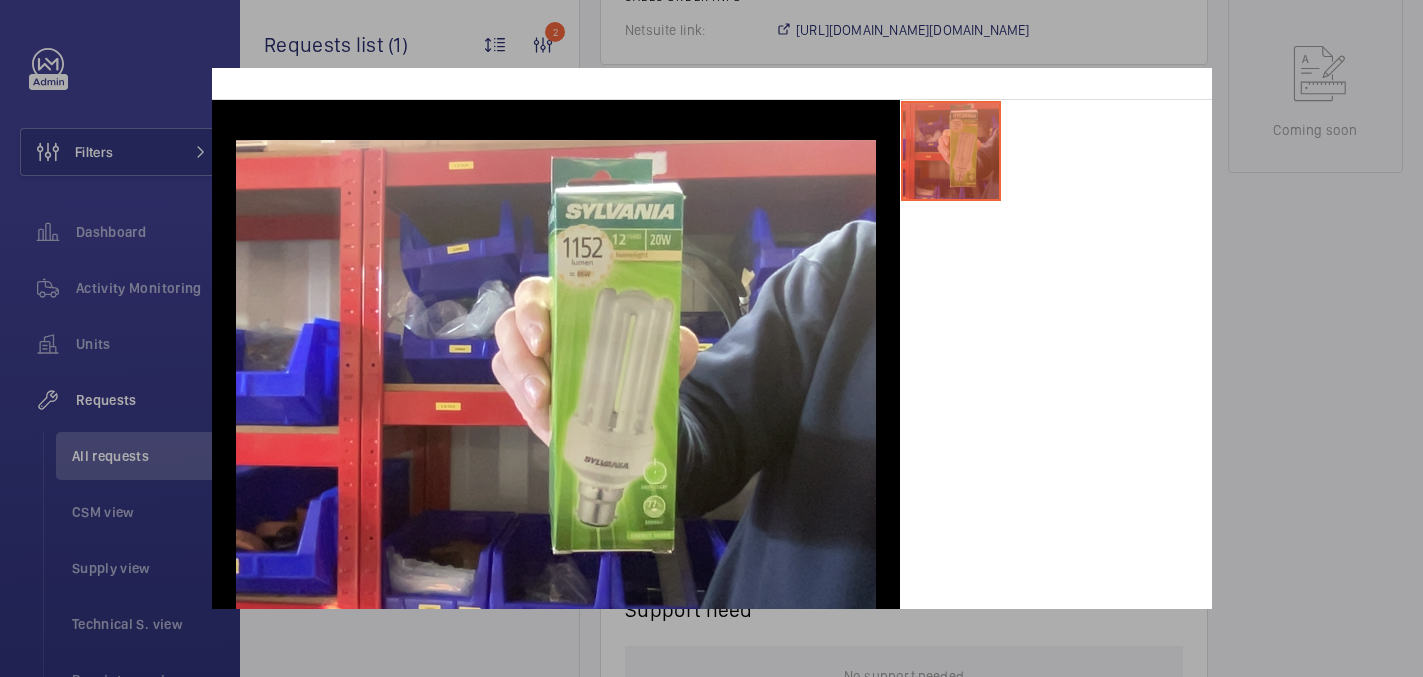 click at bounding box center (711, 338) 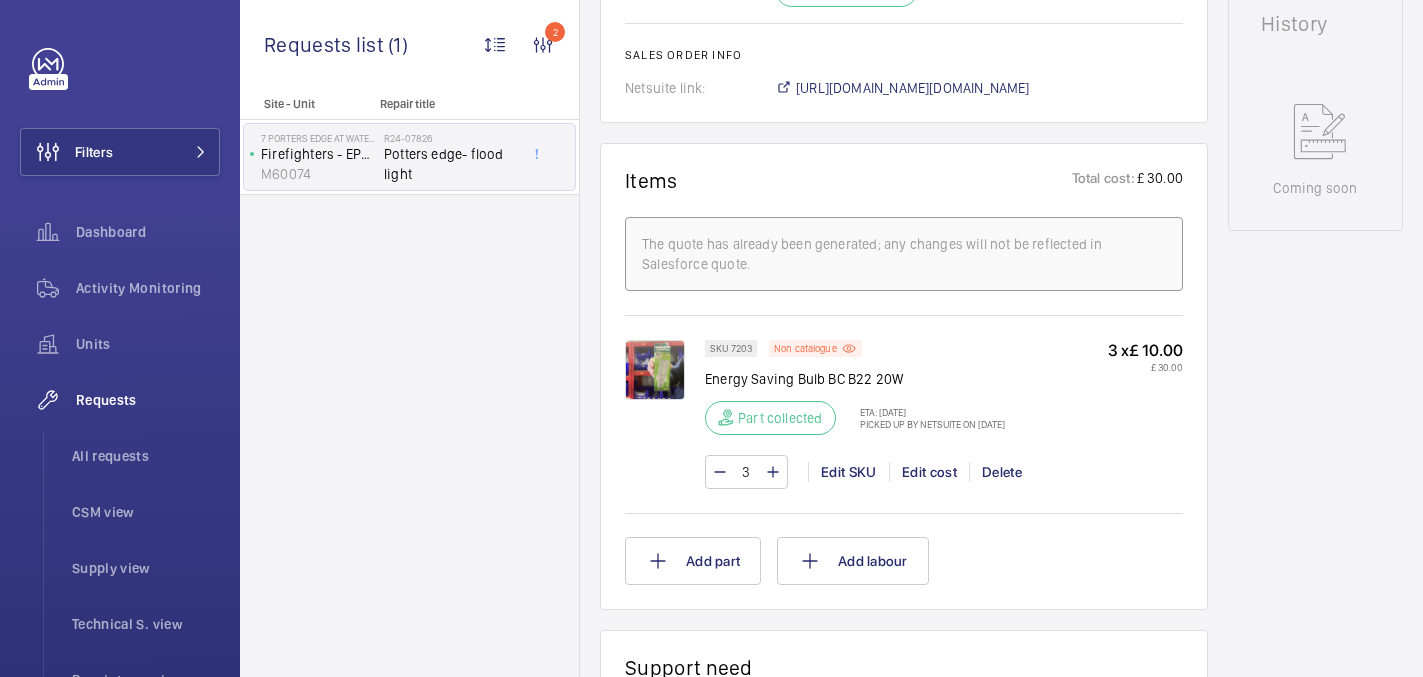 scroll, scrollTop: 1013, scrollLeft: 0, axis: vertical 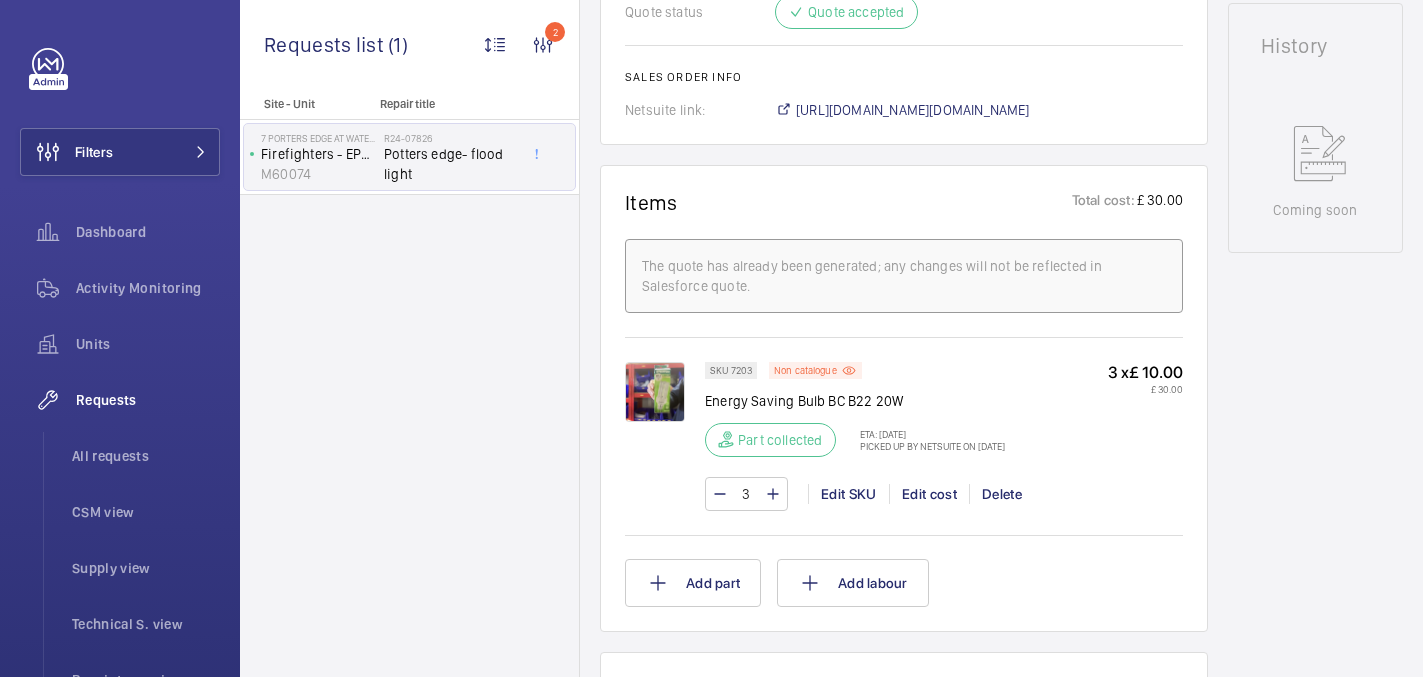 click 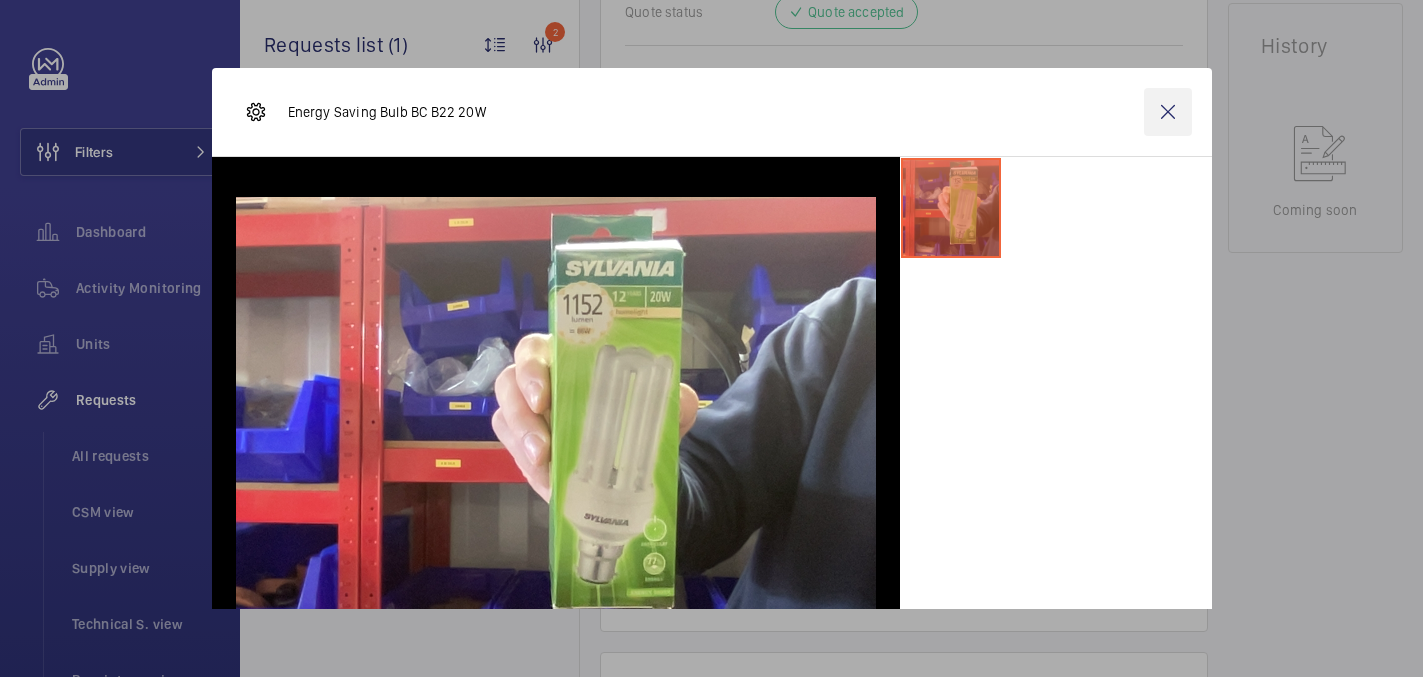 click at bounding box center (1168, 112) 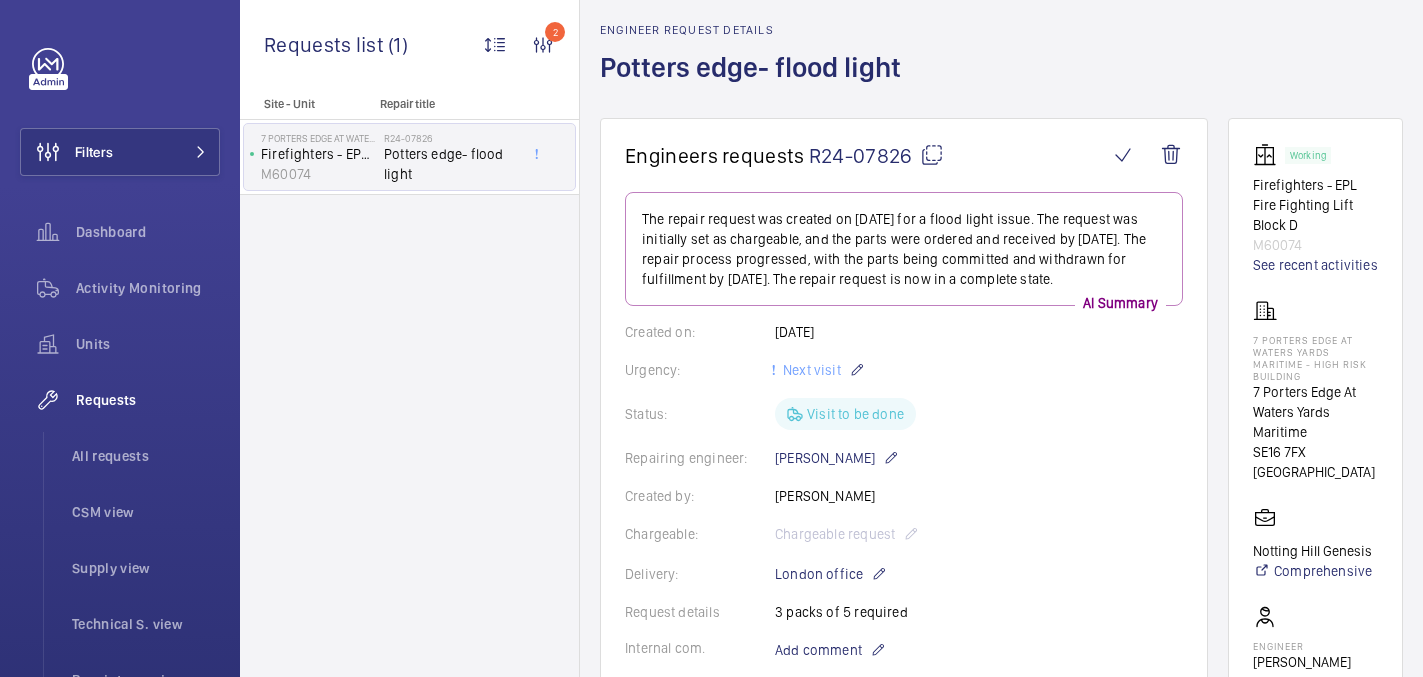 scroll, scrollTop: 65, scrollLeft: 0, axis: vertical 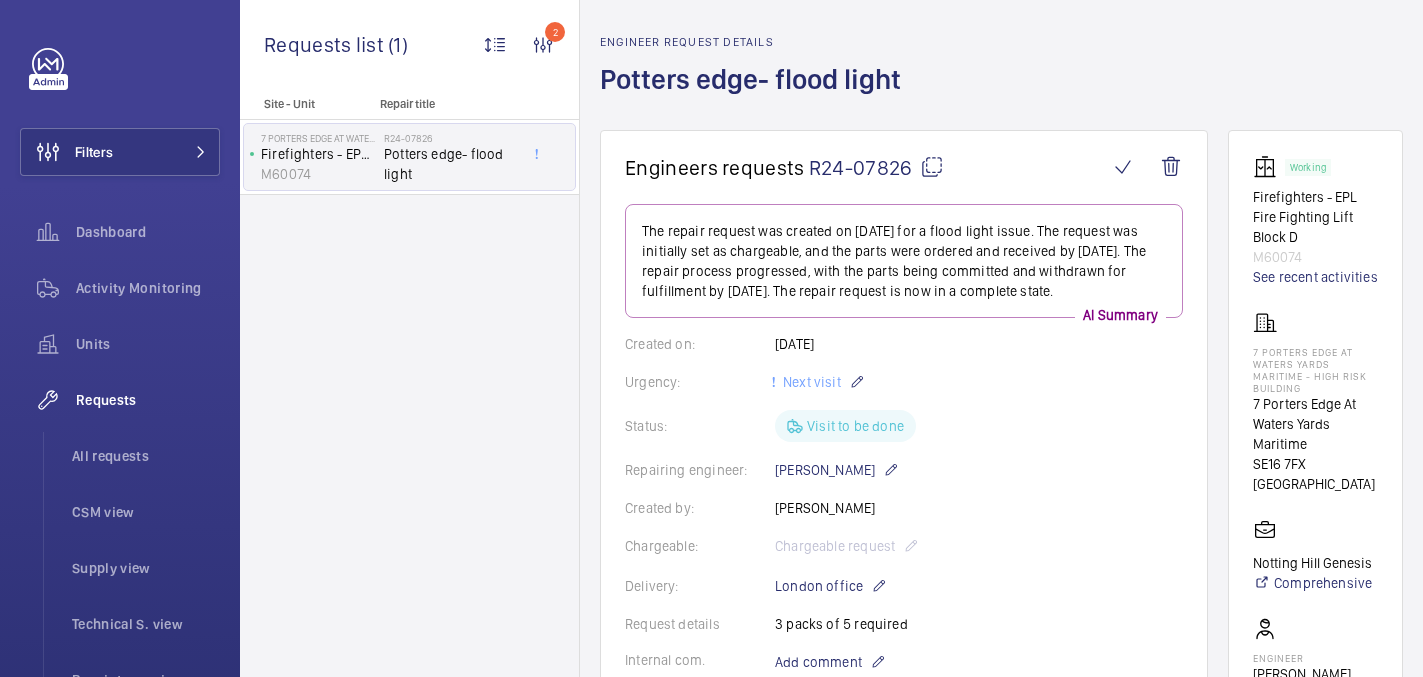 drag, startPoint x: 907, startPoint y: 81, endPoint x: 599, endPoint y: 85, distance: 308.02597 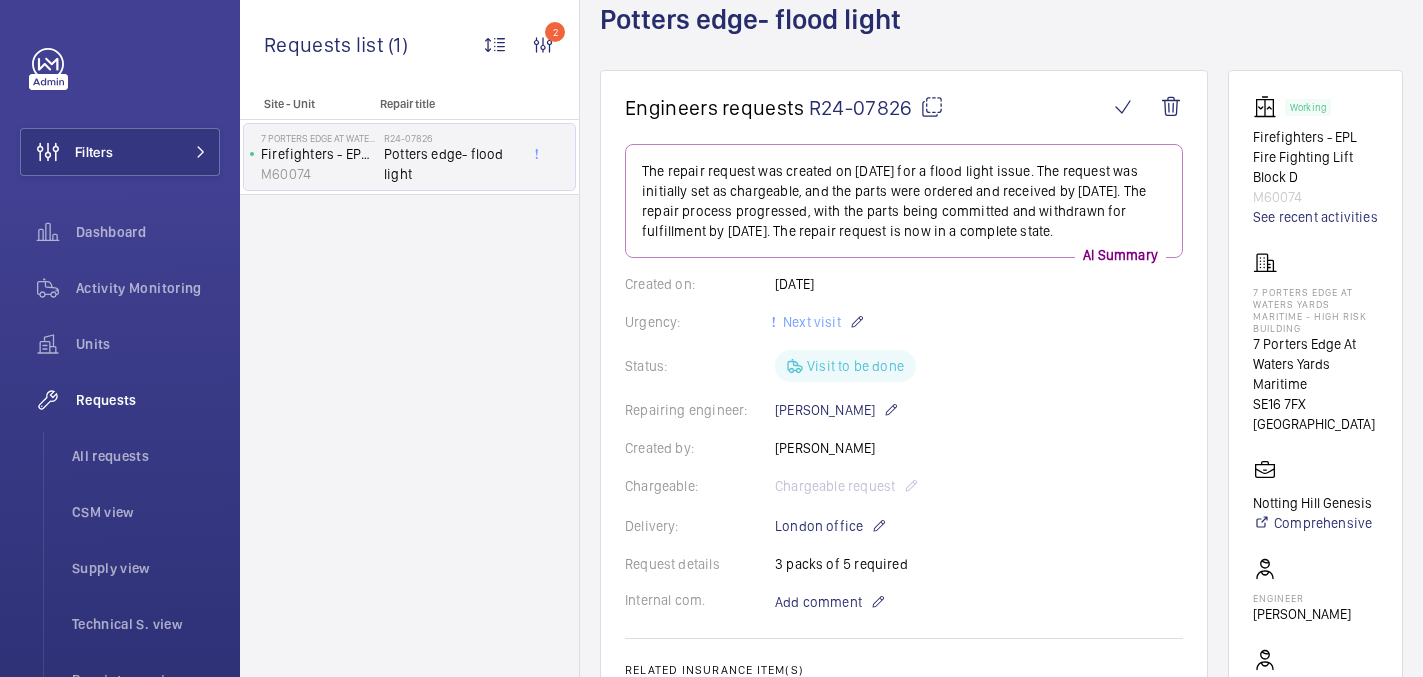 scroll, scrollTop: 129, scrollLeft: 0, axis: vertical 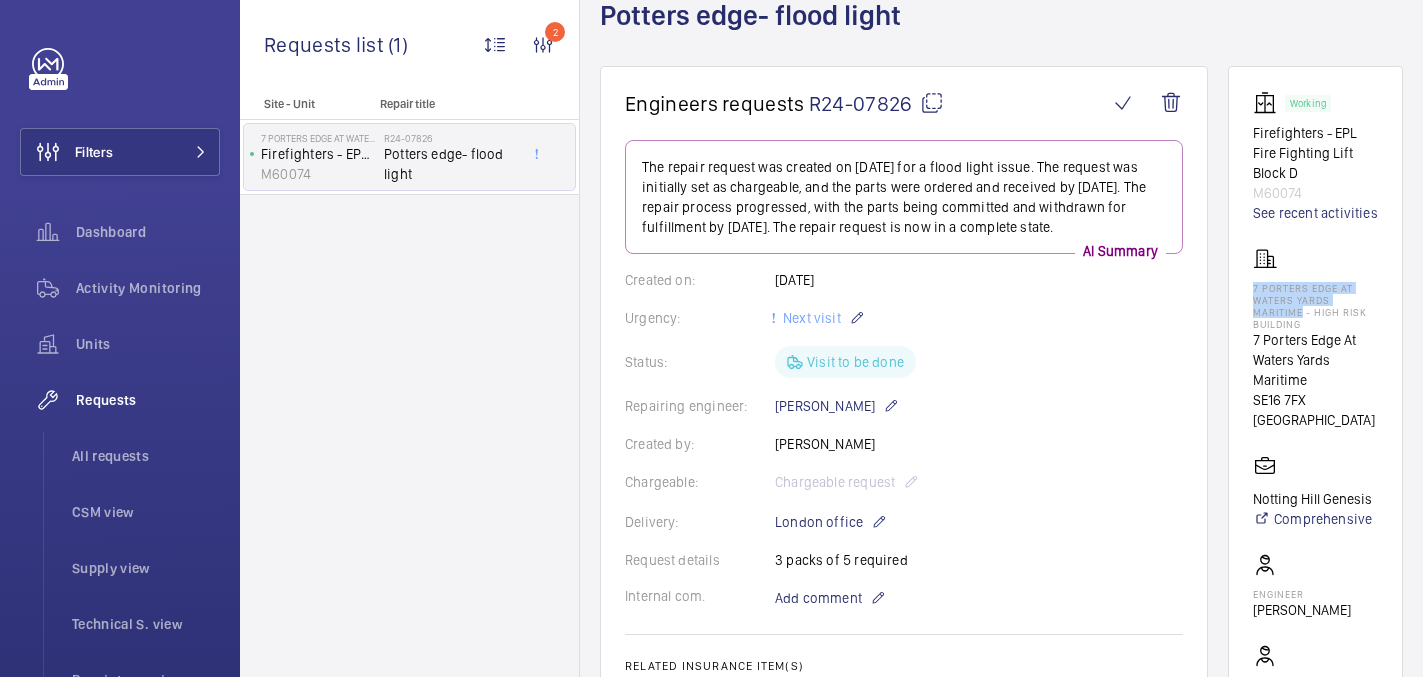 drag, startPoint x: 1270, startPoint y: 306, endPoint x: 1322, endPoint y: 335, distance: 59.5399 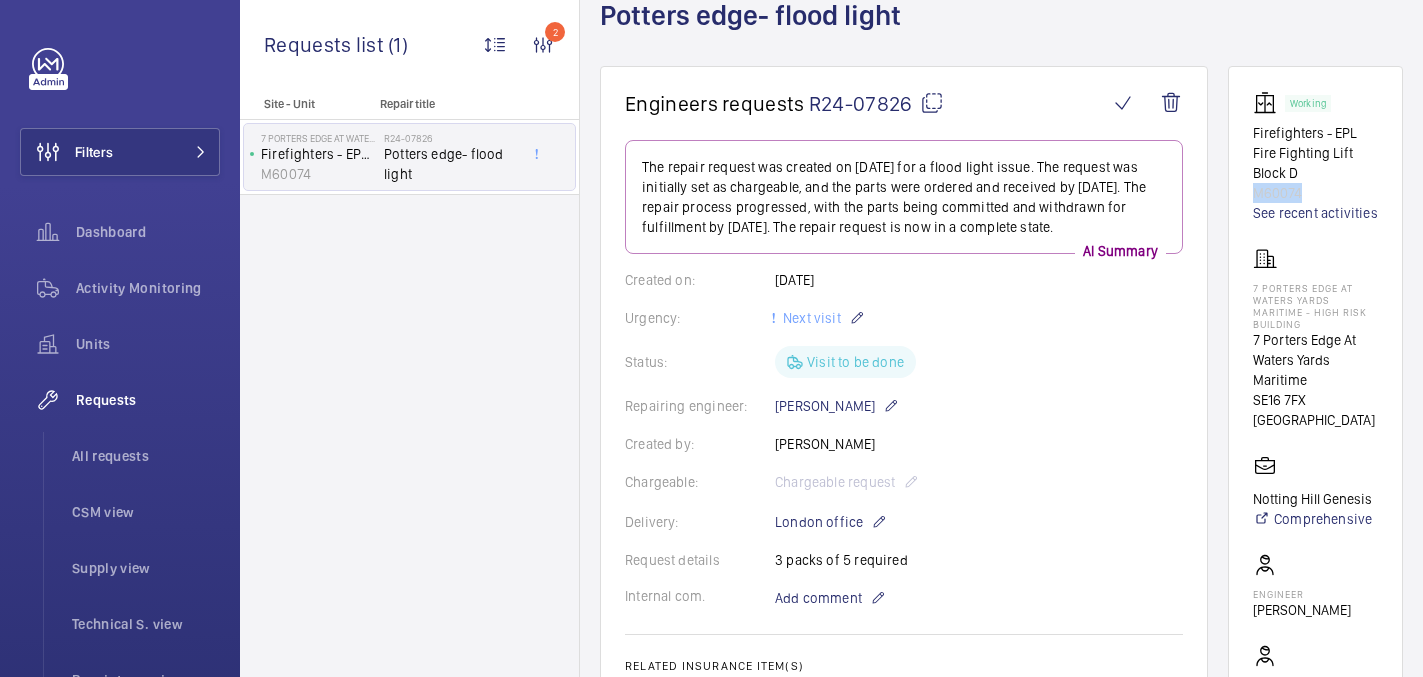 drag, startPoint x: 1270, startPoint y: 193, endPoint x: 1328, endPoint y: 196, distance: 58.077534 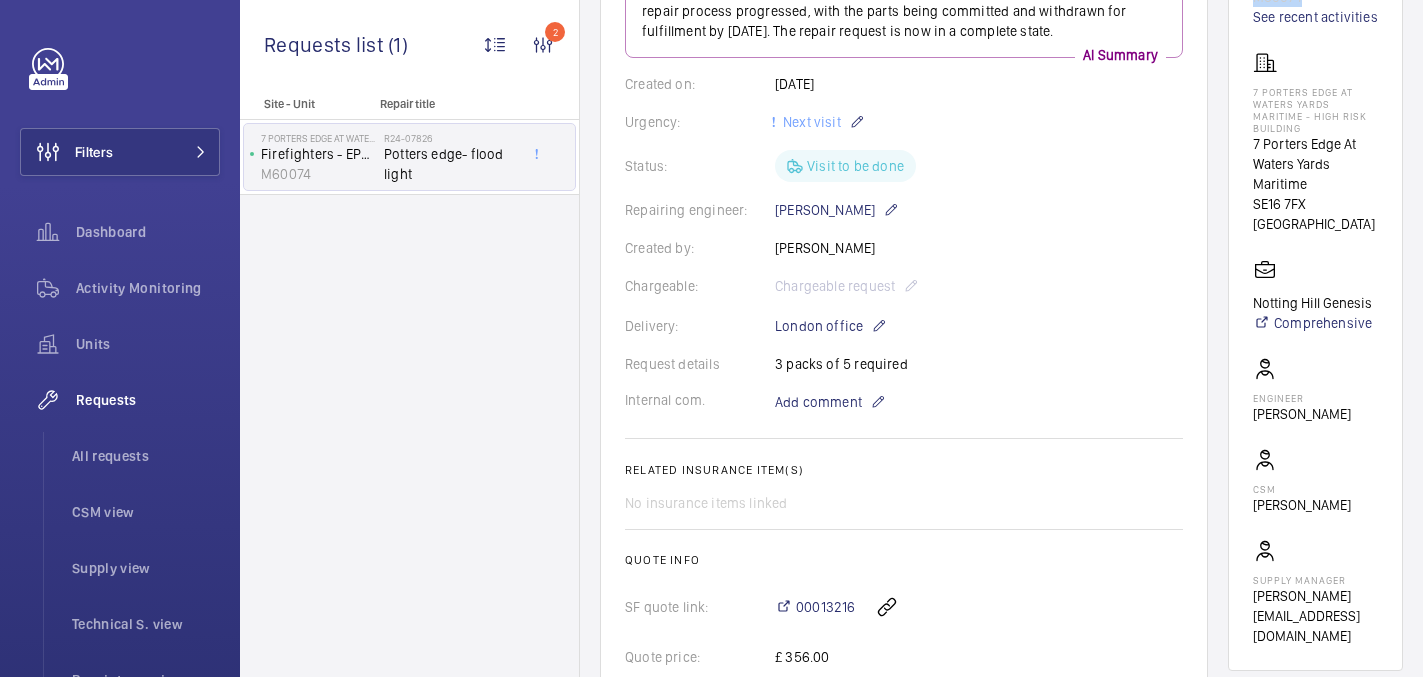 scroll, scrollTop: 324, scrollLeft: 0, axis: vertical 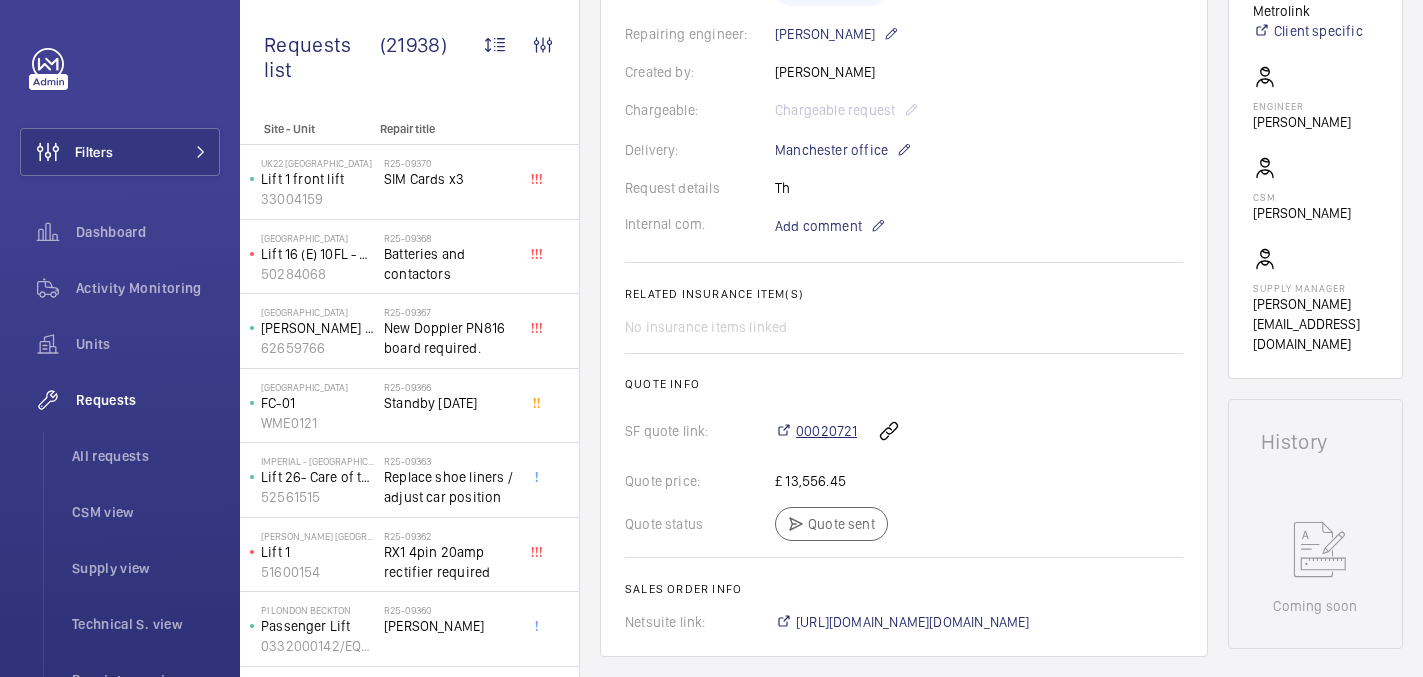 click on "00020721" 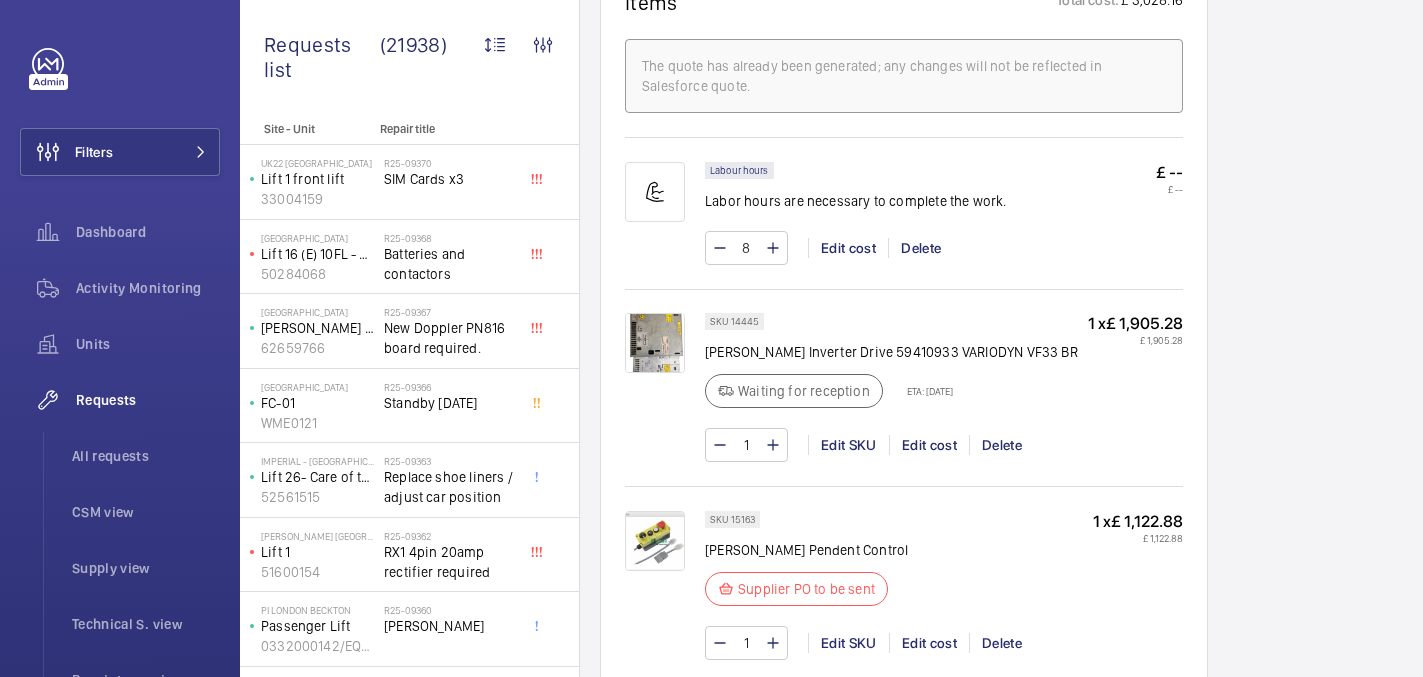scroll, scrollTop: 1228, scrollLeft: 0, axis: vertical 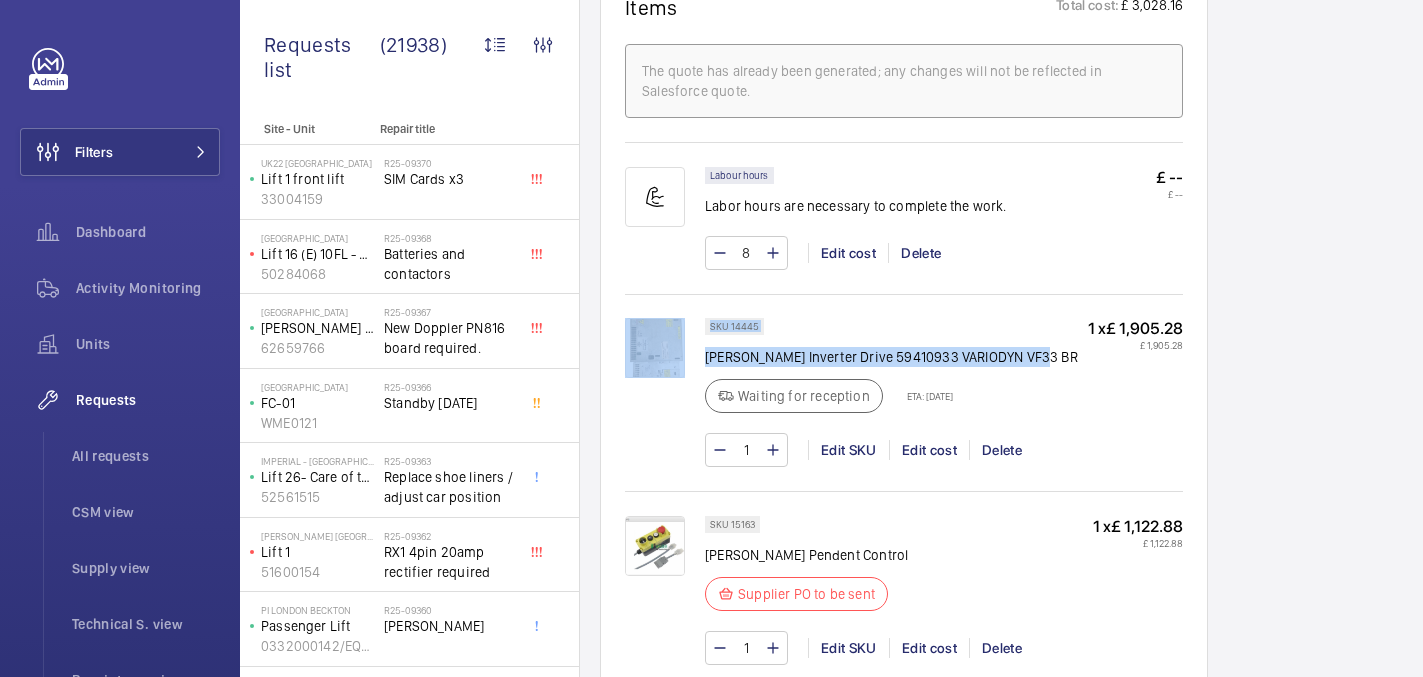 drag, startPoint x: 694, startPoint y: 362, endPoint x: 1050, endPoint y: 355, distance: 356.06882 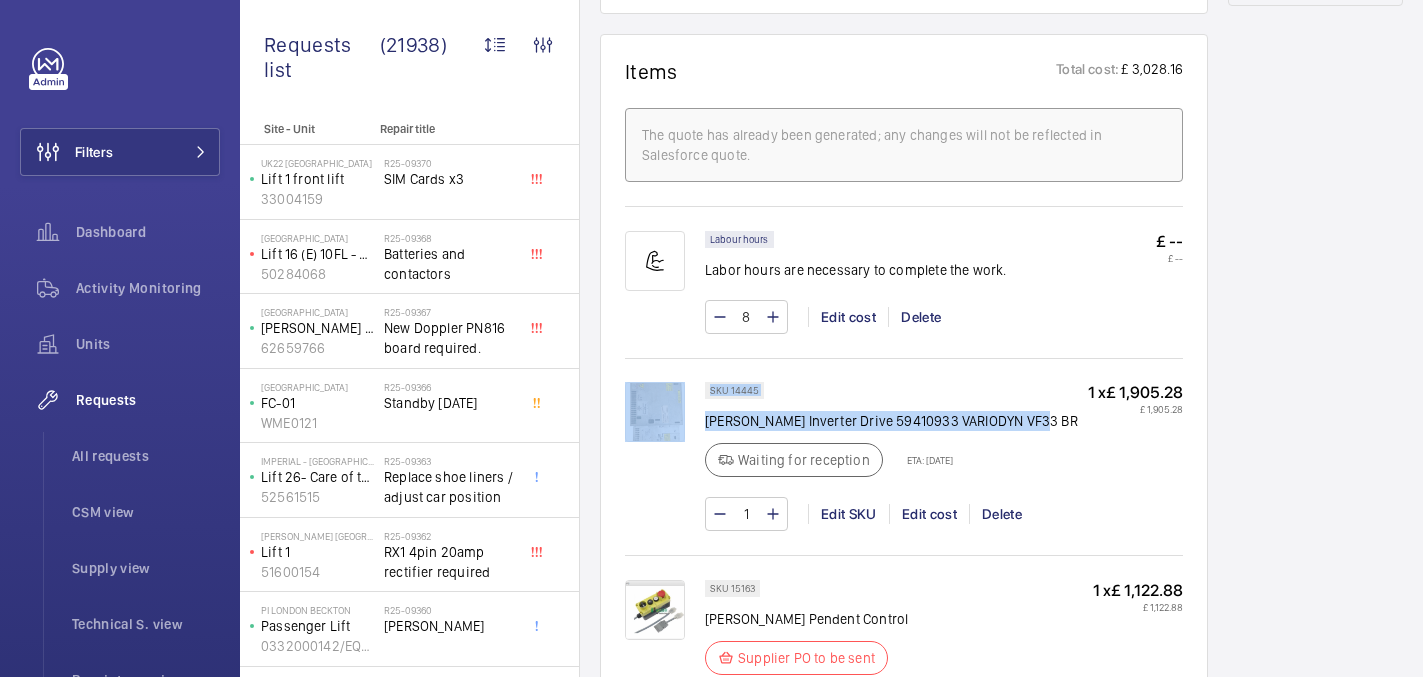 scroll, scrollTop: 1222, scrollLeft: 0, axis: vertical 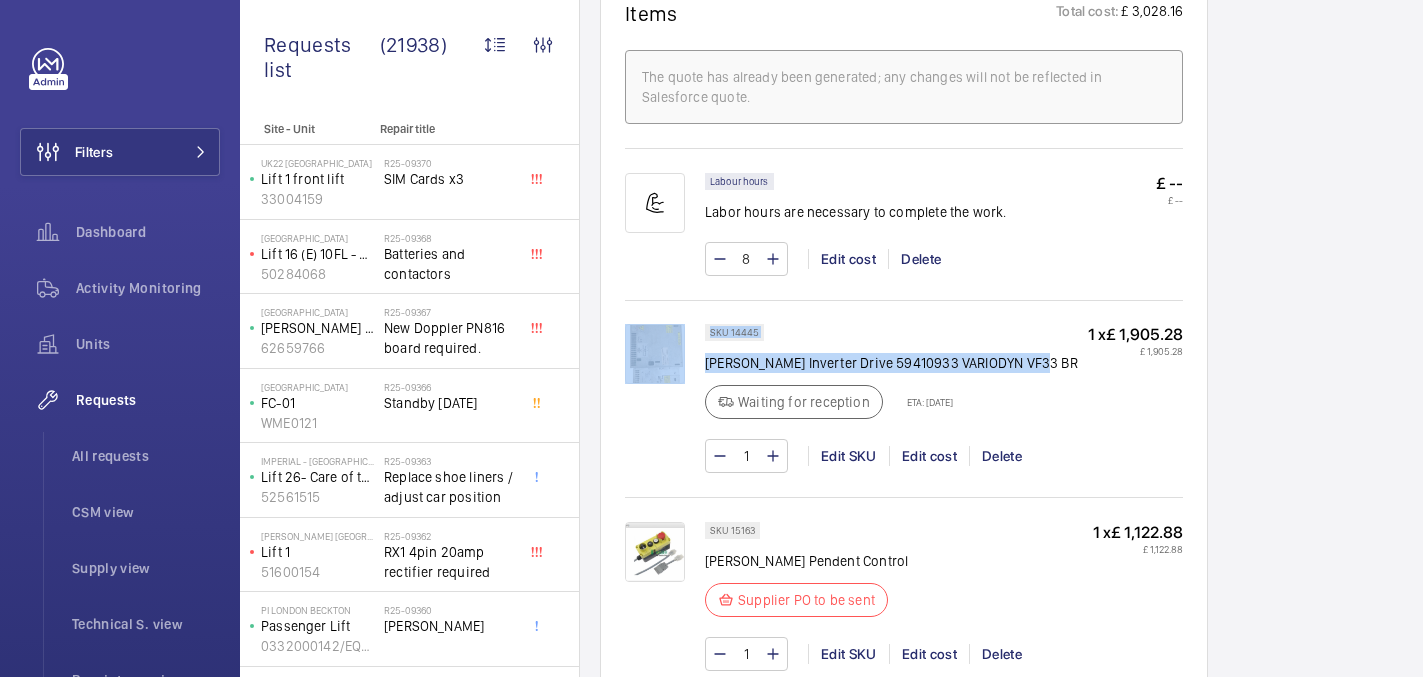 click on "SKU 14445 Schindler Inverter Drive 59410933 VARIODYN VF33 BR Waiting for reception ETA: 16 Jul 2025" 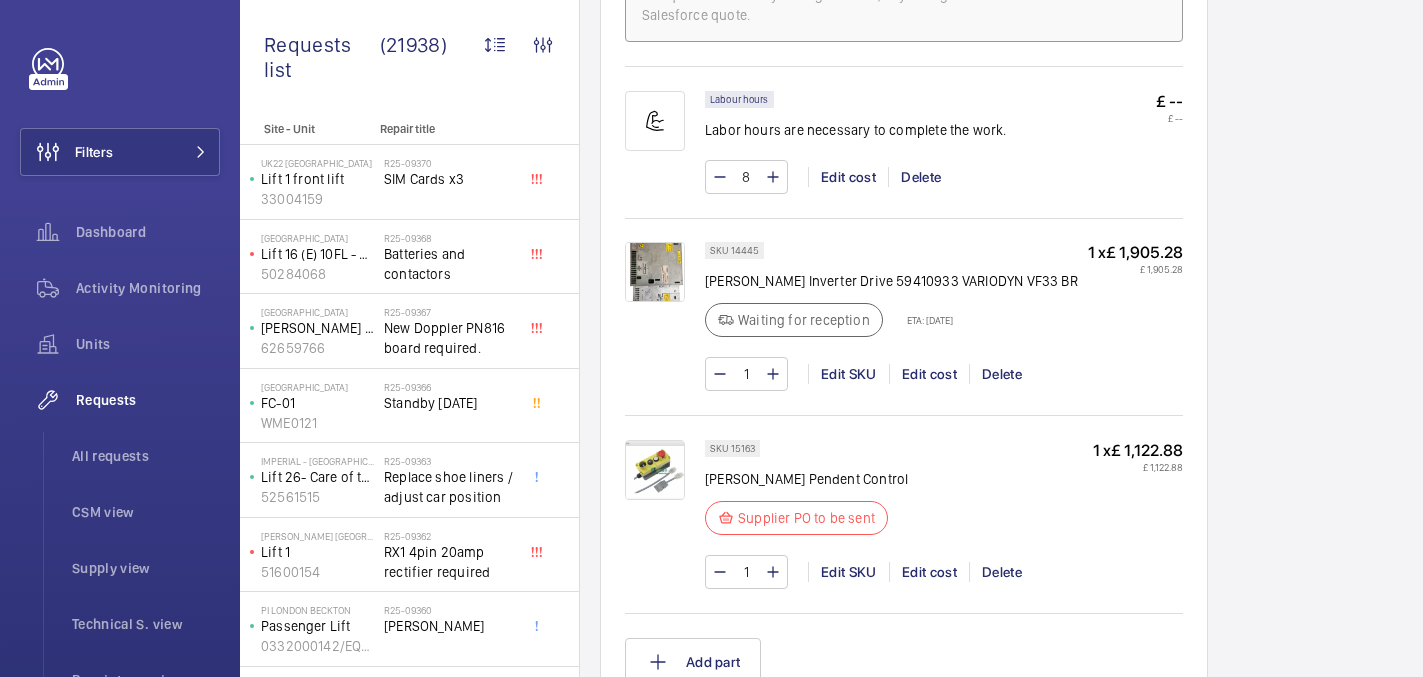scroll, scrollTop: 1305, scrollLeft: 0, axis: vertical 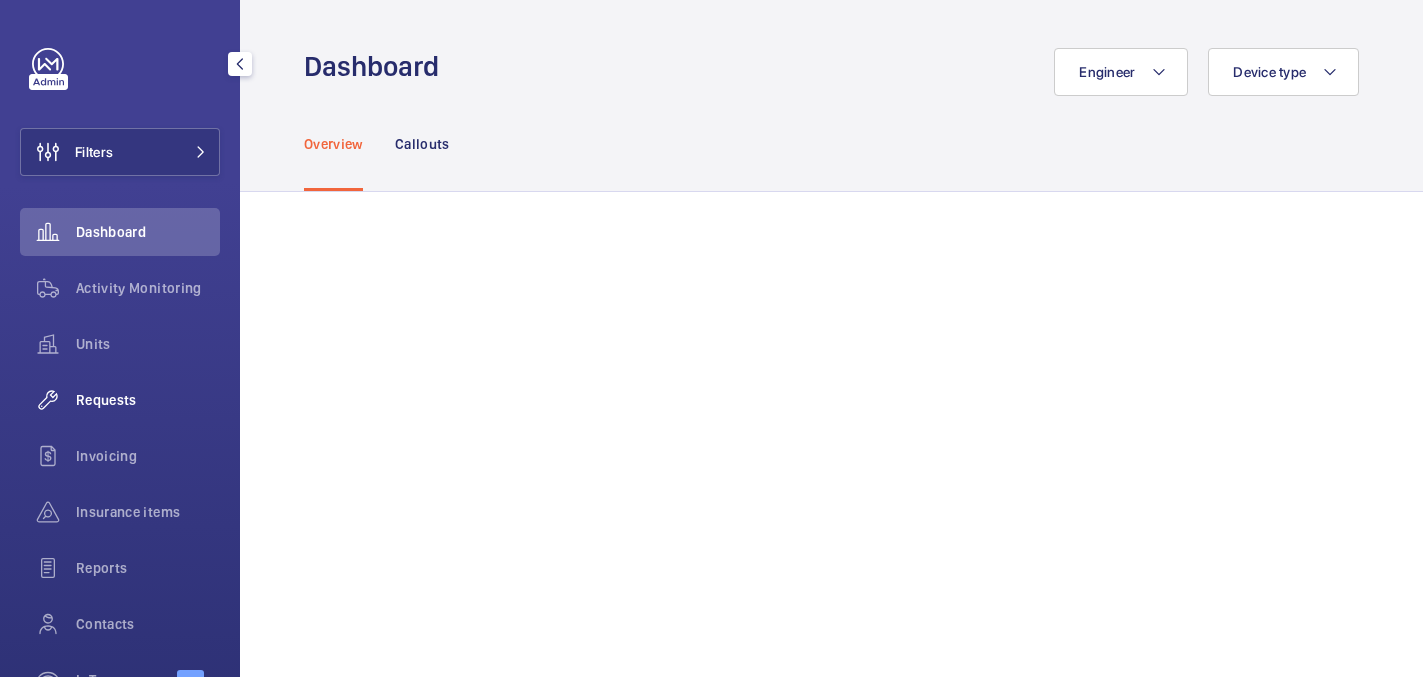 click on "Requests" 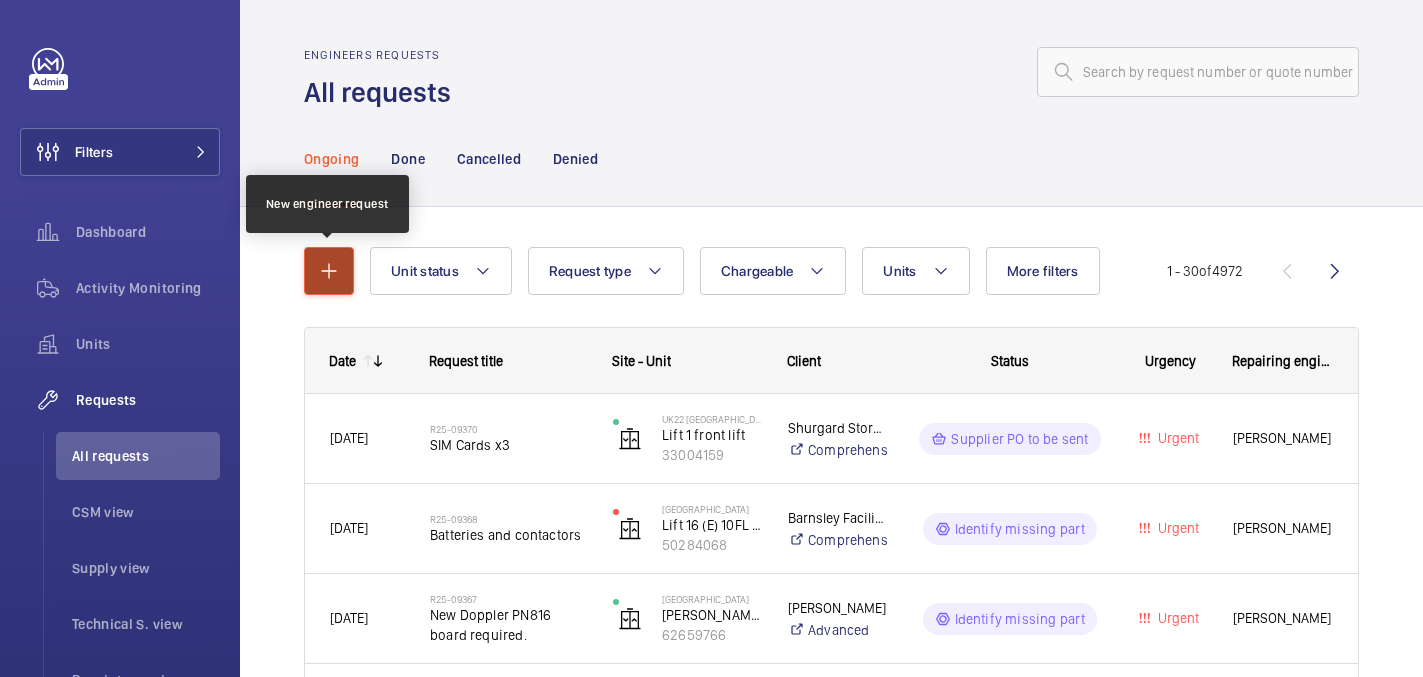 click 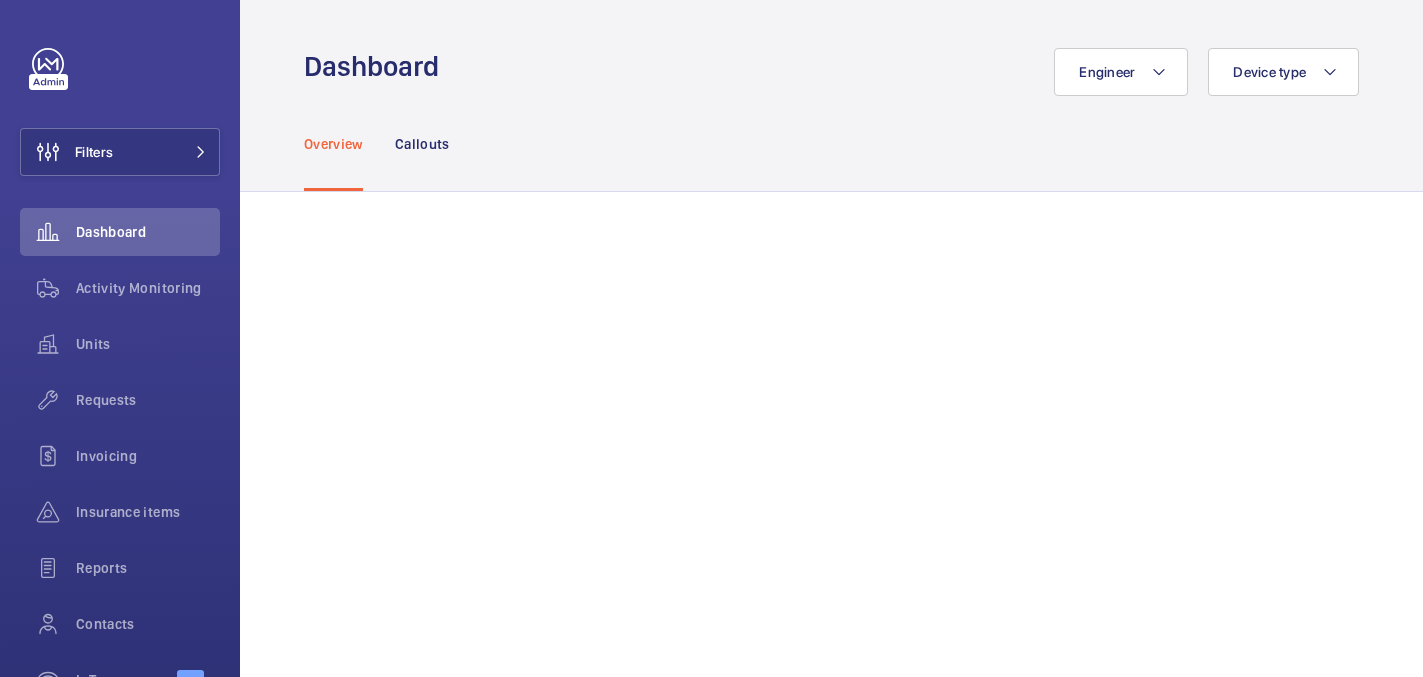 scroll, scrollTop: 0, scrollLeft: 0, axis: both 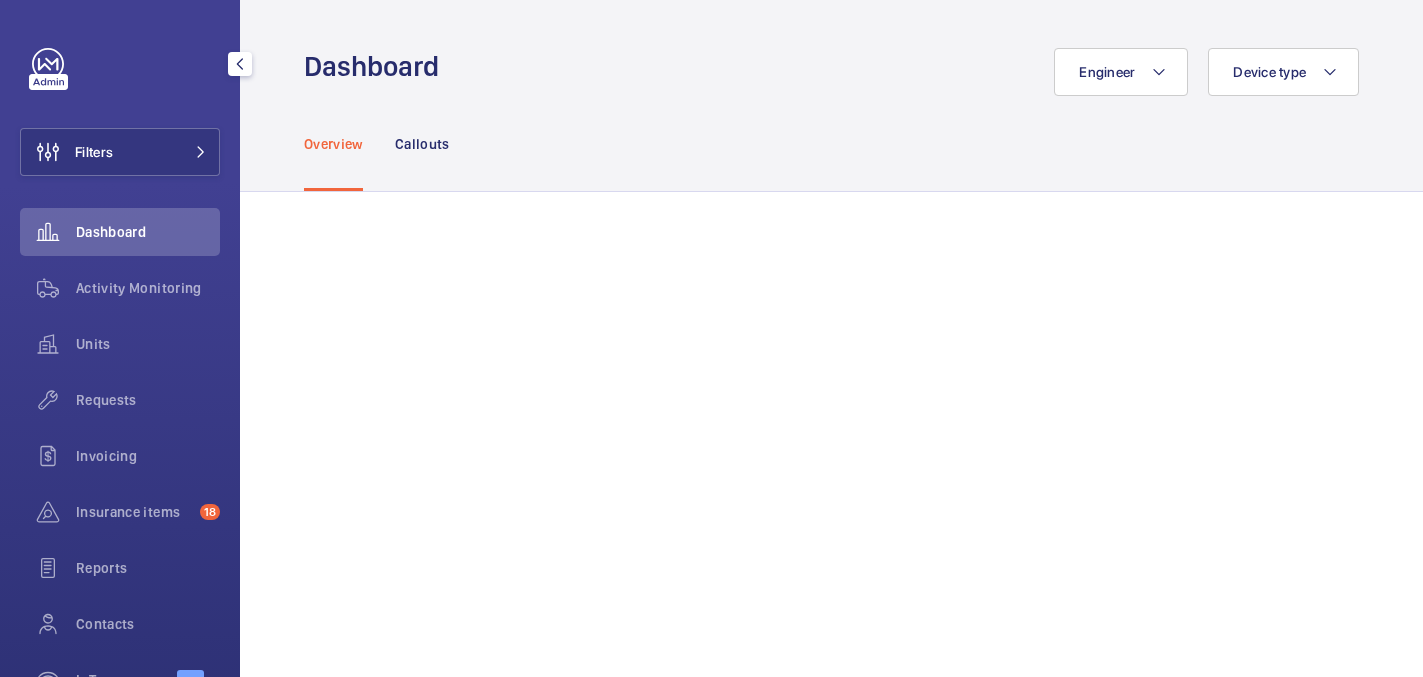 click on "Units" 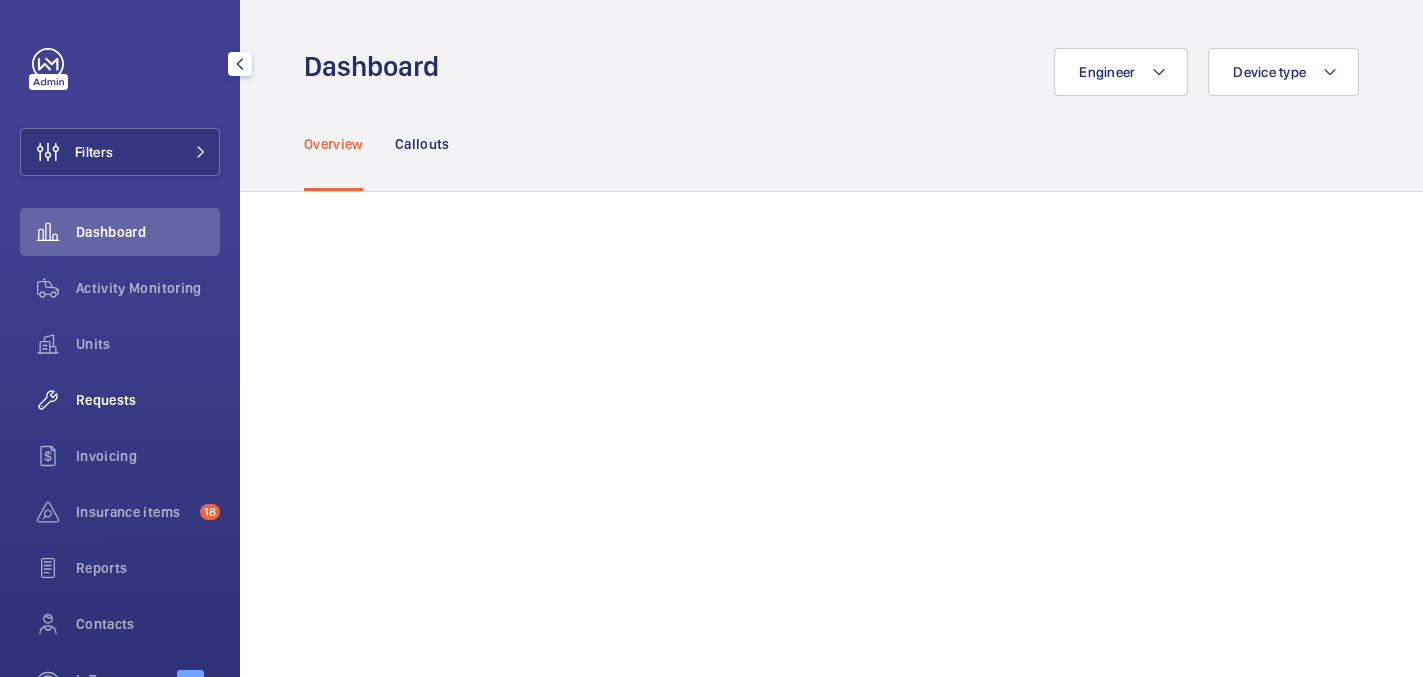 click on "Requests" 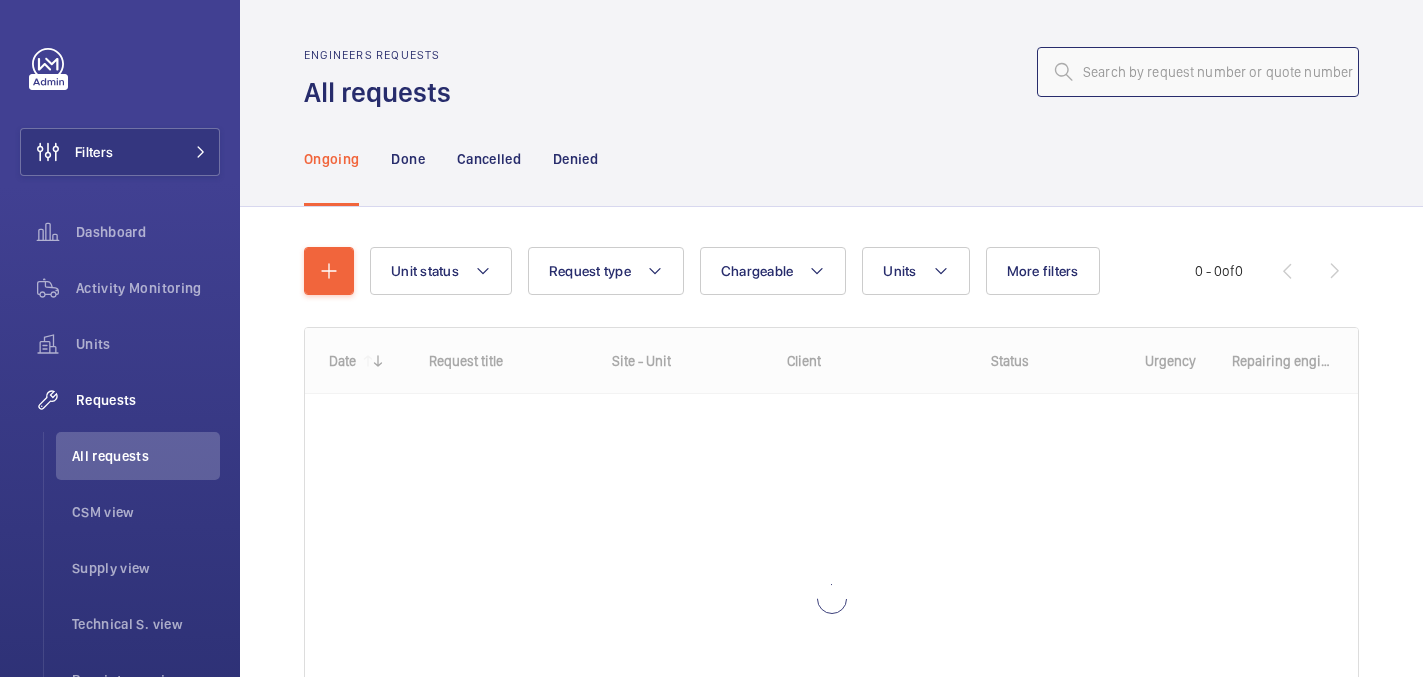 click 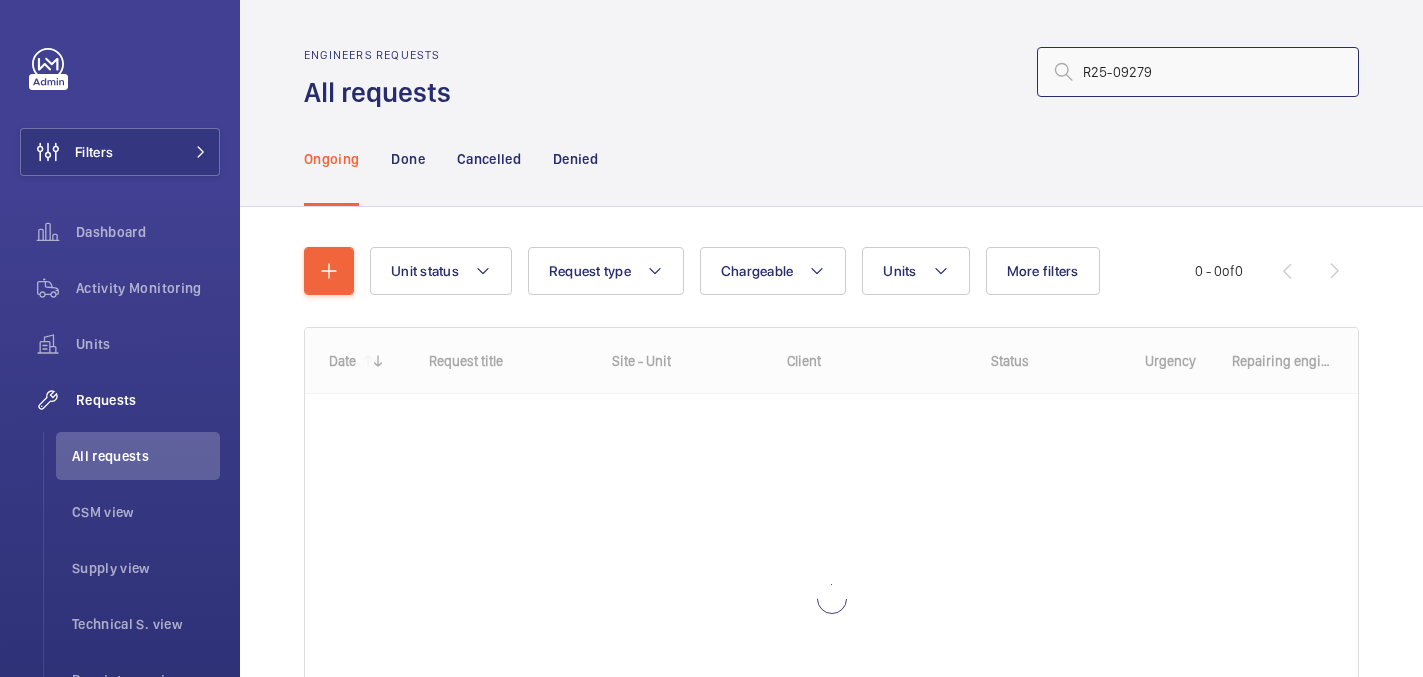 type on "R25-09279" 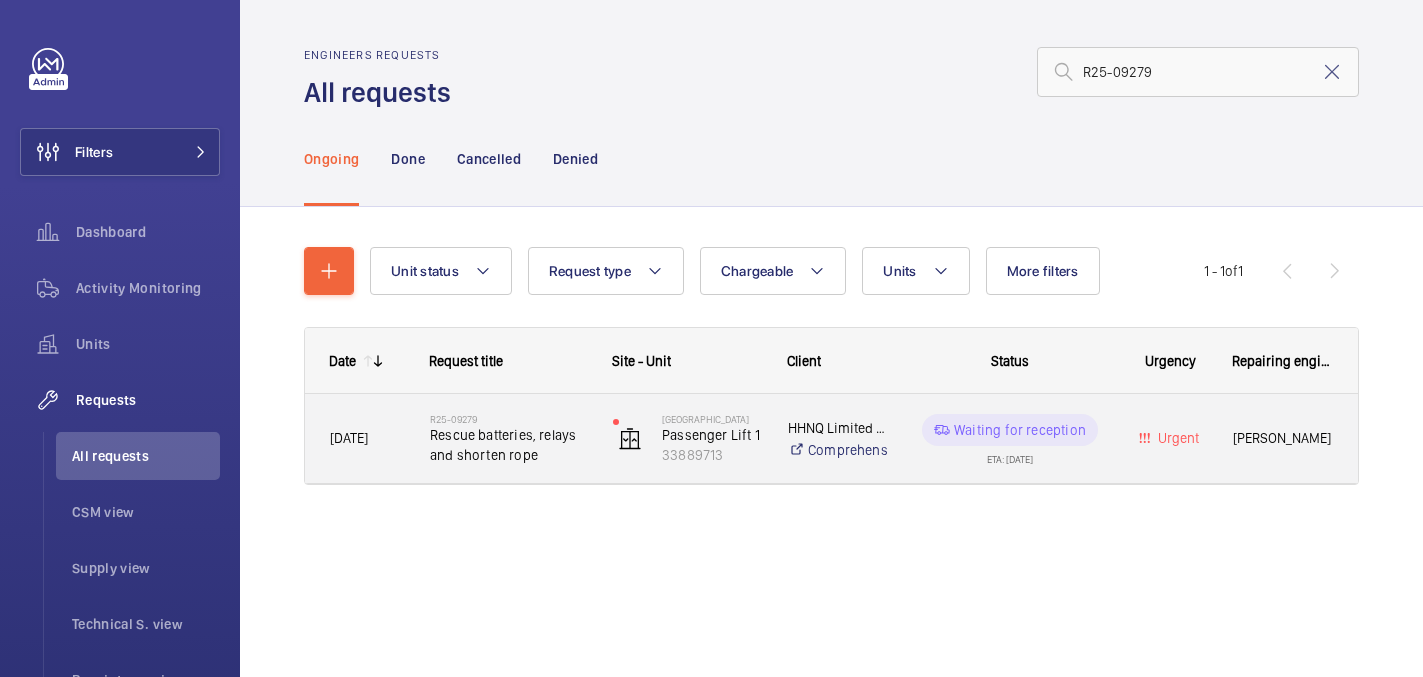 click on "R25-09279   Rescue batteries, relays and shorten rope" 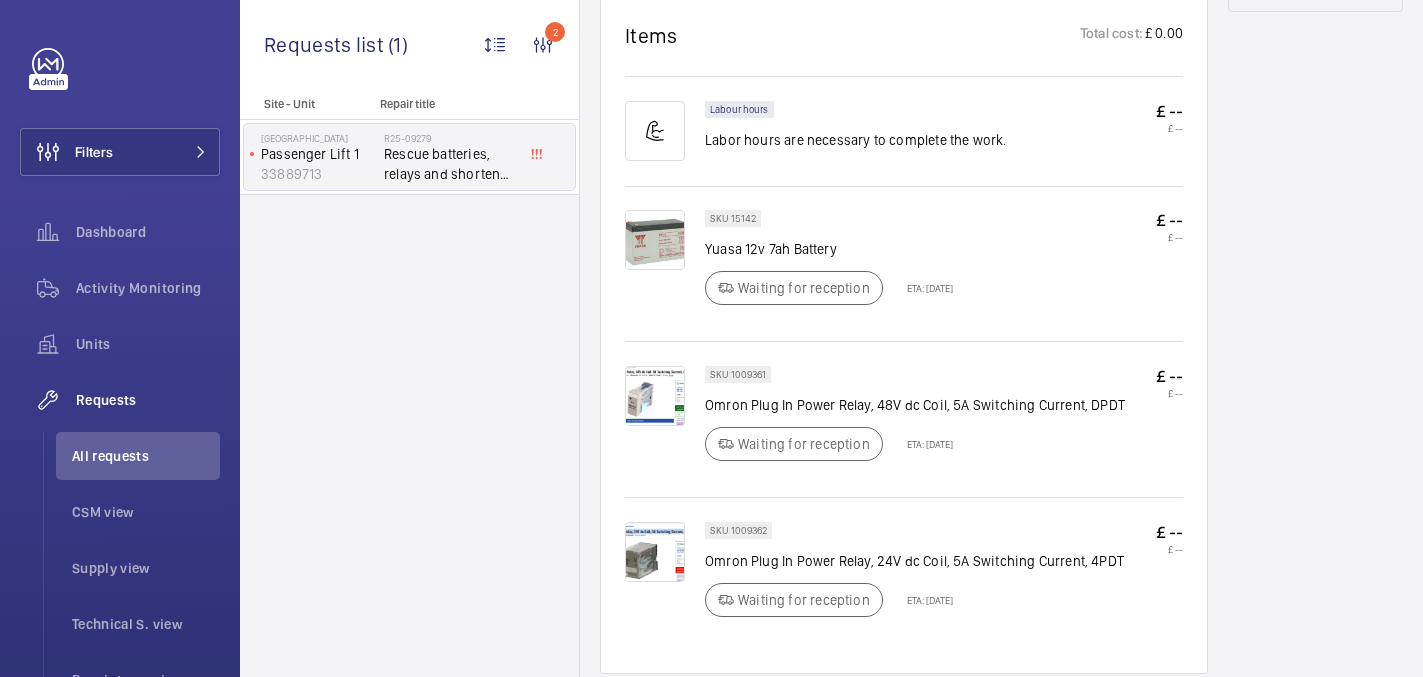 scroll, scrollTop: 1159, scrollLeft: 0, axis: vertical 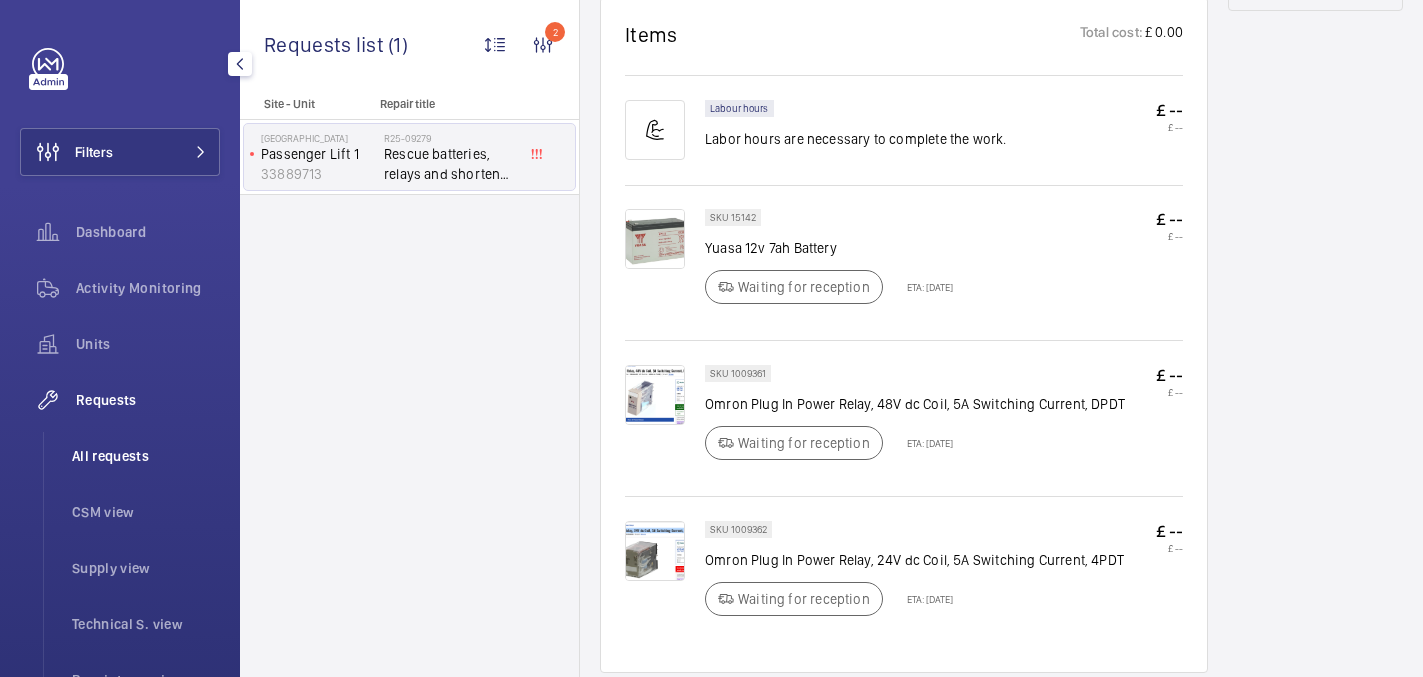 click on "All requests" 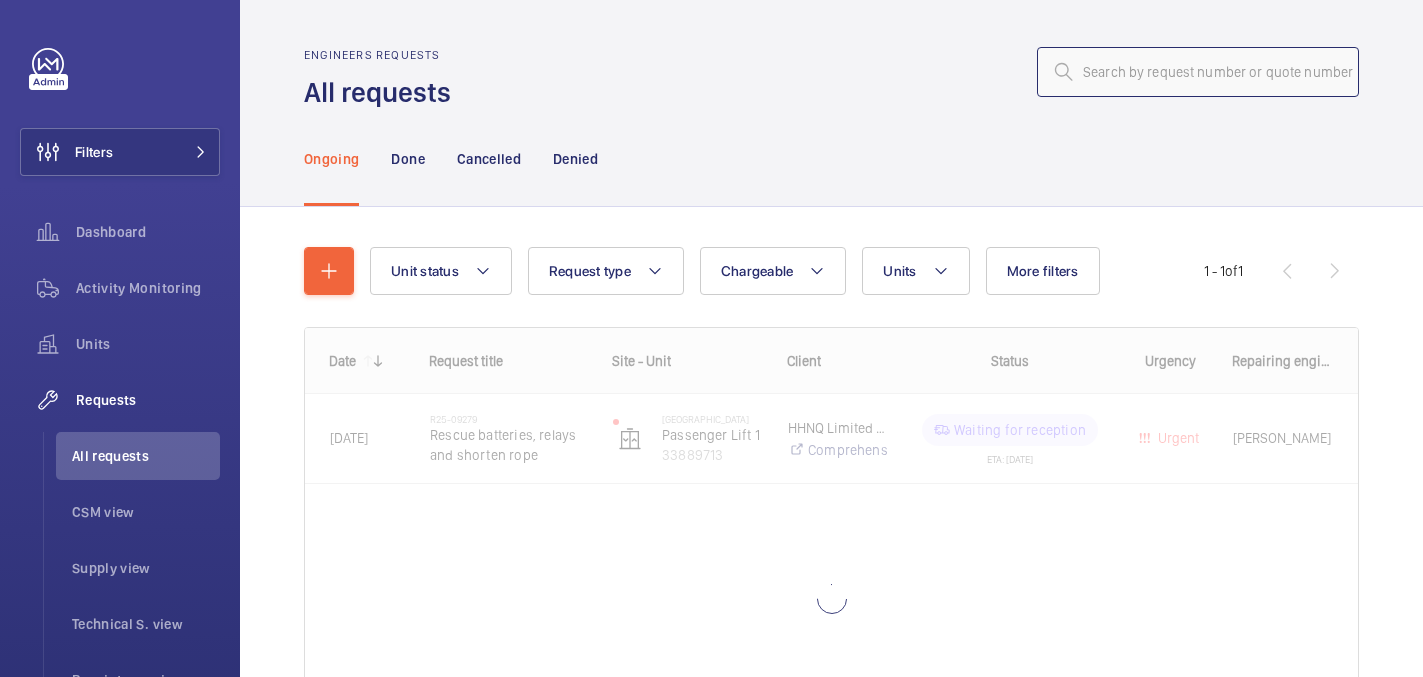click 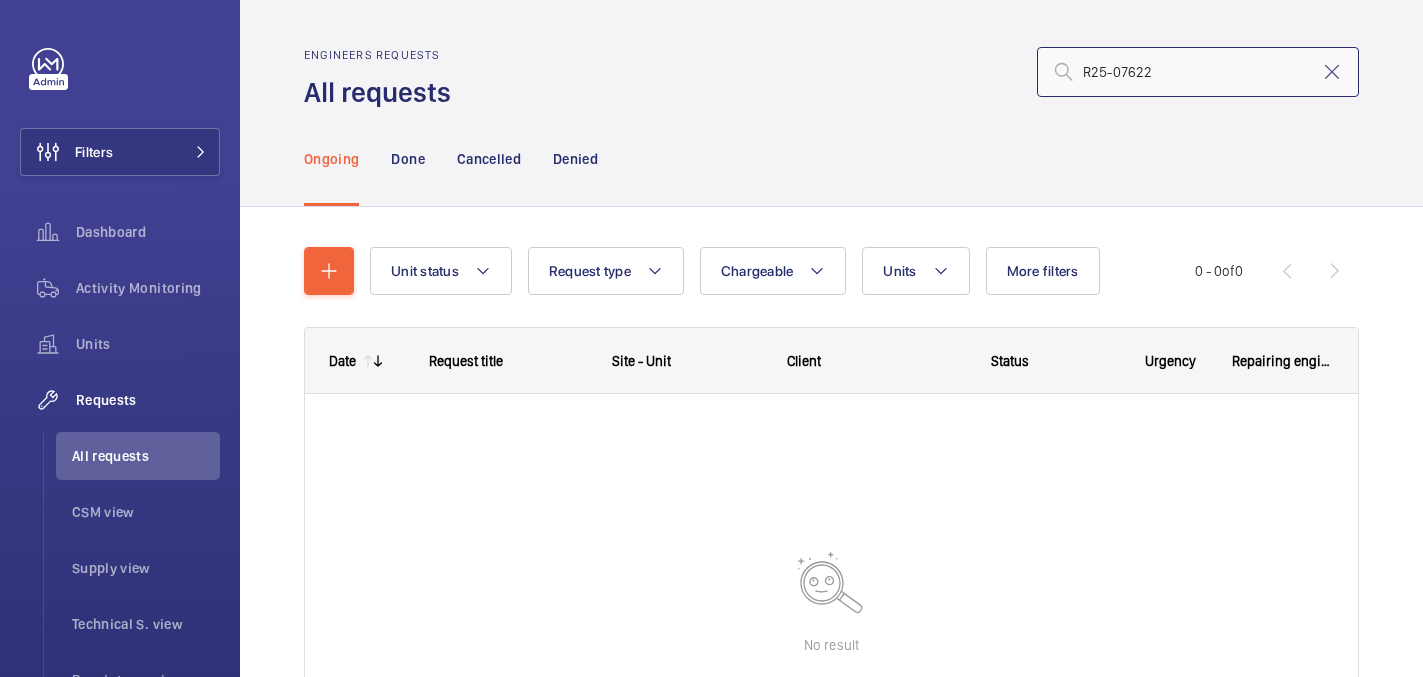 click on "R25-07622" 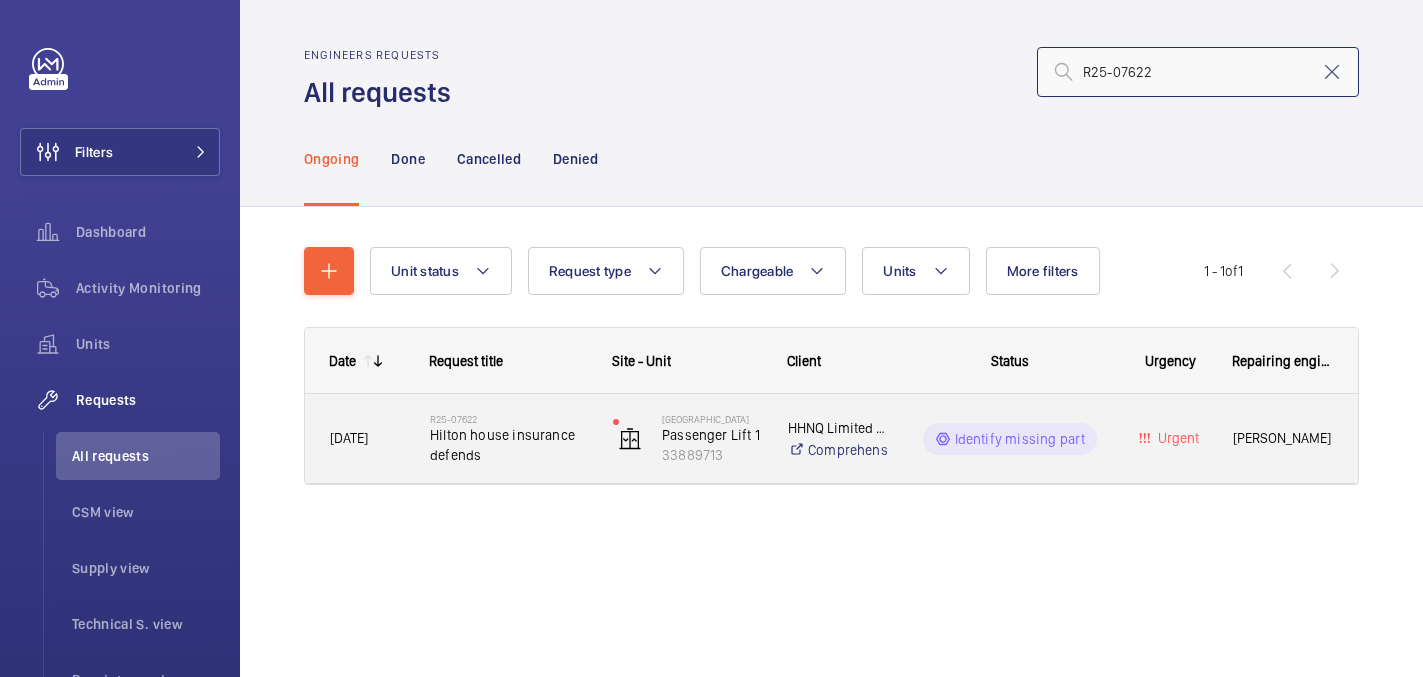 type on "R25-07622" 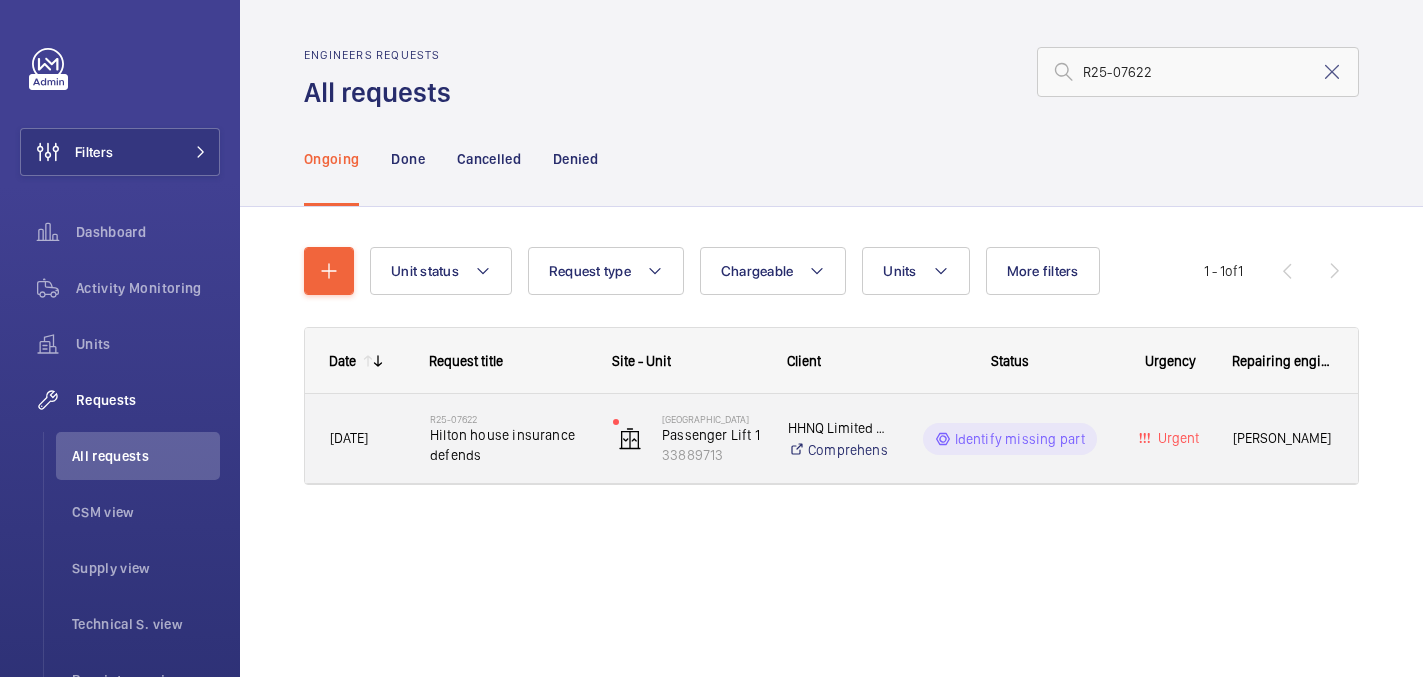 click on "R25-07622" 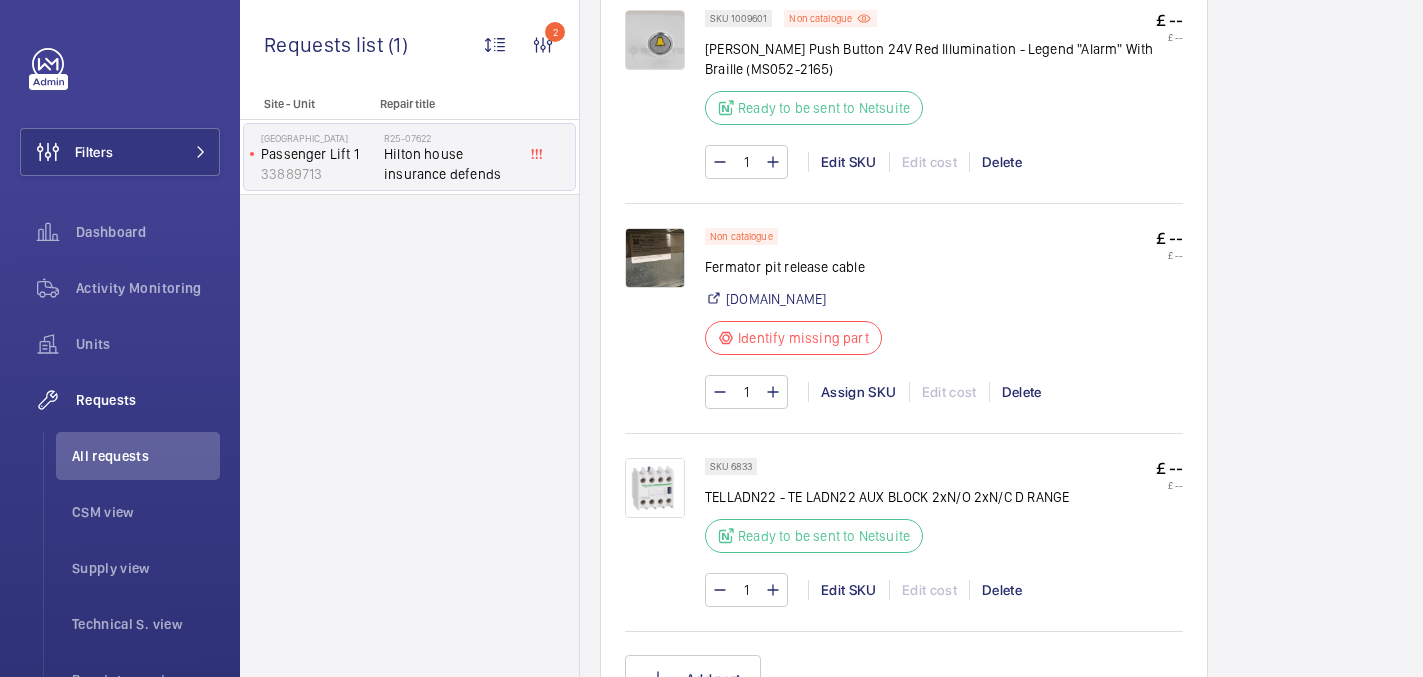 scroll, scrollTop: 1598, scrollLeft: 0, axis: vertical 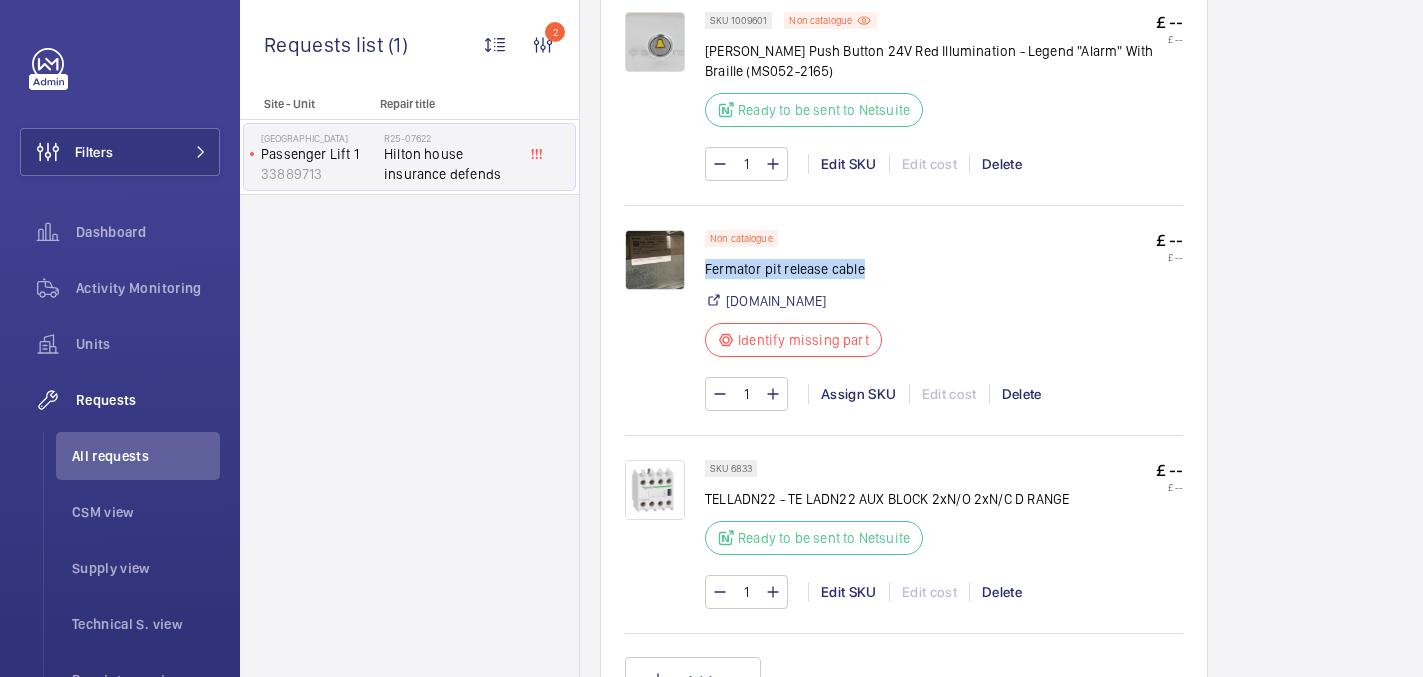 drag, startPoint x: 708, startPoint y: 272, endPoint x: 875, endPoint y: 280, distance: 167.19151 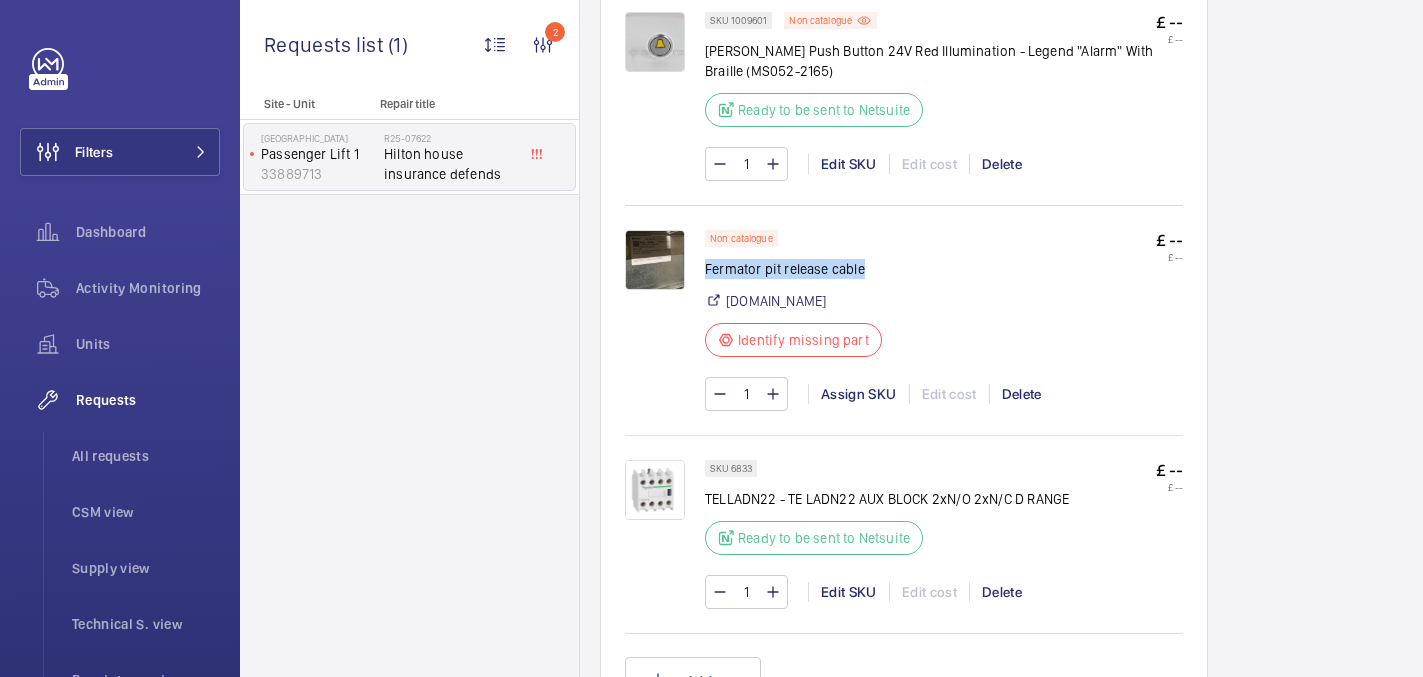scroll, scrollTop: 1604, scrollLeft: 0, axis: vertical 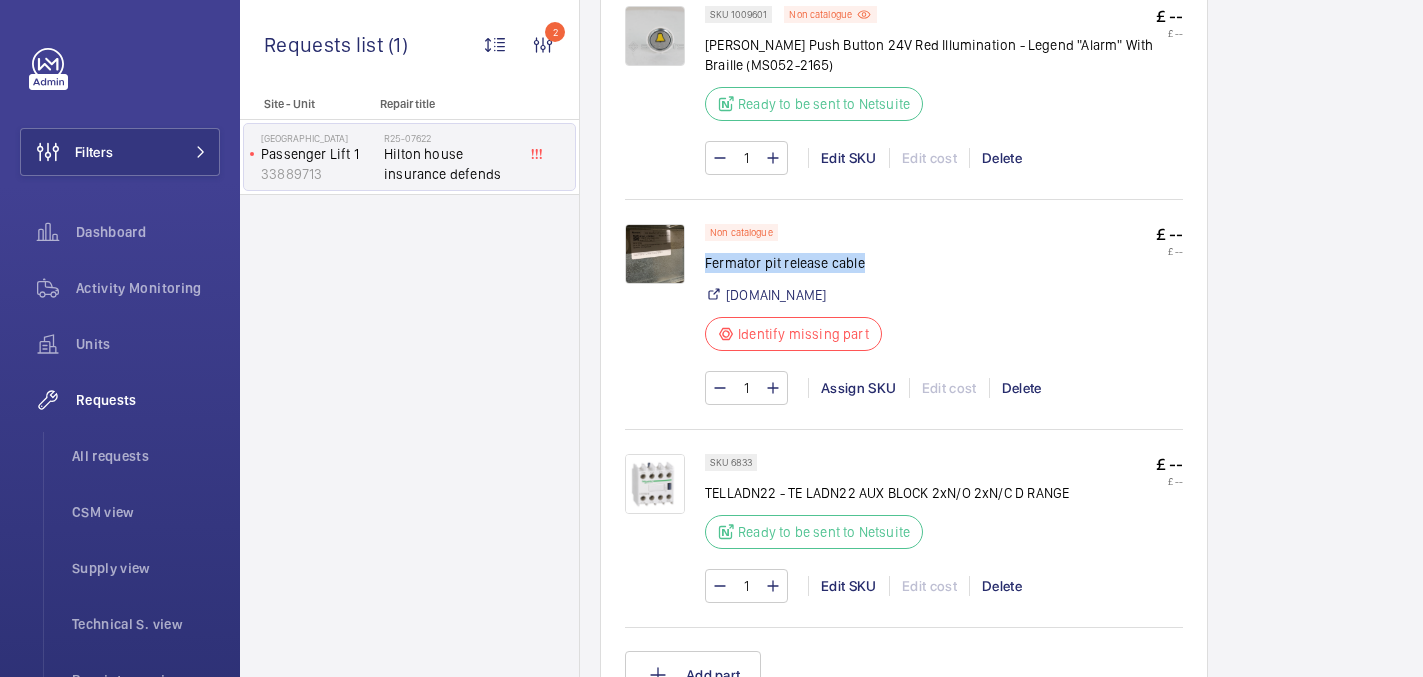 click on "Non catalogue Fermator pit release cable   Global.com  Identify missing part" 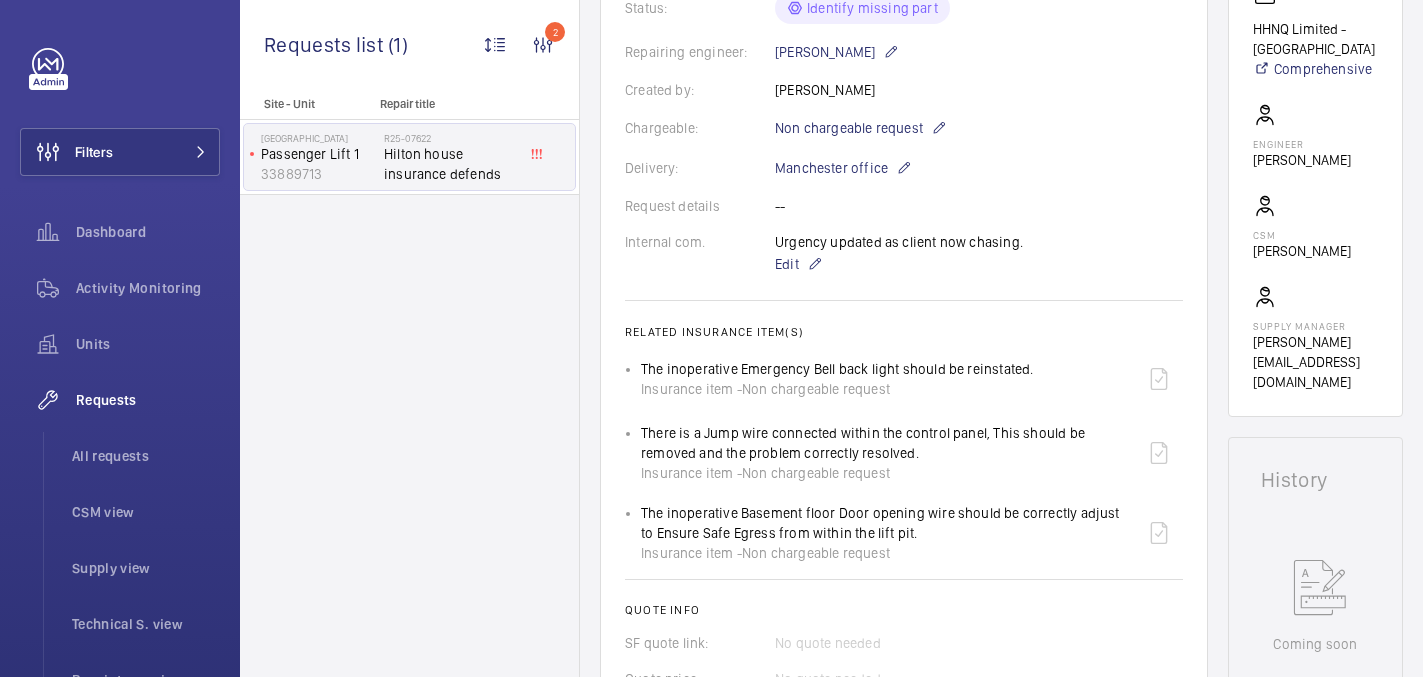 scroll, scrollTop: 479, scrollLeft: 0, axis: vertical 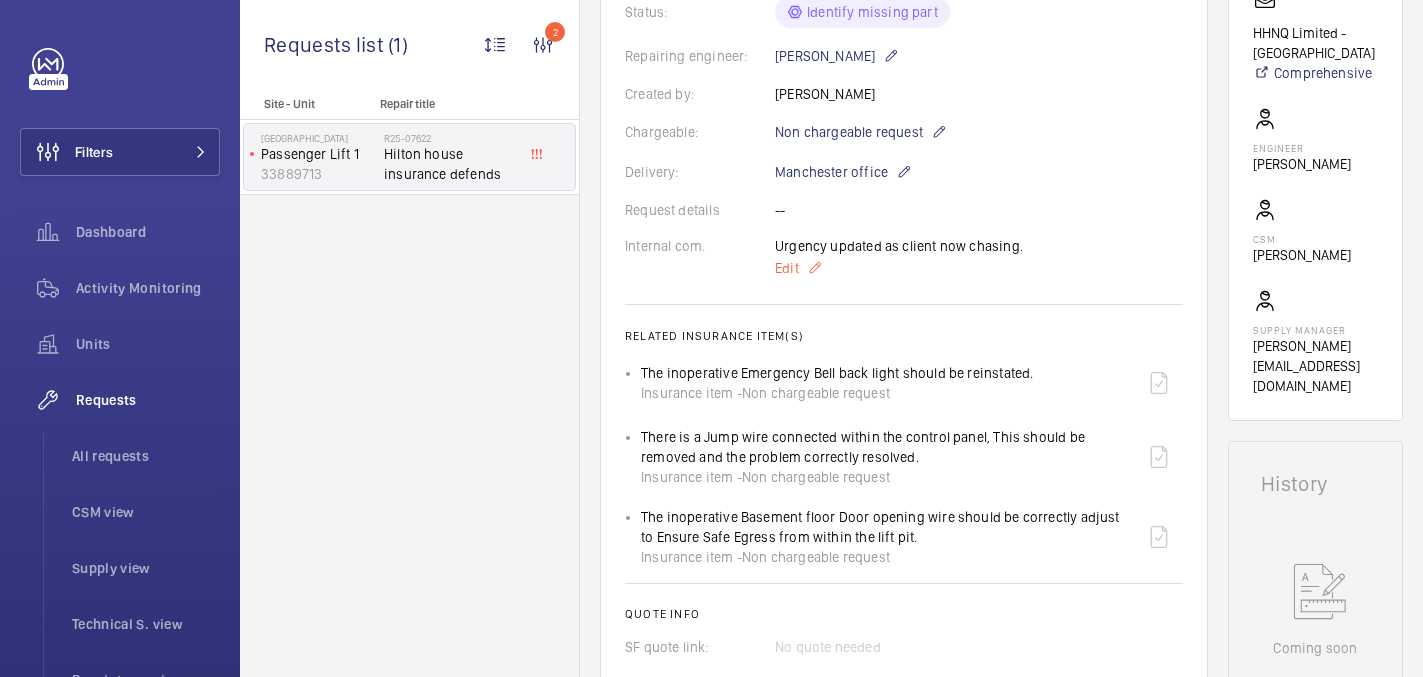 click on "Edit" 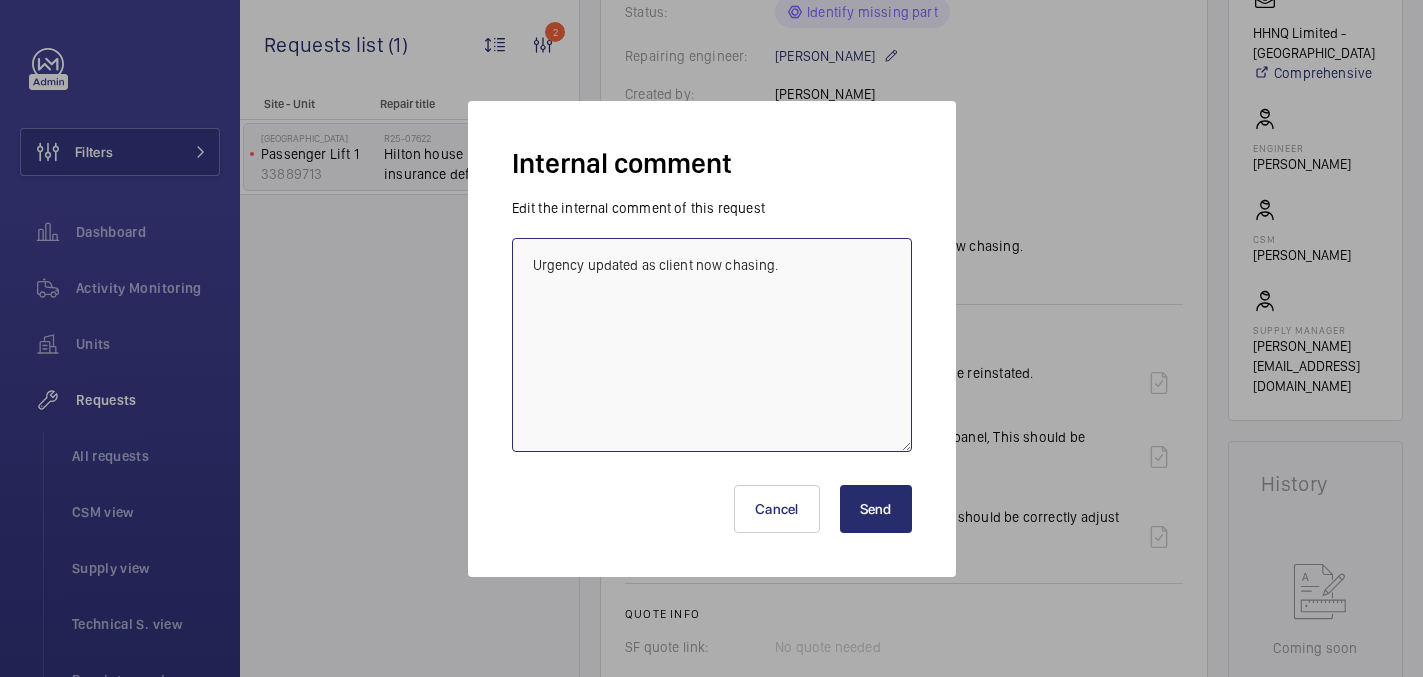 click on "Urgency updated as client now chasing." at bounding box center (712, 345) 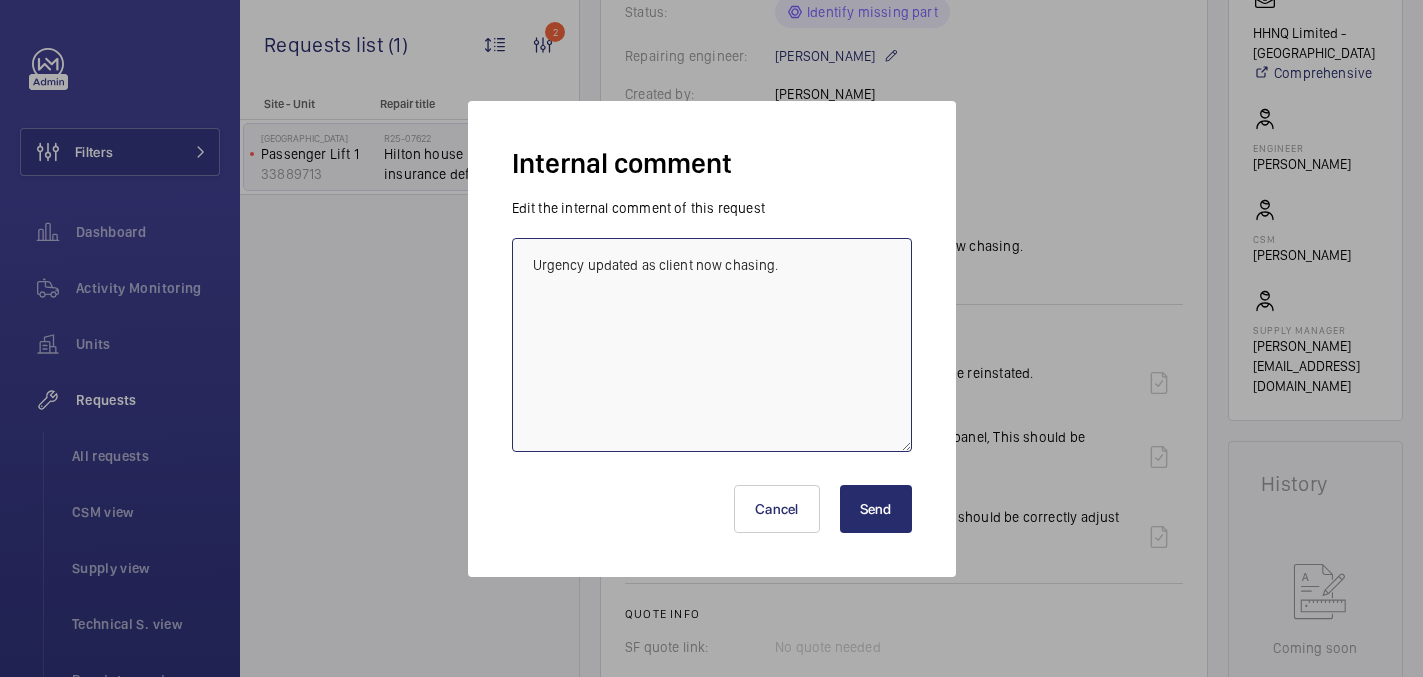 click on "Urgency updated as client now chasing." at bounding box center [712, 345] 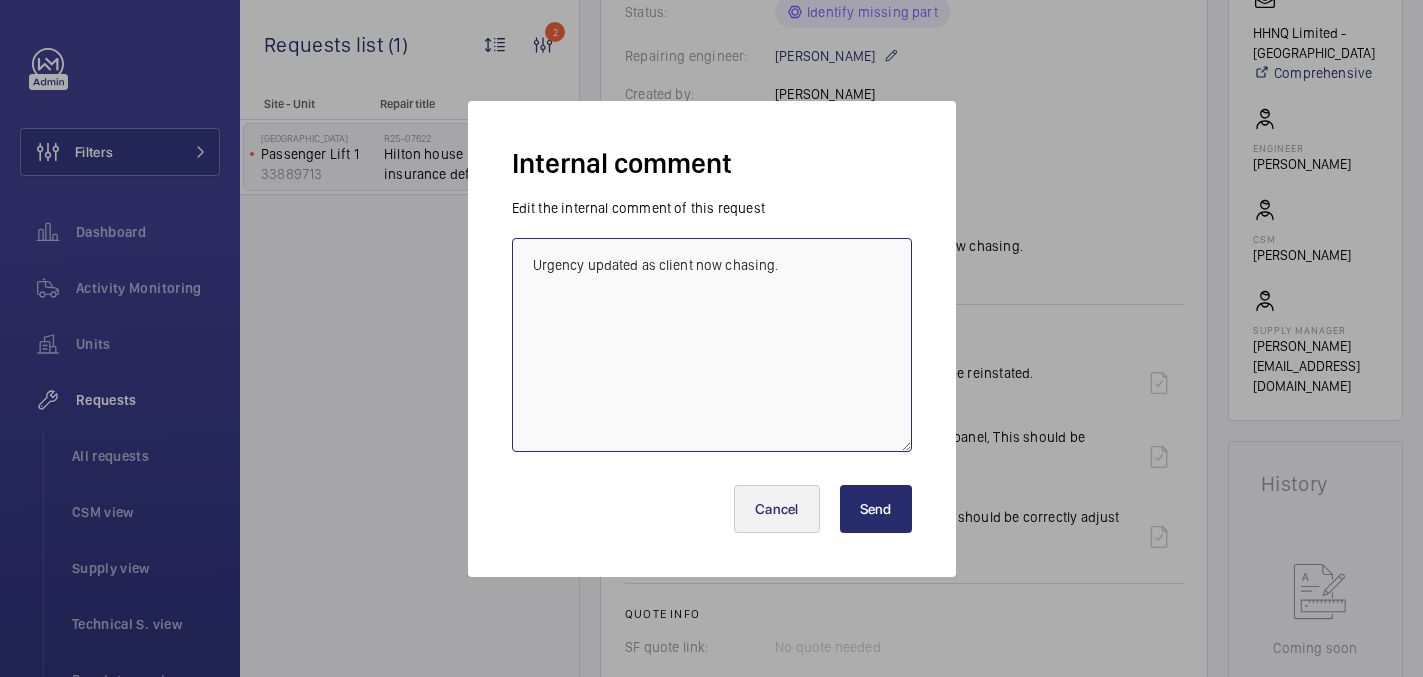 type on "Urgency updated as client now chasing." 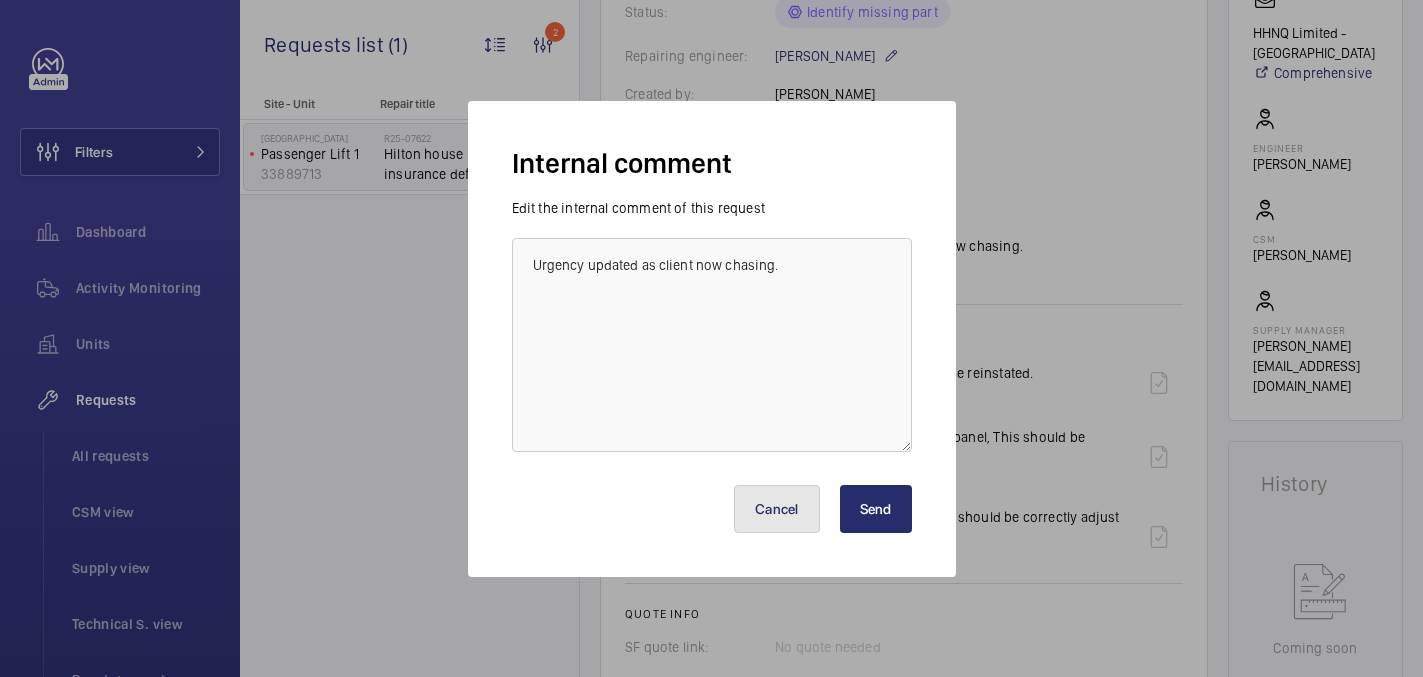 click on "Cancel" at bounding box center [777, 509] 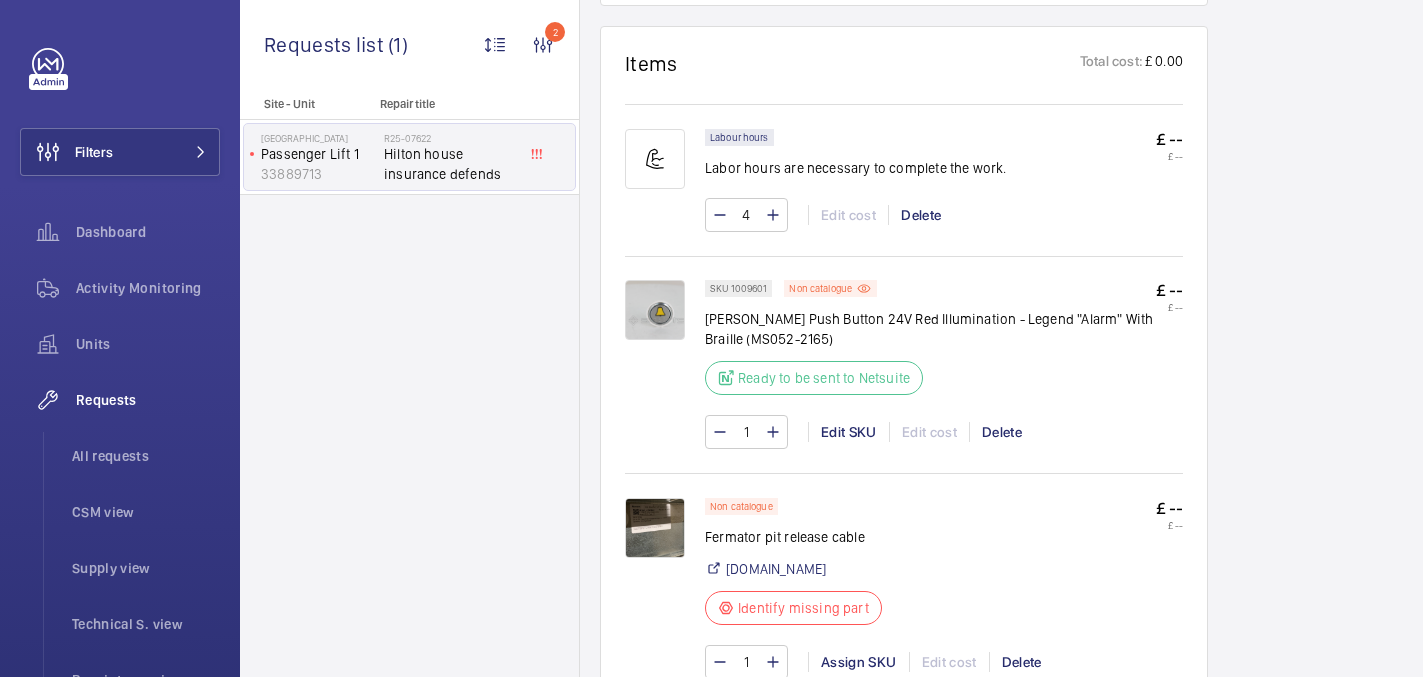 scroll, scrollTop: 1346, scrollLeft: 0, axis: vertical 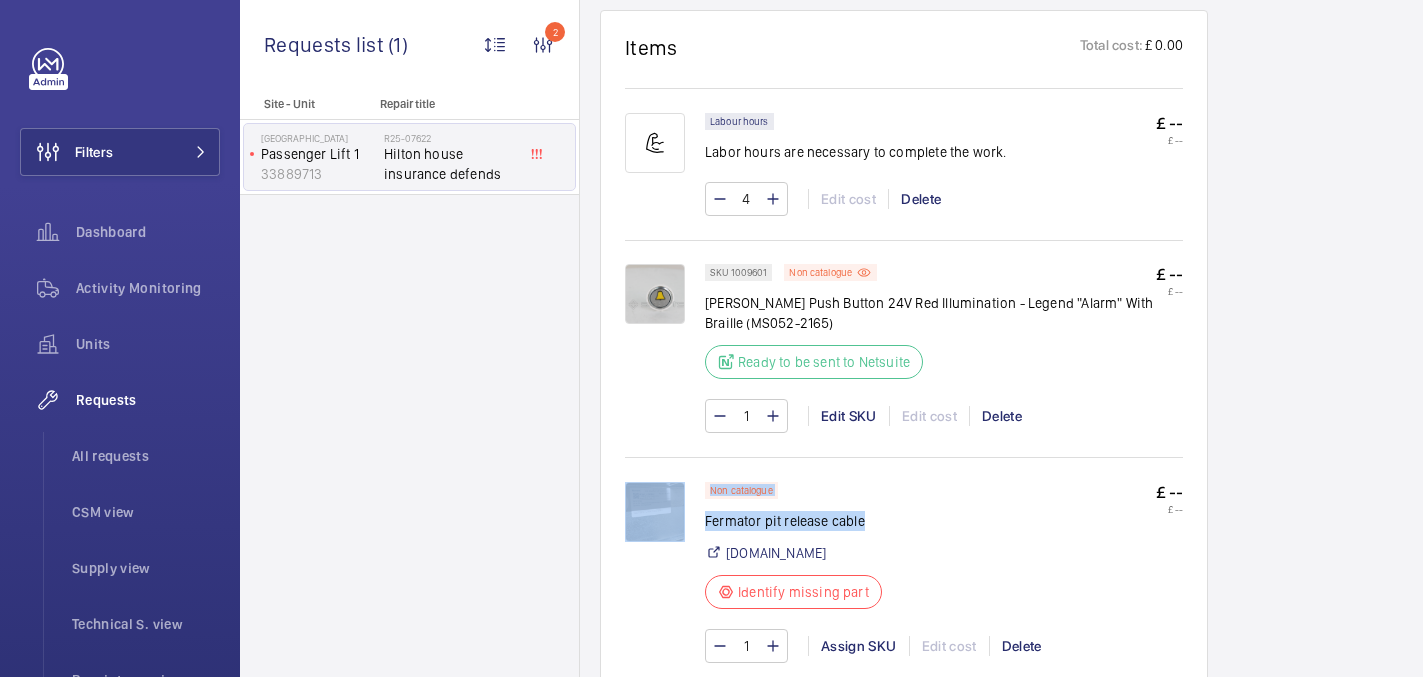 drag, startPoint x: 702, startPoint y: 520, endPoint x: 884, endPoint y: 530, distance: 182.27452 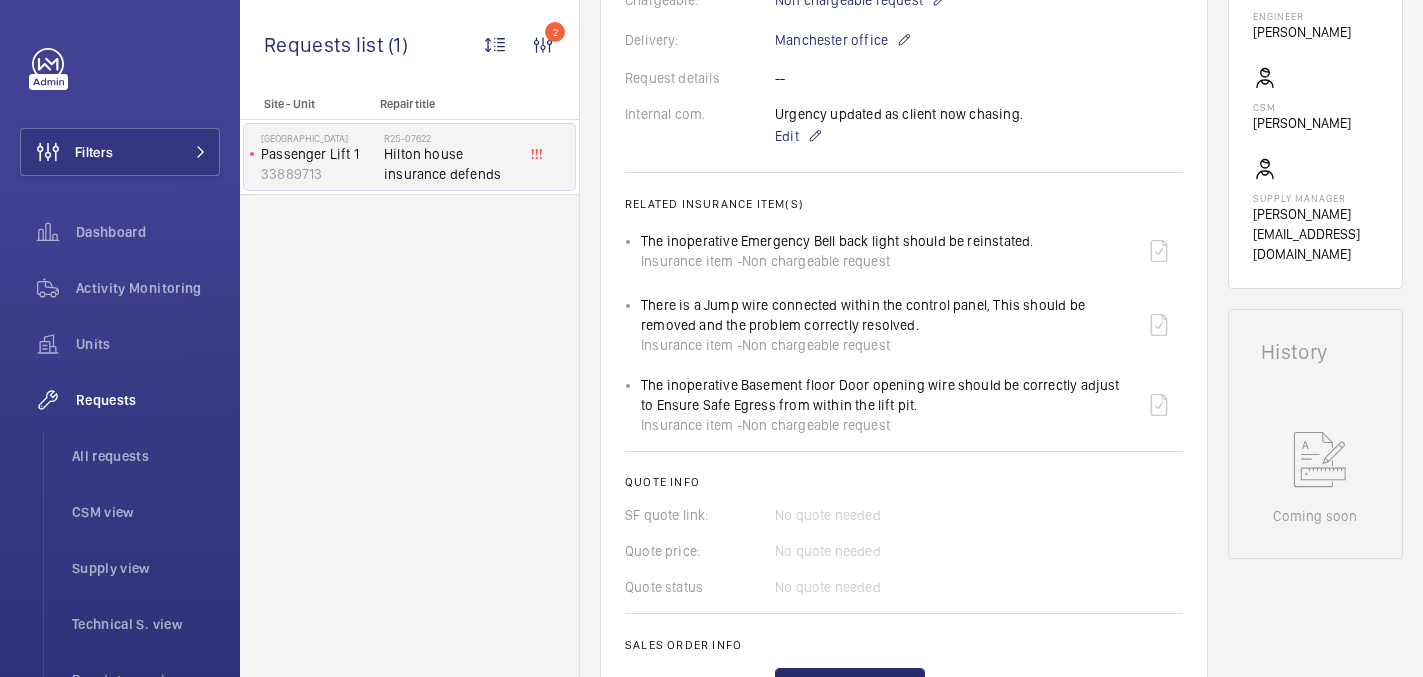 scroll, scrollTop: 436, scrollLeft: 0, axis: vertical 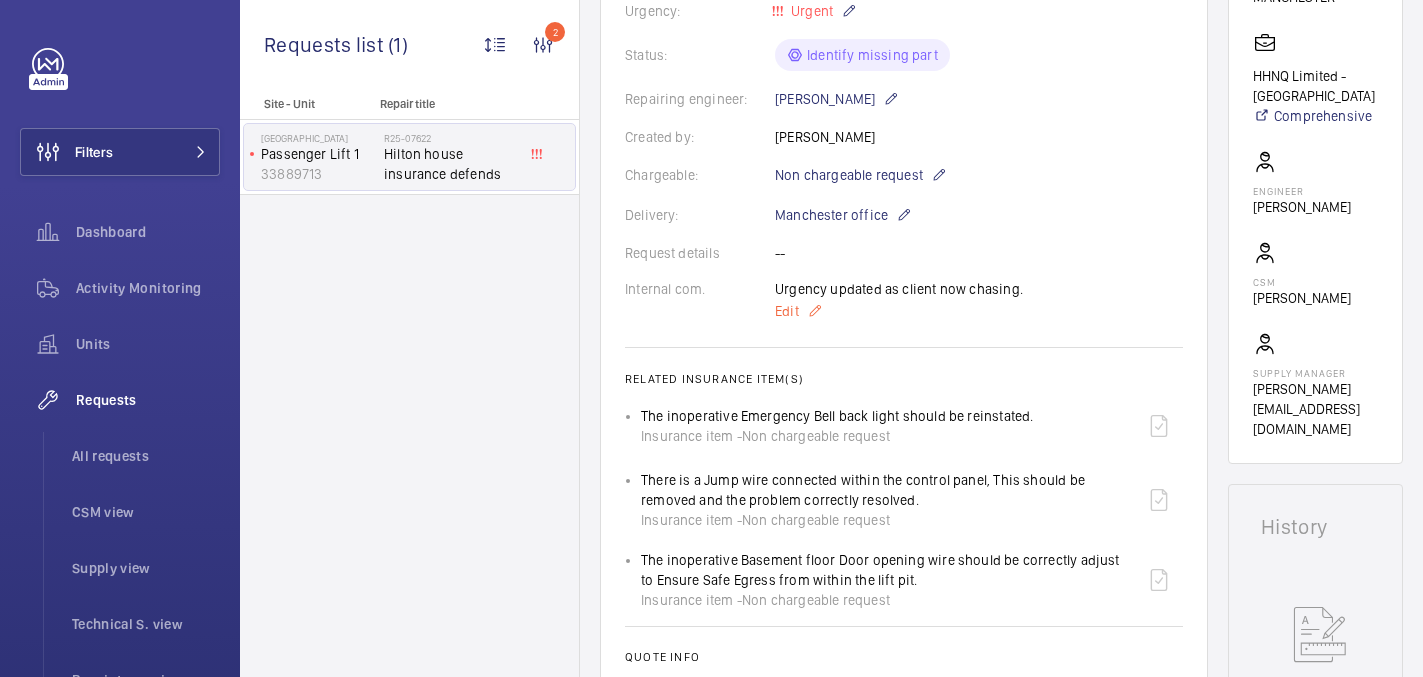 click on "Edit" 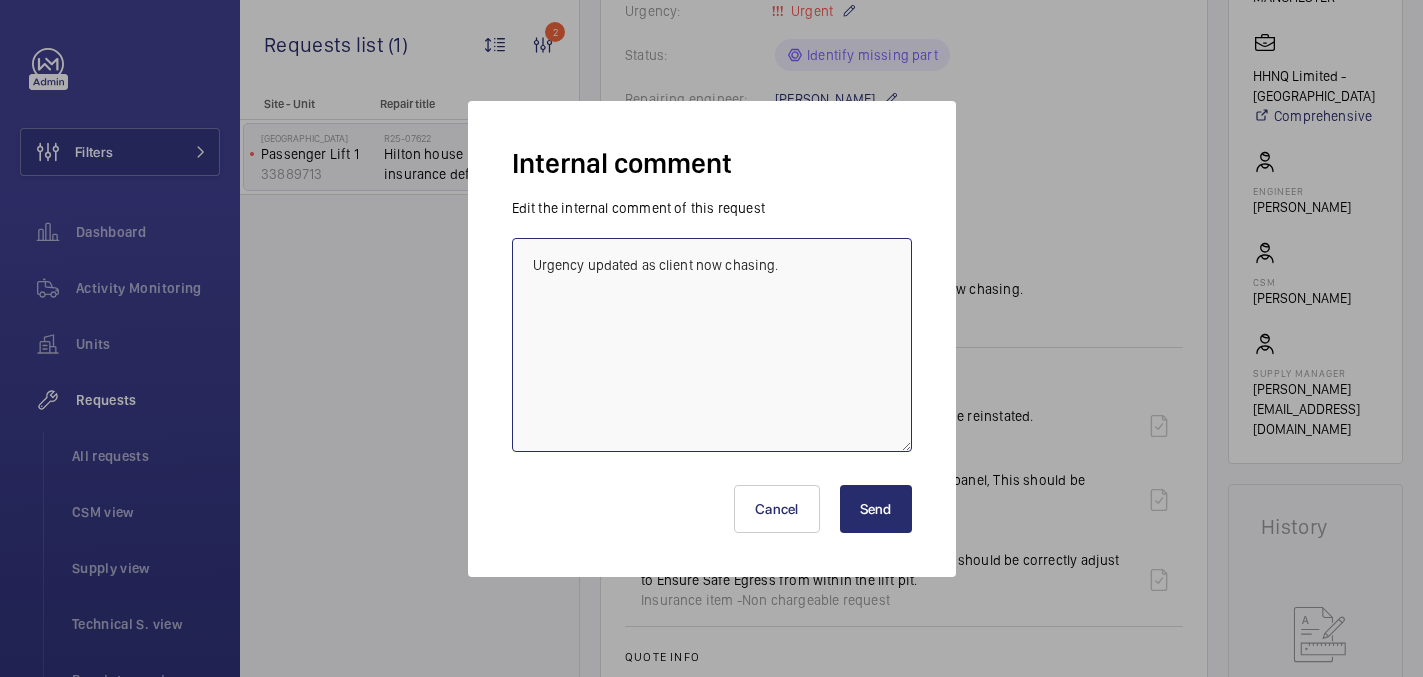 click on "Urgency updated as client now chasing." at bounding box center (712, 345) 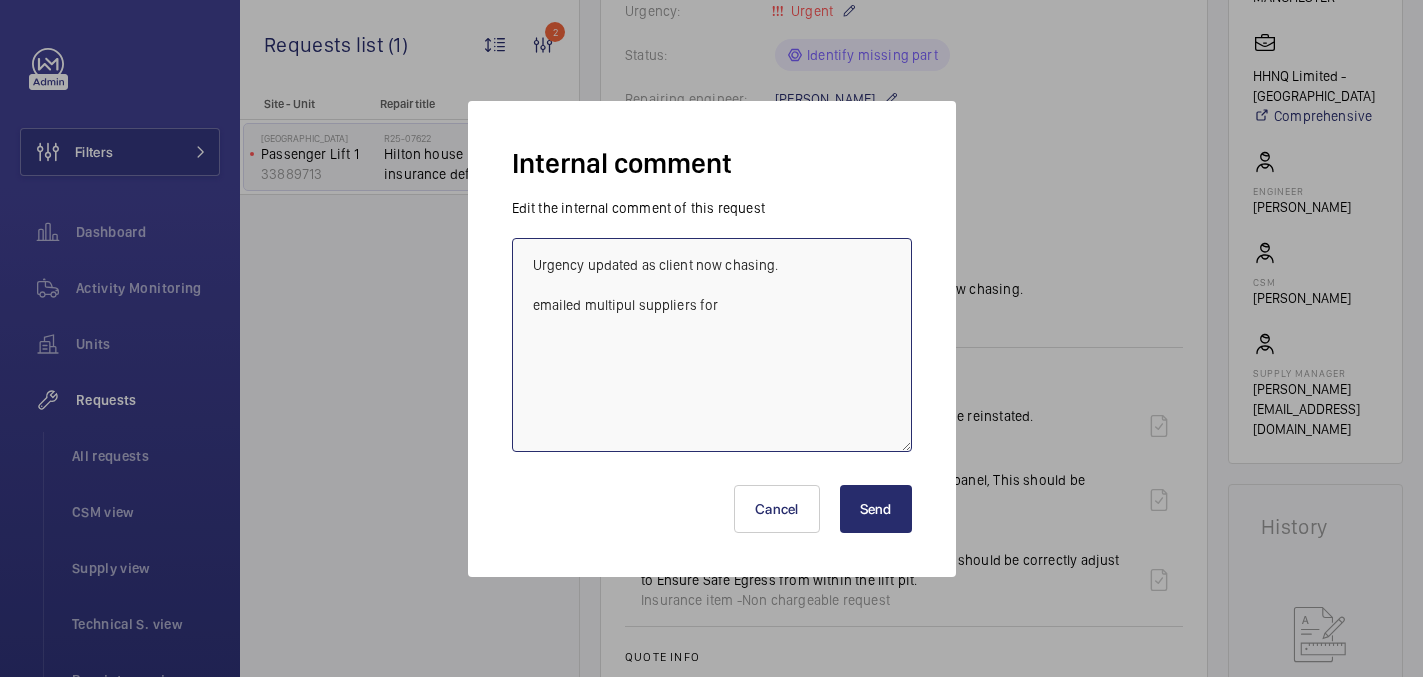 click on "Urgency updated as client now chasing.
emailed multipul suppliers for" at bounding box center (712, 345) 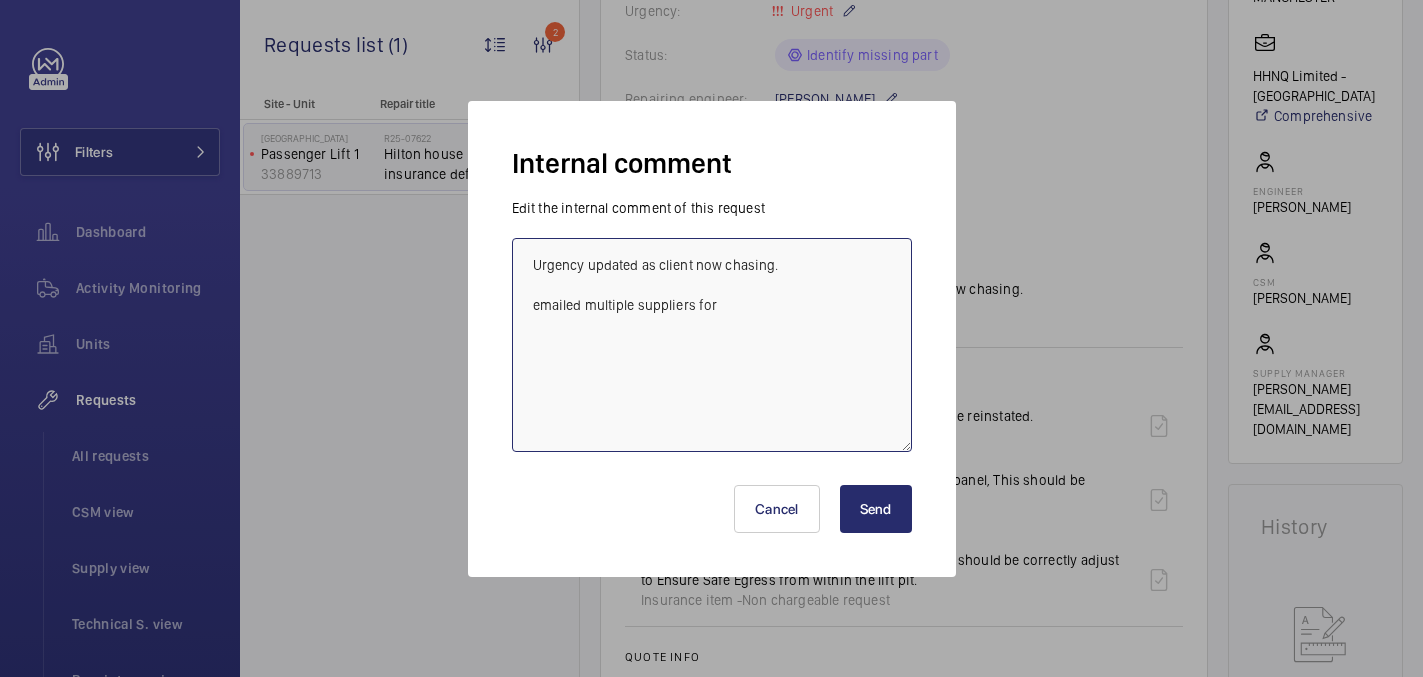 click on "Urgency updated as client now chasing.
emailed multiple suppliers for" at bounding box center [712, 345] 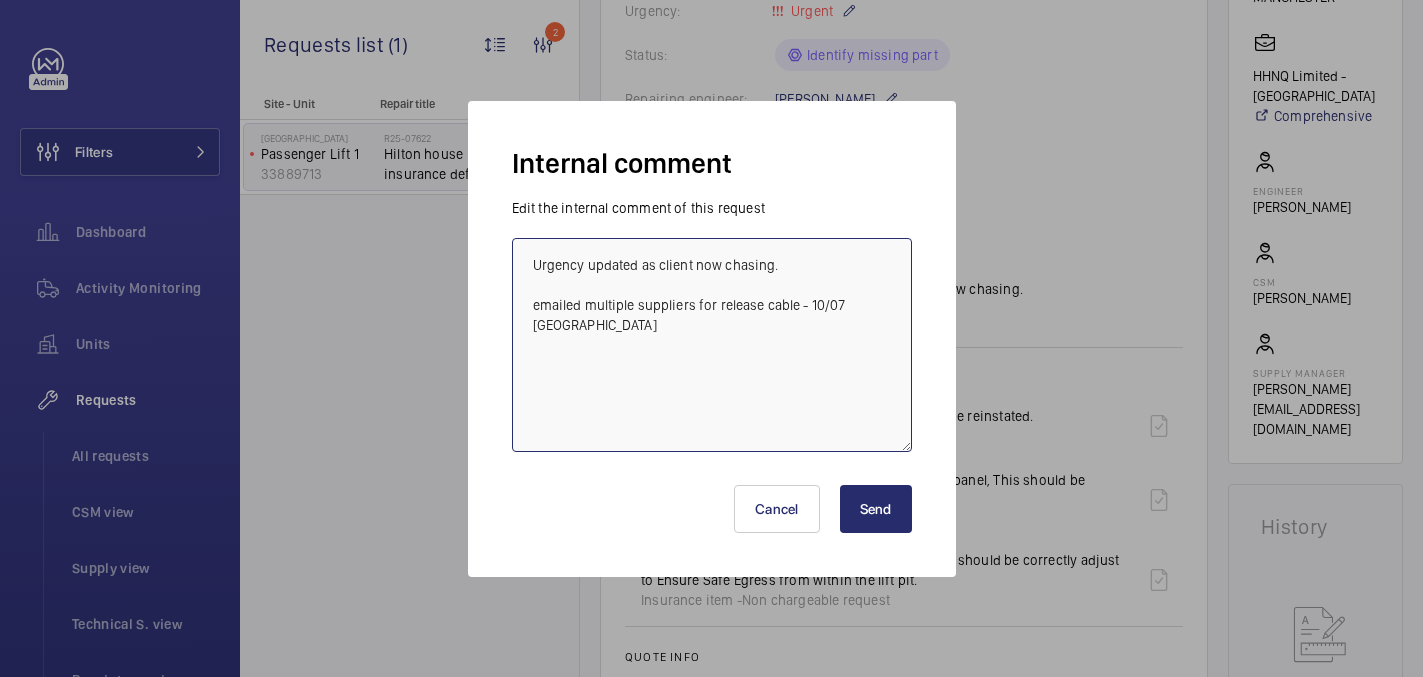 type on "Urgency updated as client now chasing.
emailed multiple suppliers for release cable - 10/07 india" 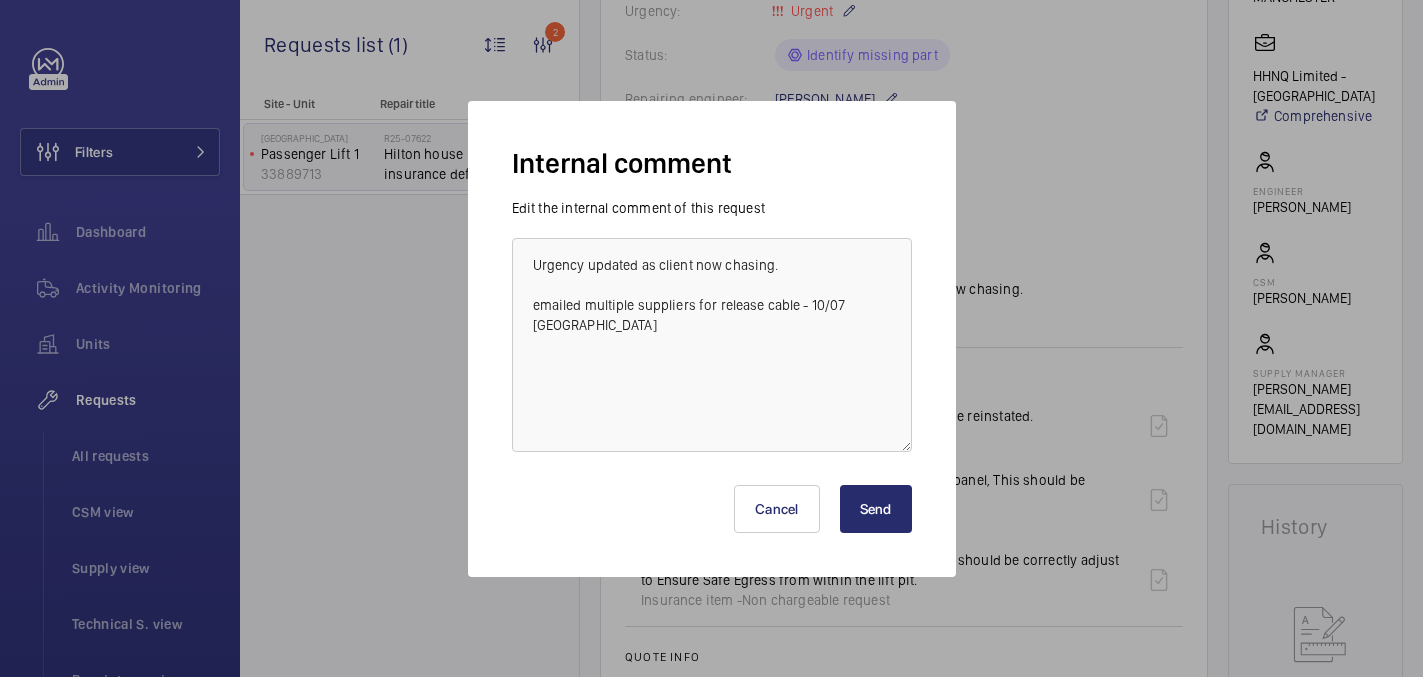 click on "Send" at bounding box center [876, 509] 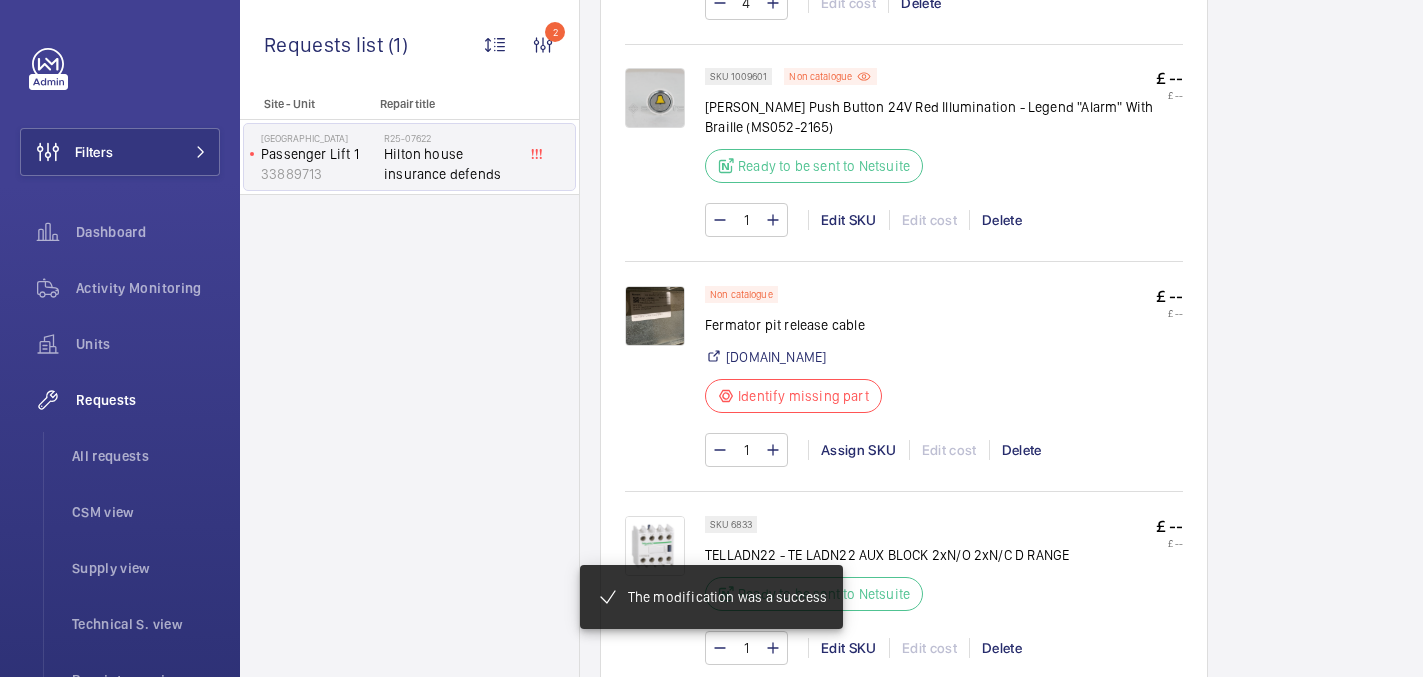 scroll, scrollTop: 1605, scrollLeft: 0, axis: vertical 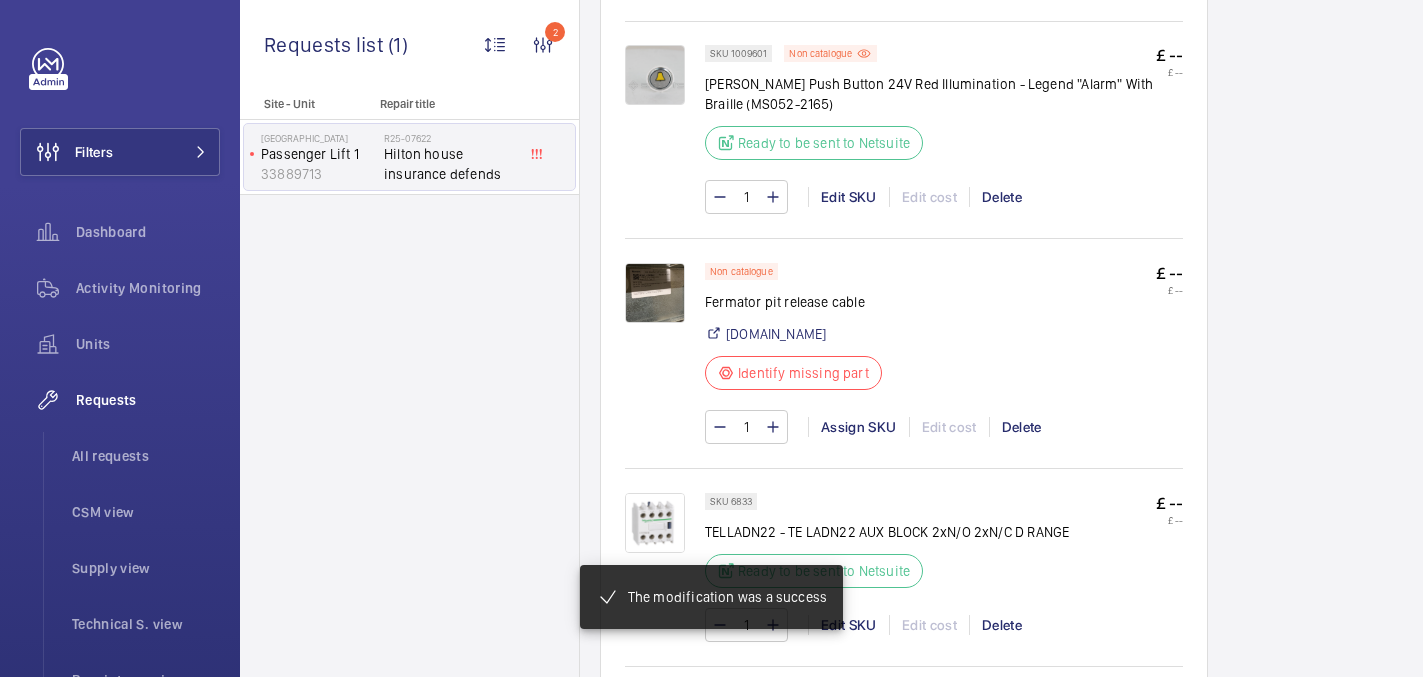 click 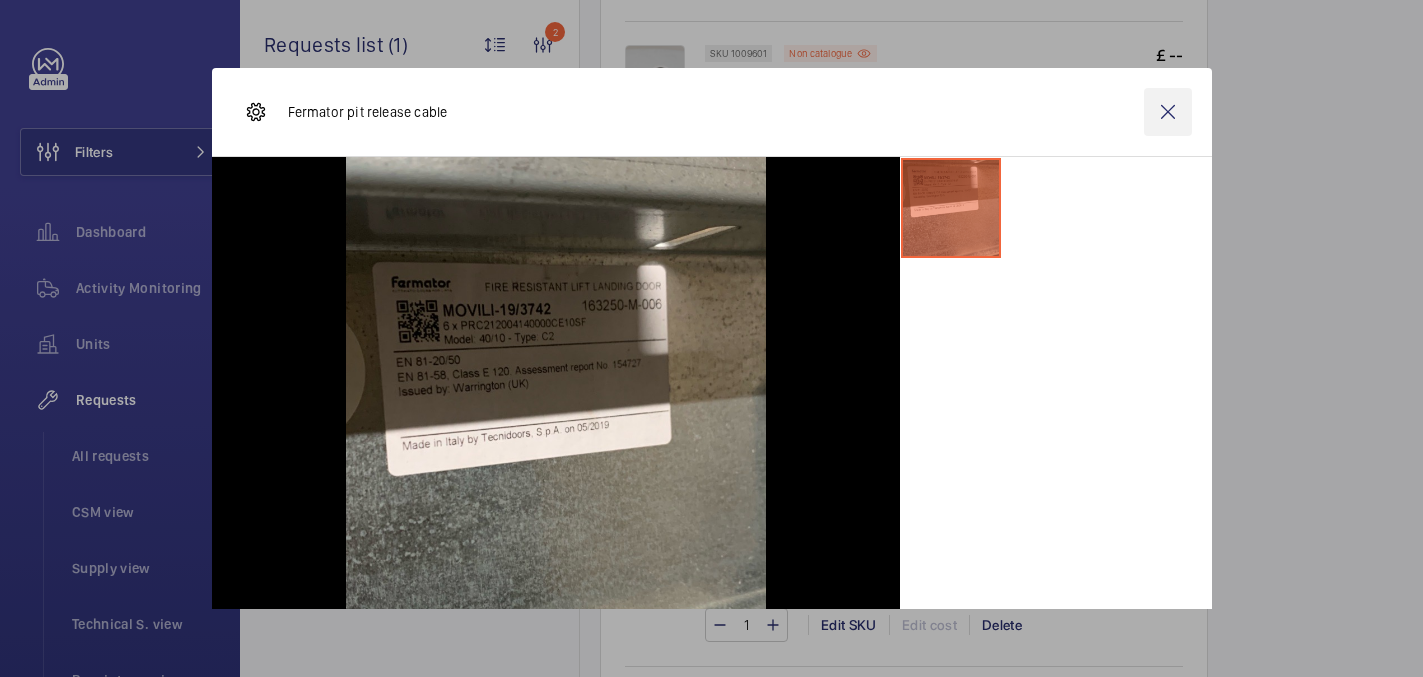click at bounding box center [1168, 112] 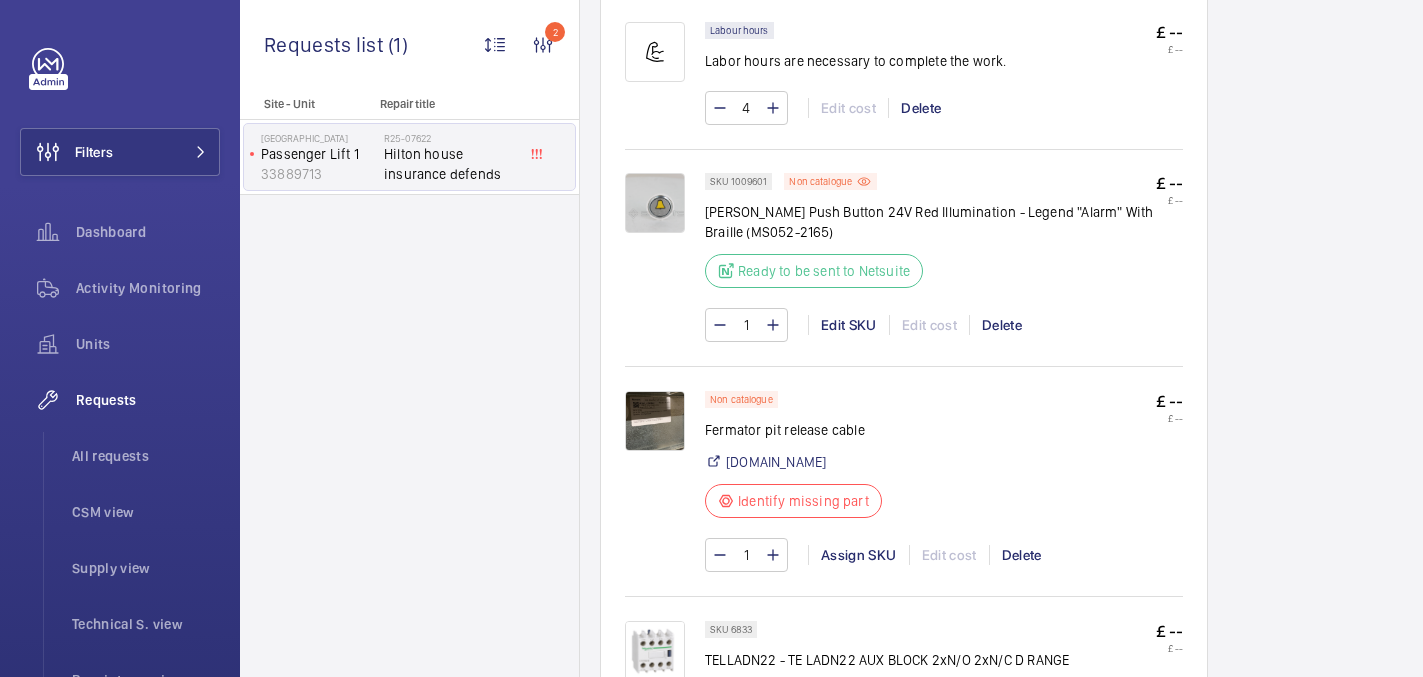 scroll, scrollTop: 1480, scrollLeft: 0, axis: vertical 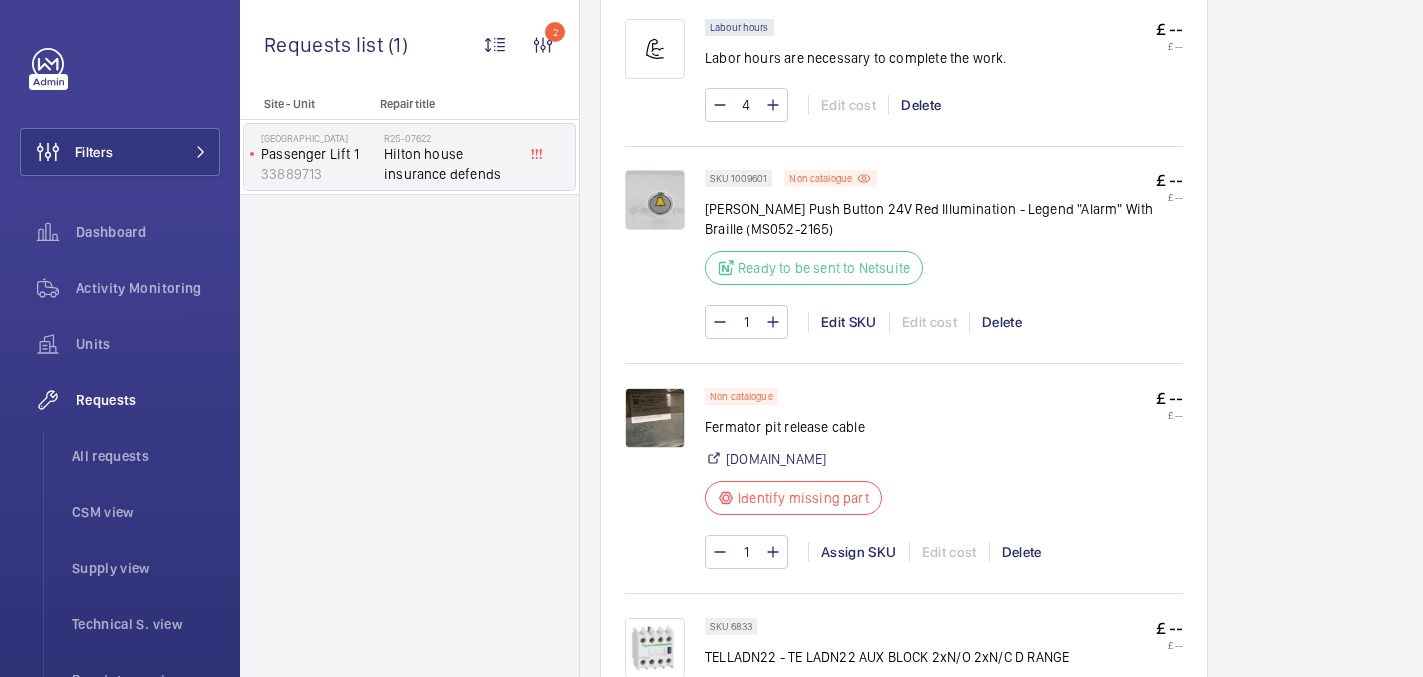 click 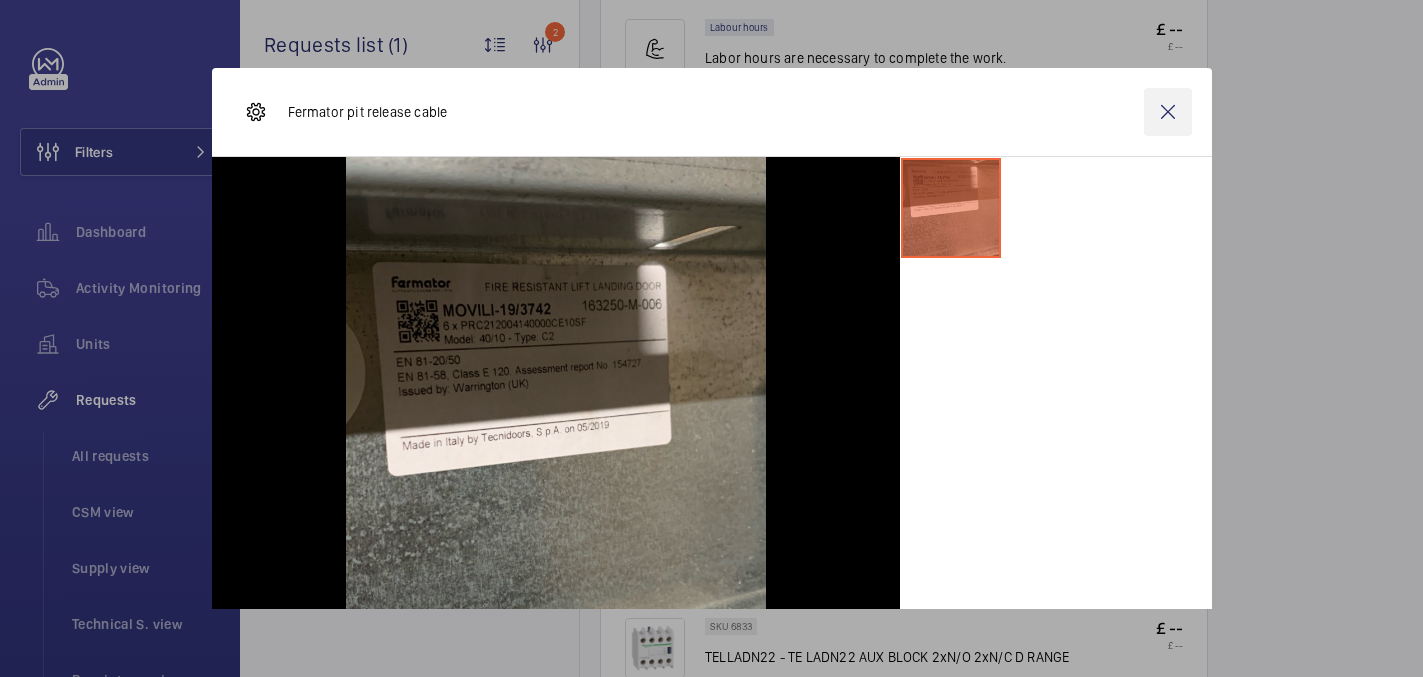 click at bounding box center (1168, 112) 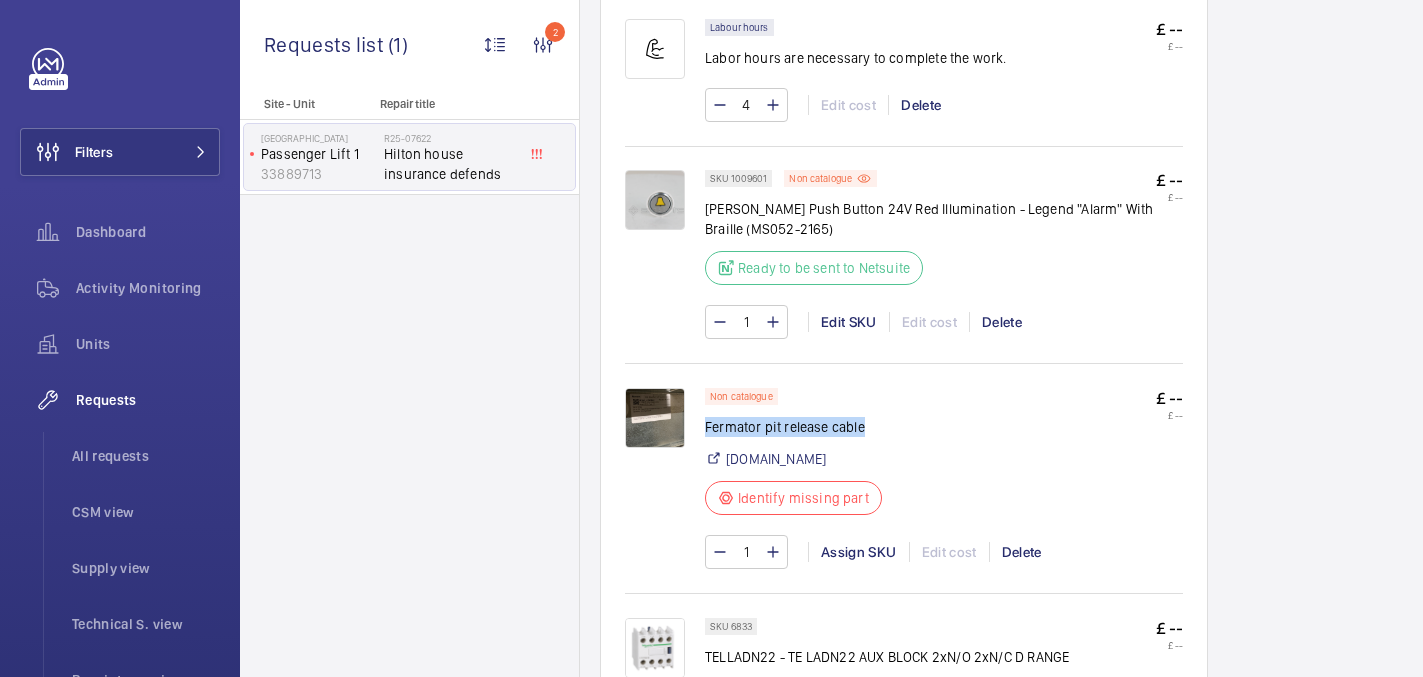 drag, startPoint x: 705, startPoint y: 432, endPoint x: 868, endPoint y: 433, distance: 163.00307 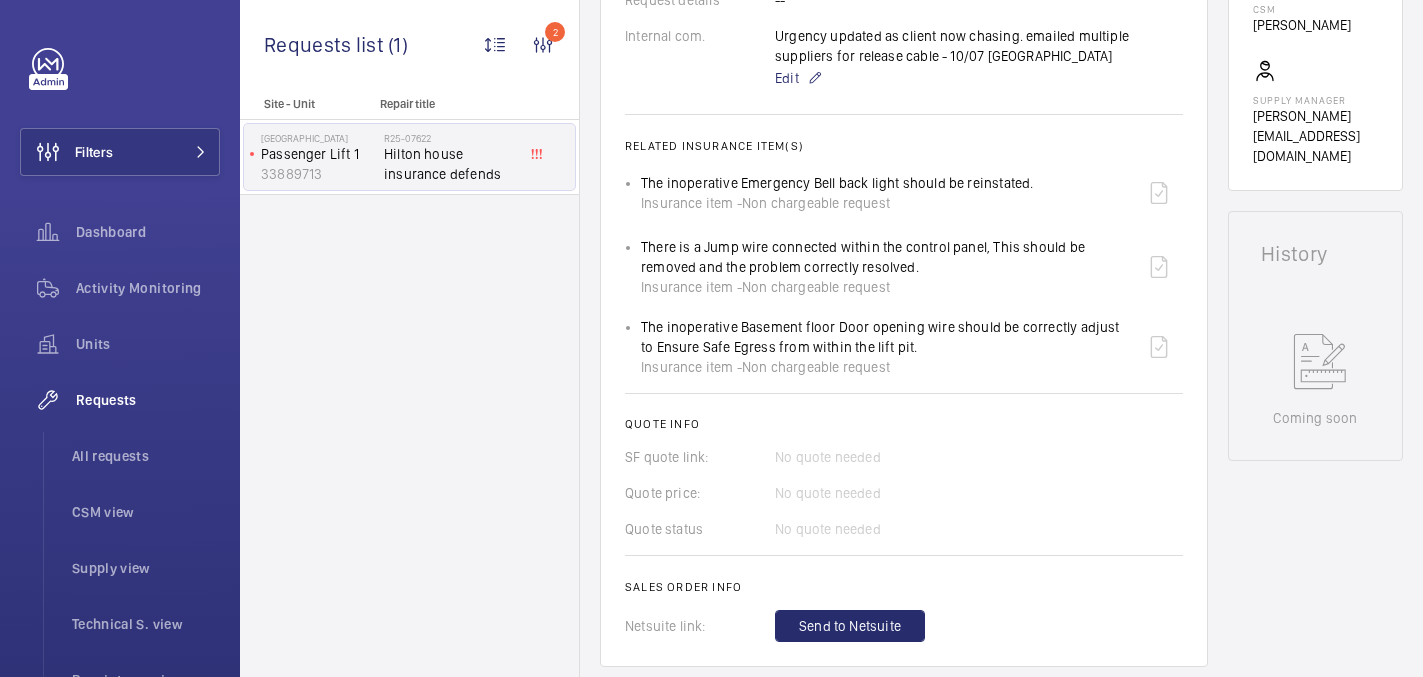 scroll, scrollTop: 0, scrollLeft: 0, axis: both 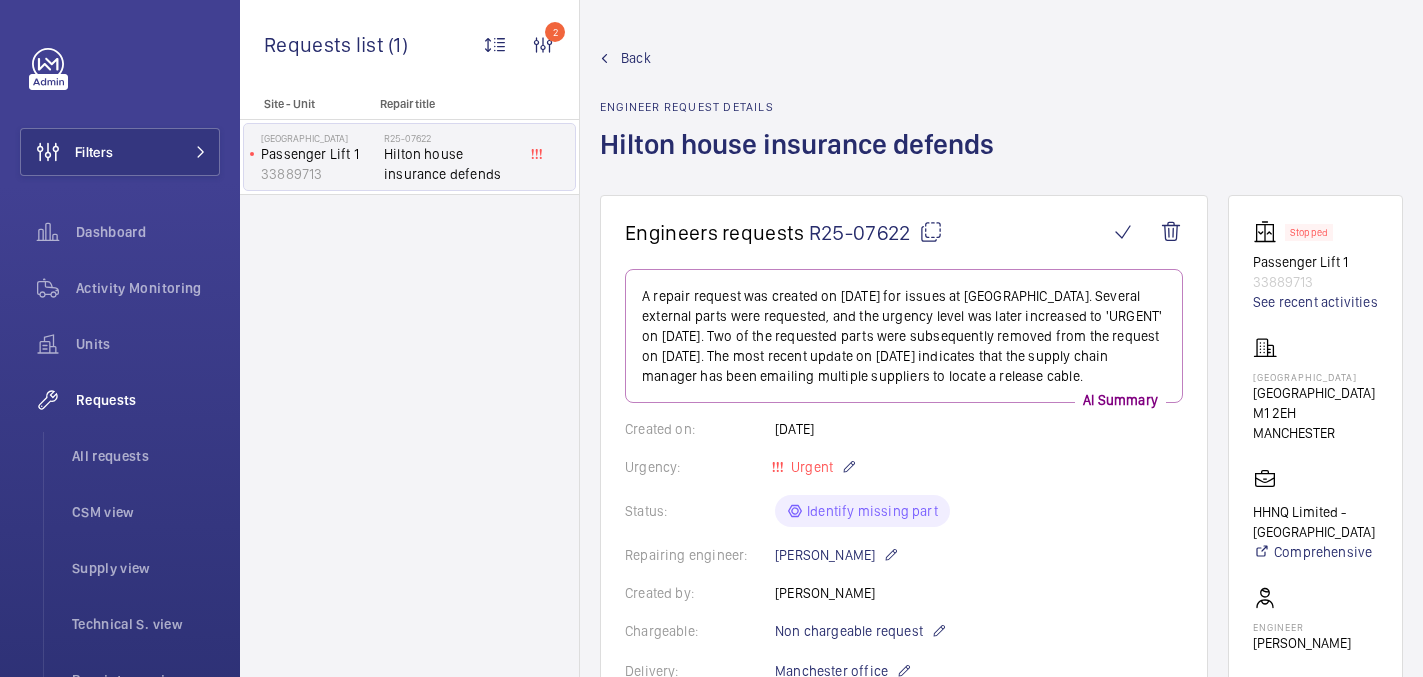 click 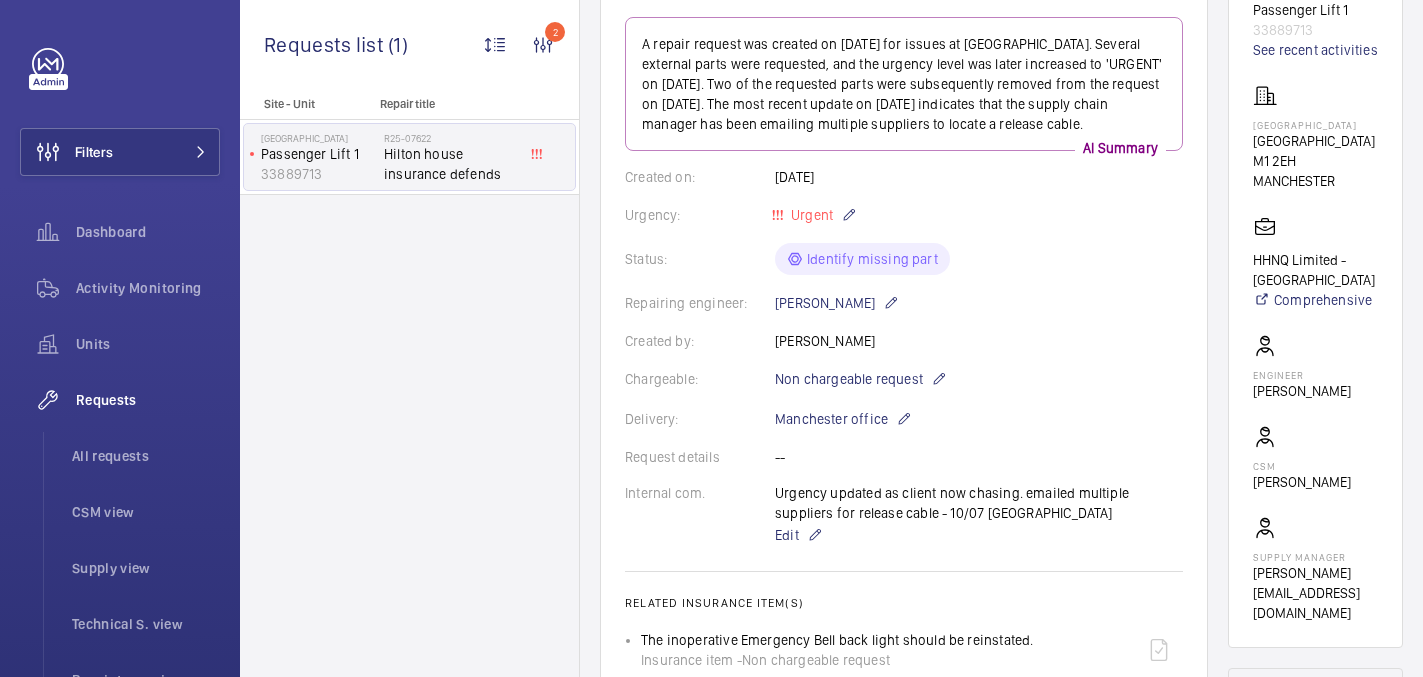 scroll, scrollTop: 223, scrollLeft: 0, axis: vertical 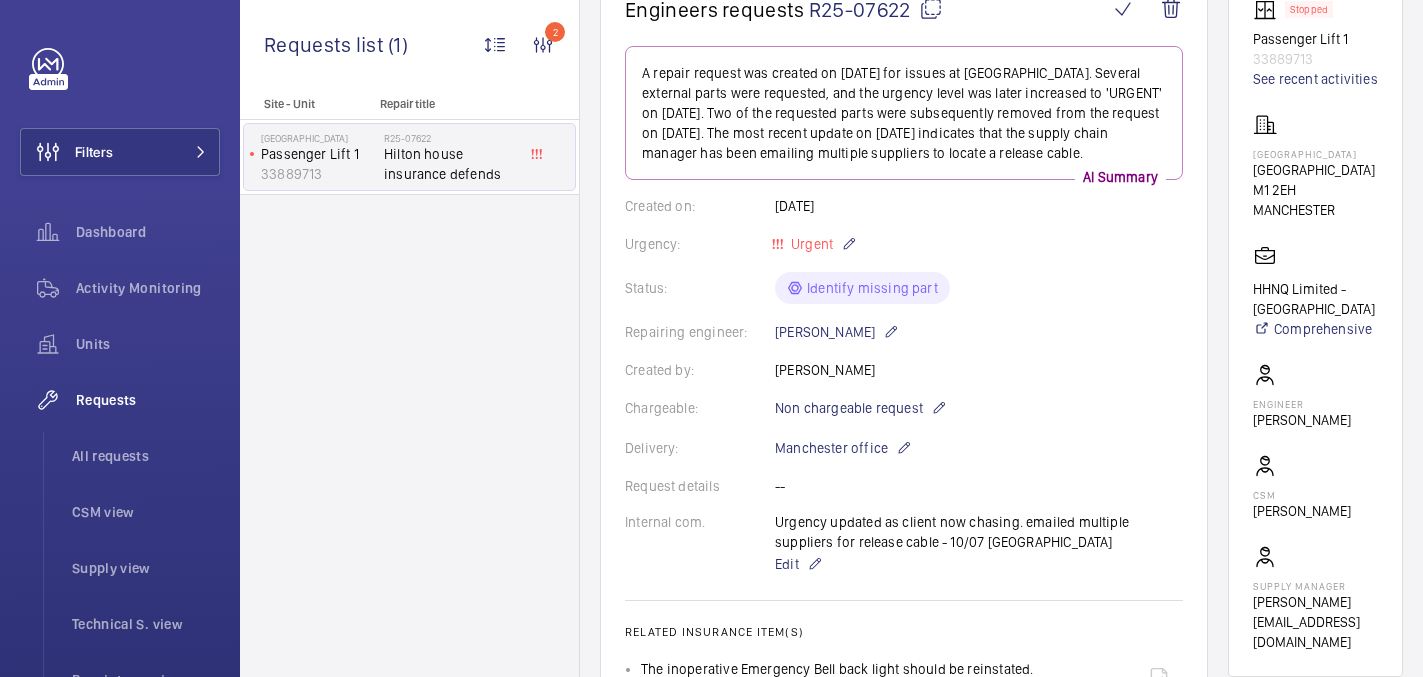 click on "Hilton House" 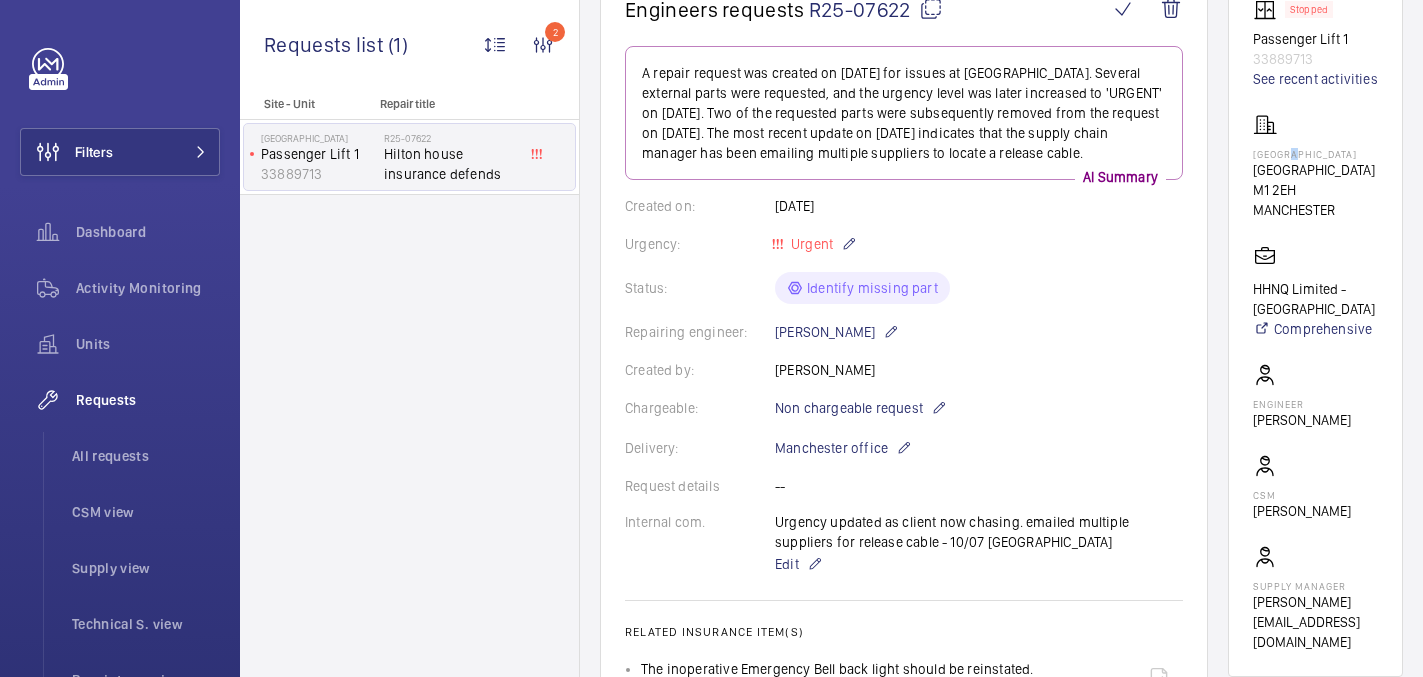 click on "Hilton House" 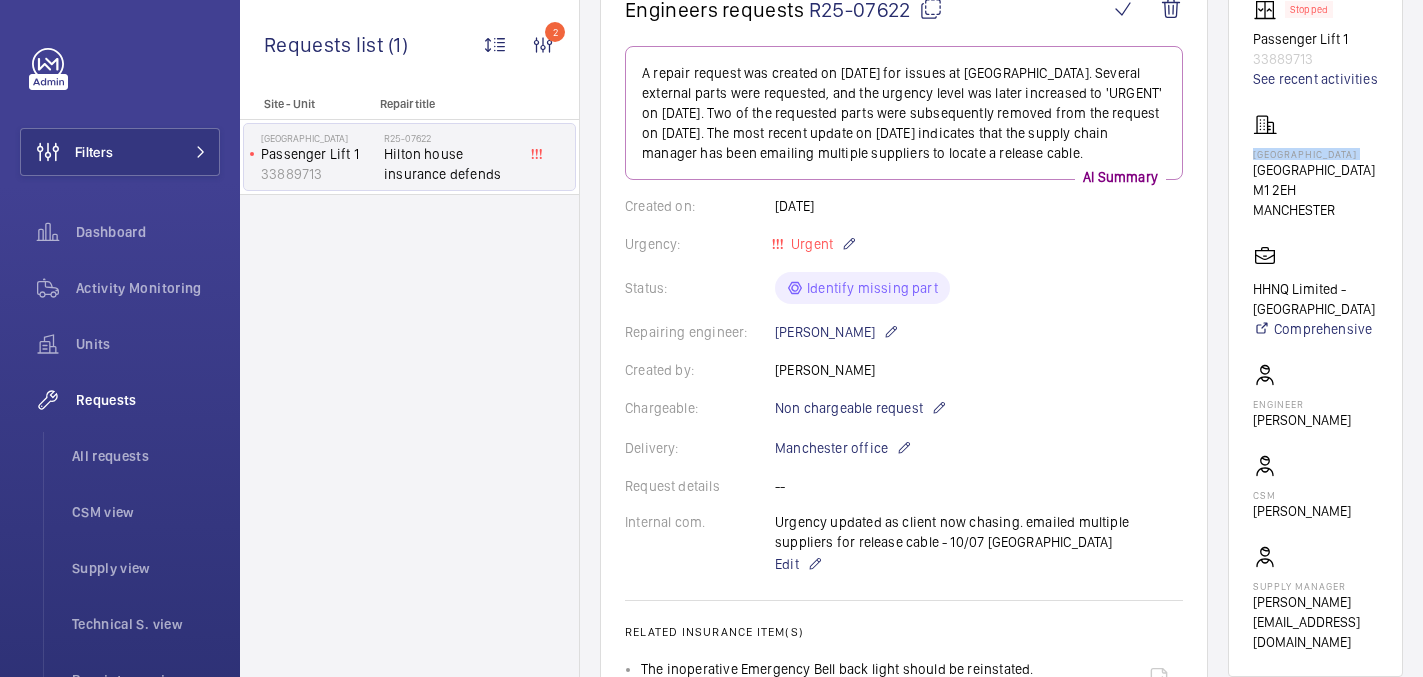 click on "Hilton House" 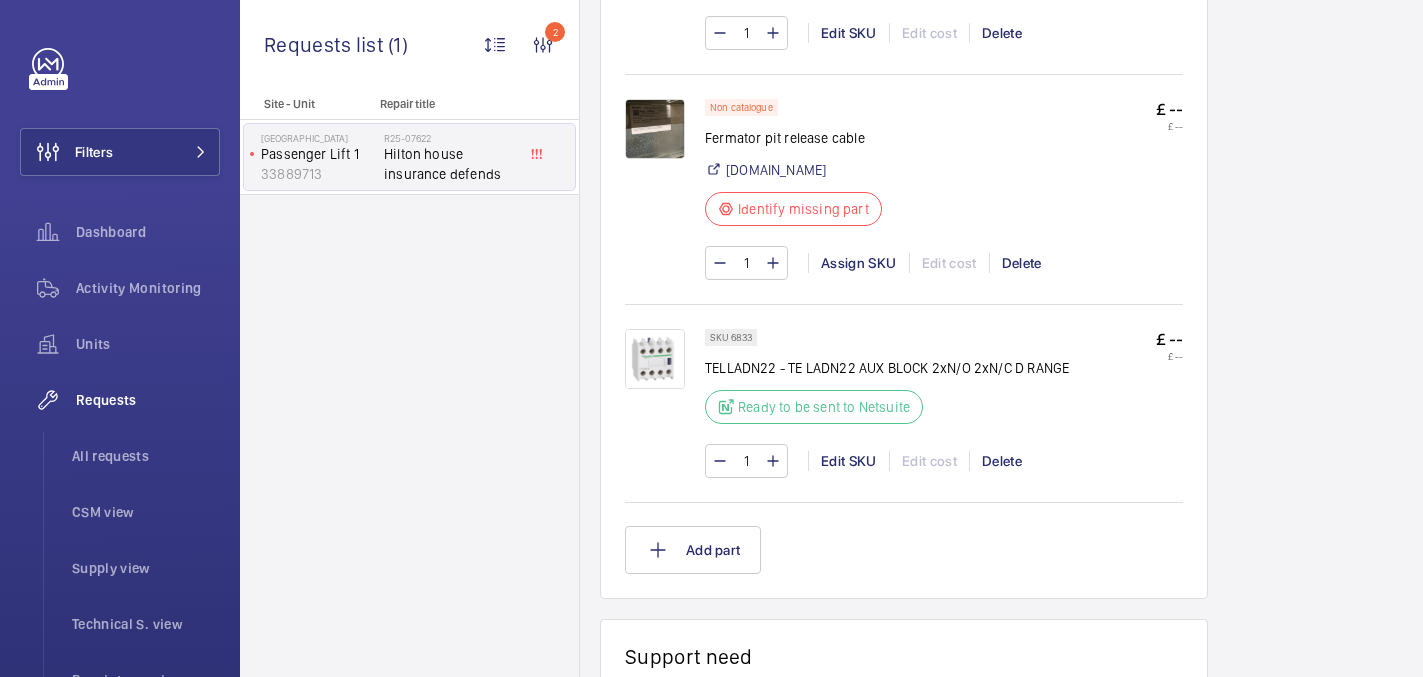 scroll, scrollTop: 1563, scrollLeft: 0, axis: vertical 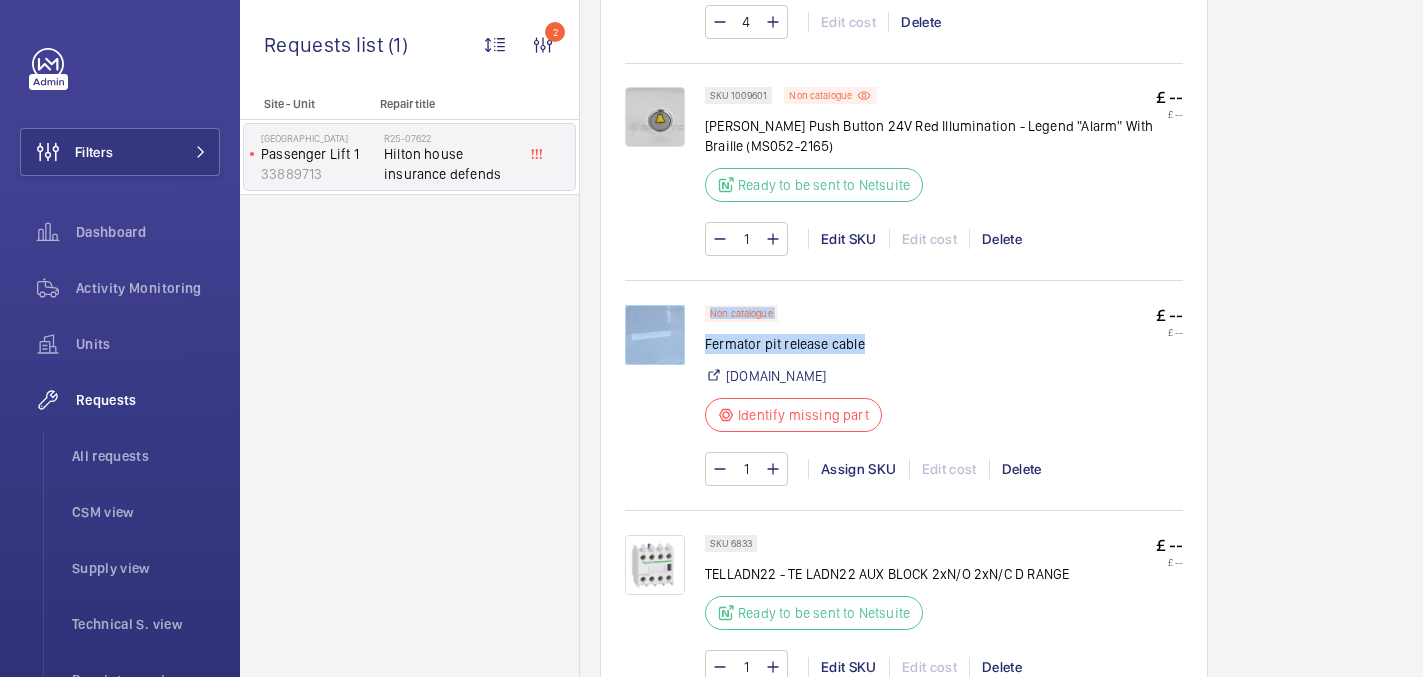 drag, startPoint x: 704, startPoint y: 344, endPoint x: 883, endPoint y: 346, distance: 179.01117 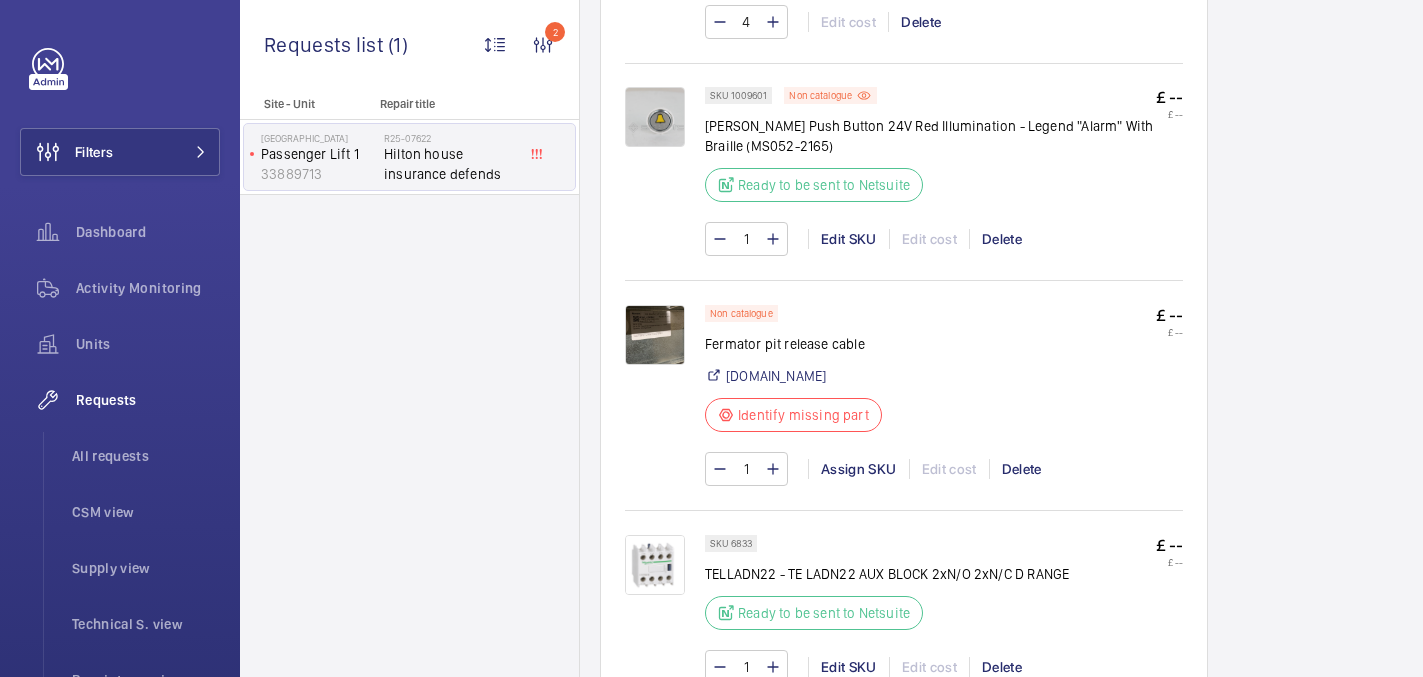 click on "Fermator pit release cable" 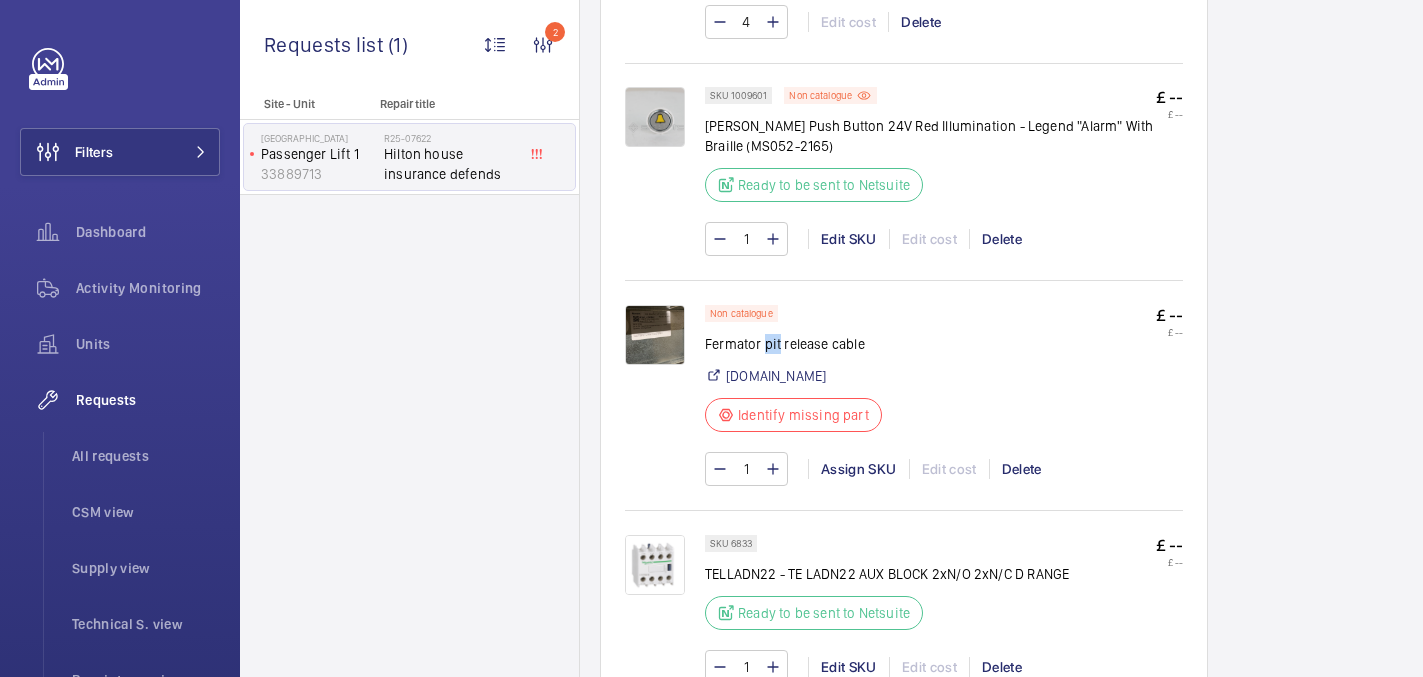 click on "Fermator pit release cable" 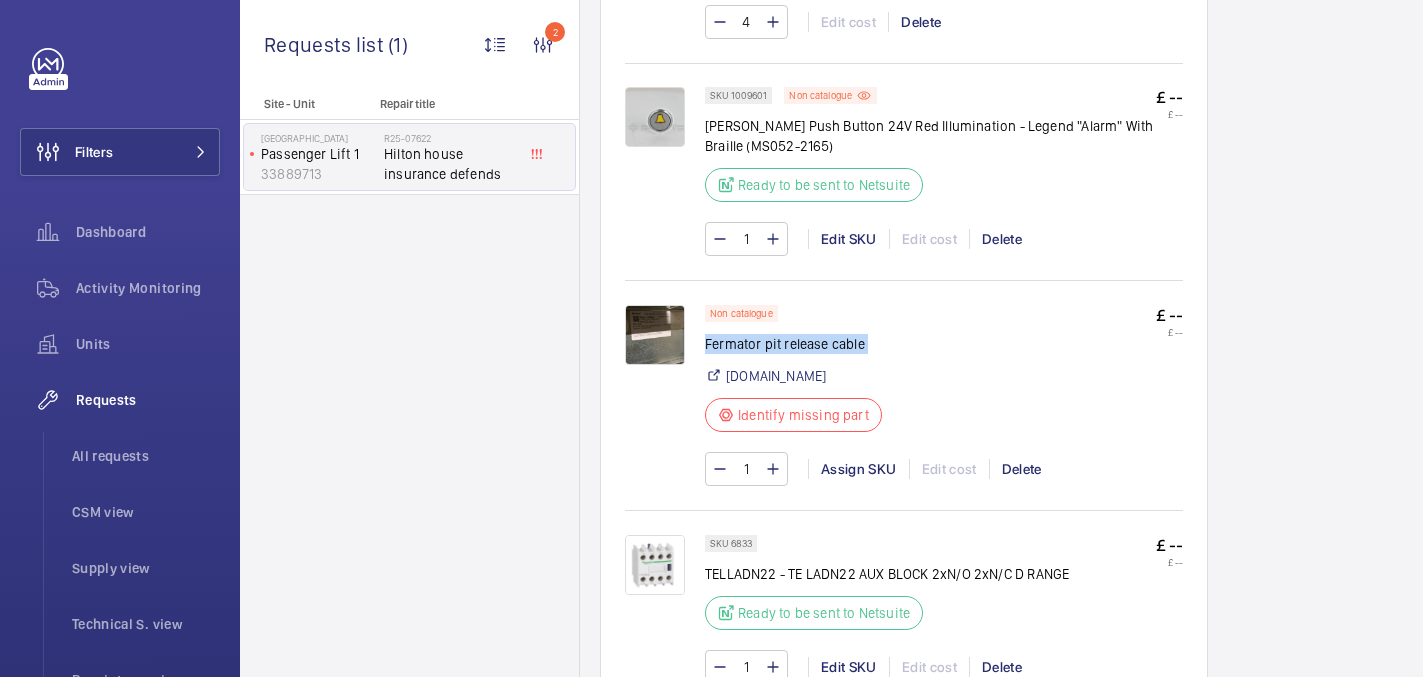 click on "Fermator pit release cable" 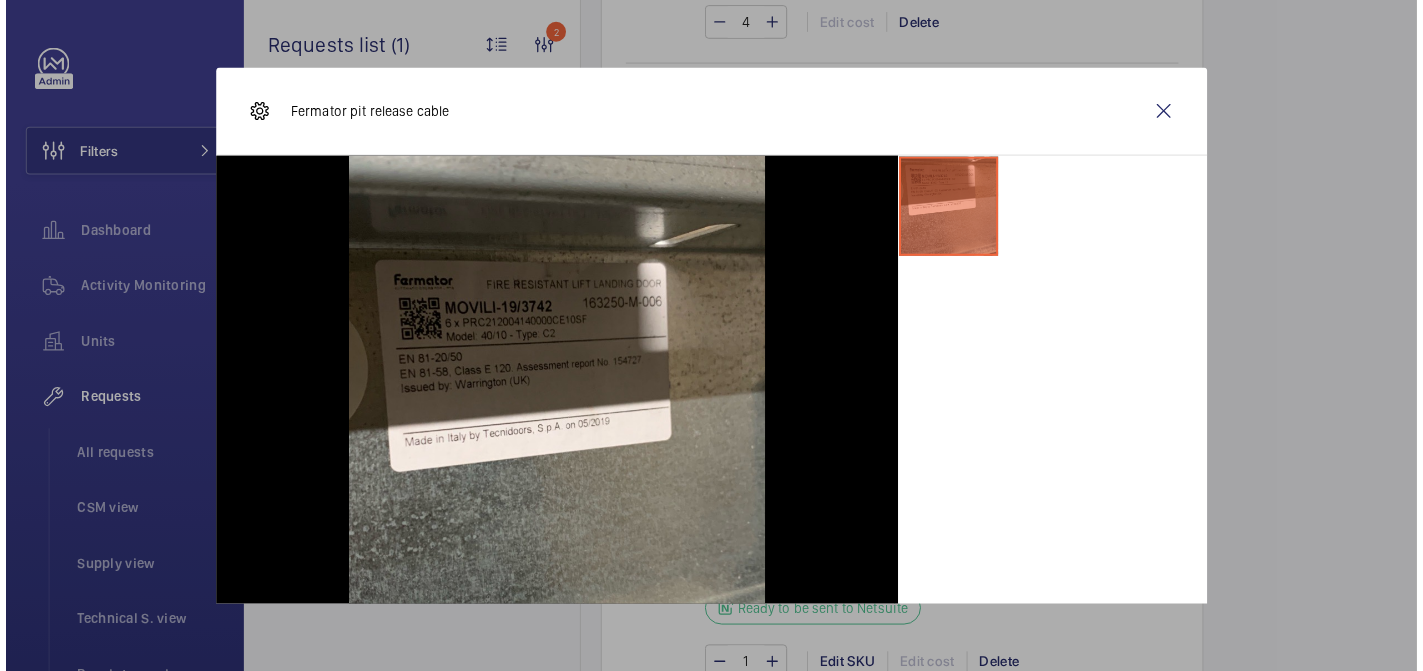 scroll, scrollTop: 107, scrollLeft: 0, axis: vertical 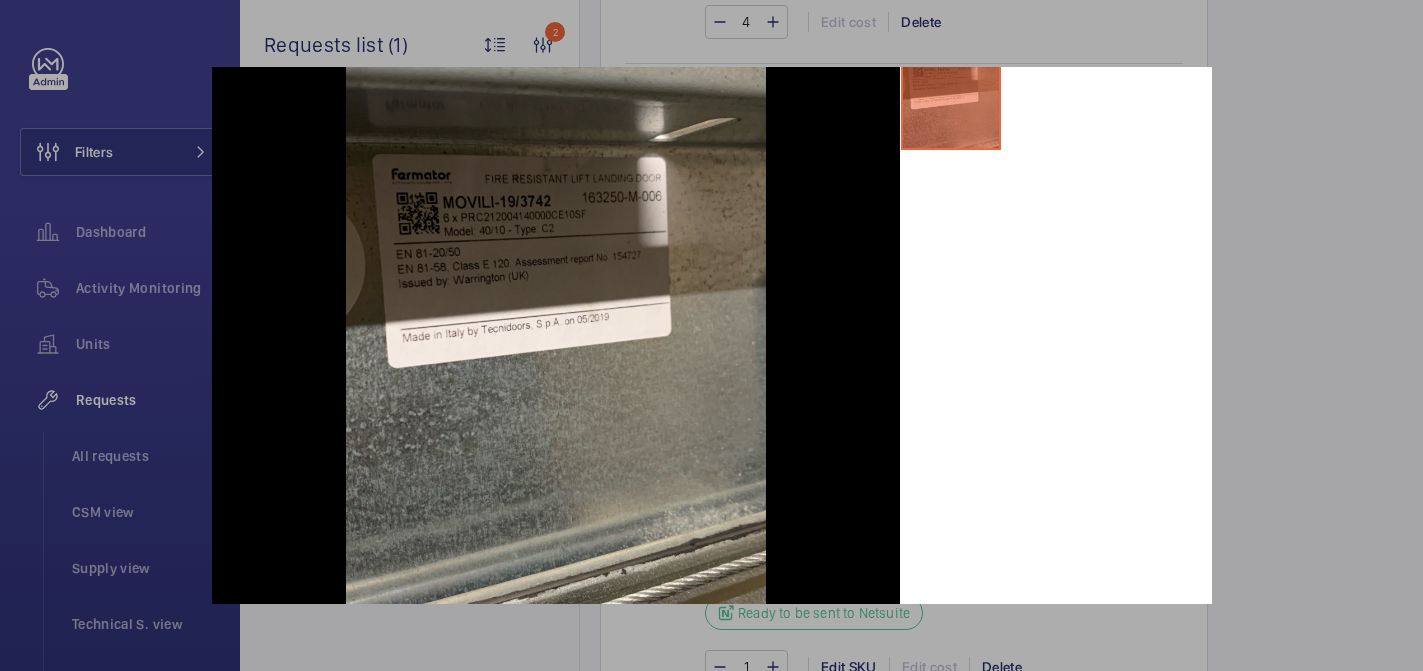 click at bounding box center [711, 335] 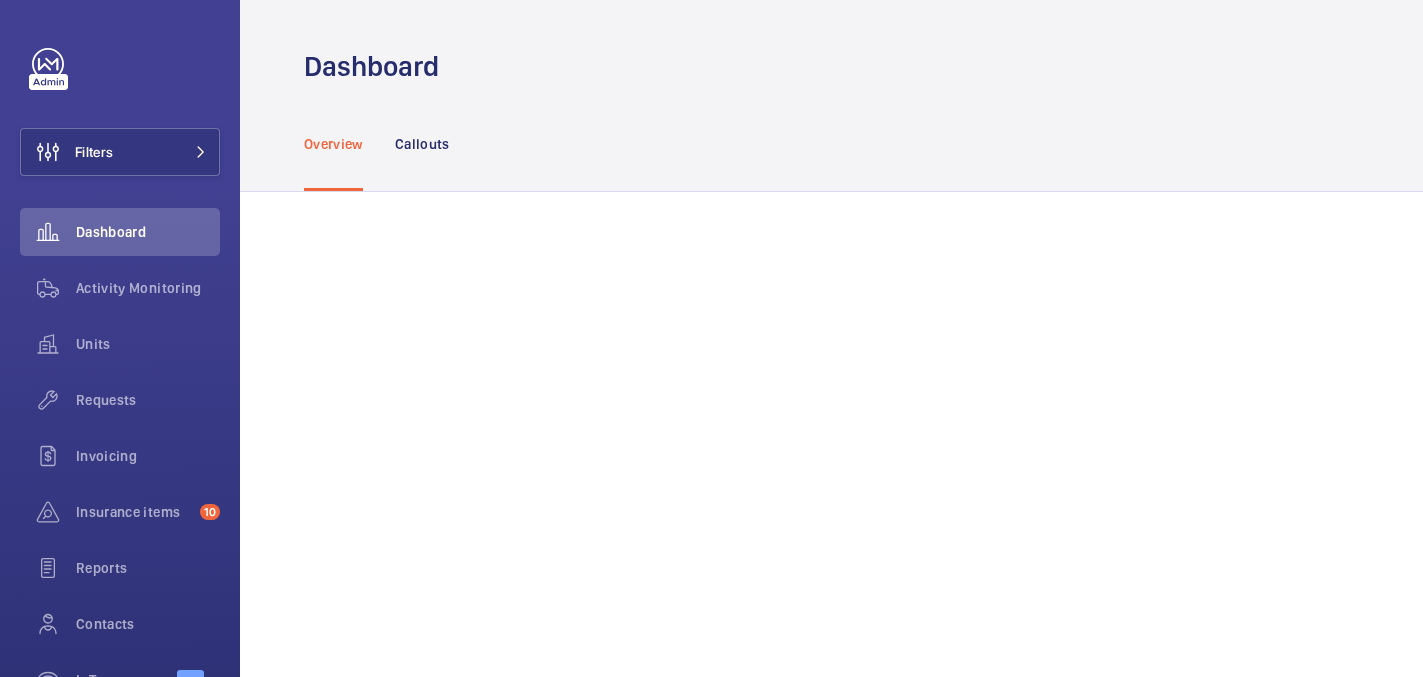 scroll, scrollTop: 0, scrollLeft: 0, axis: both 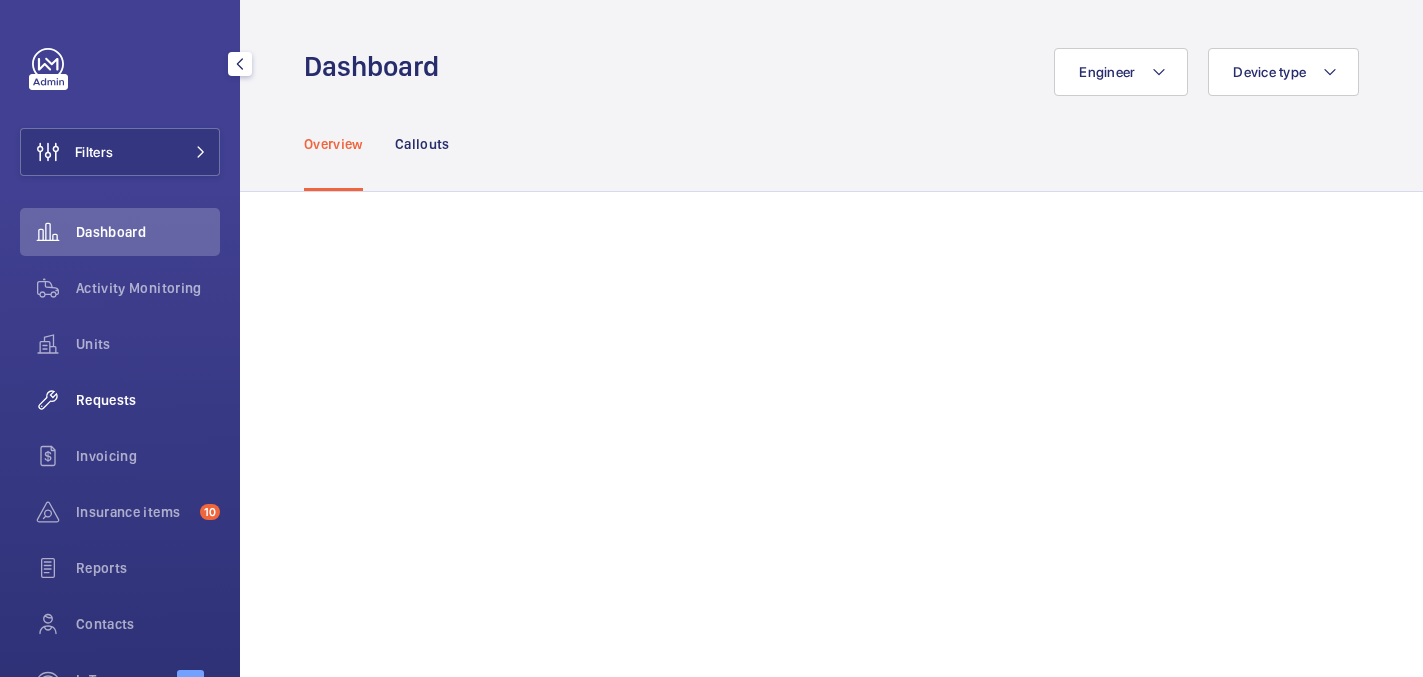 click on "Requests" 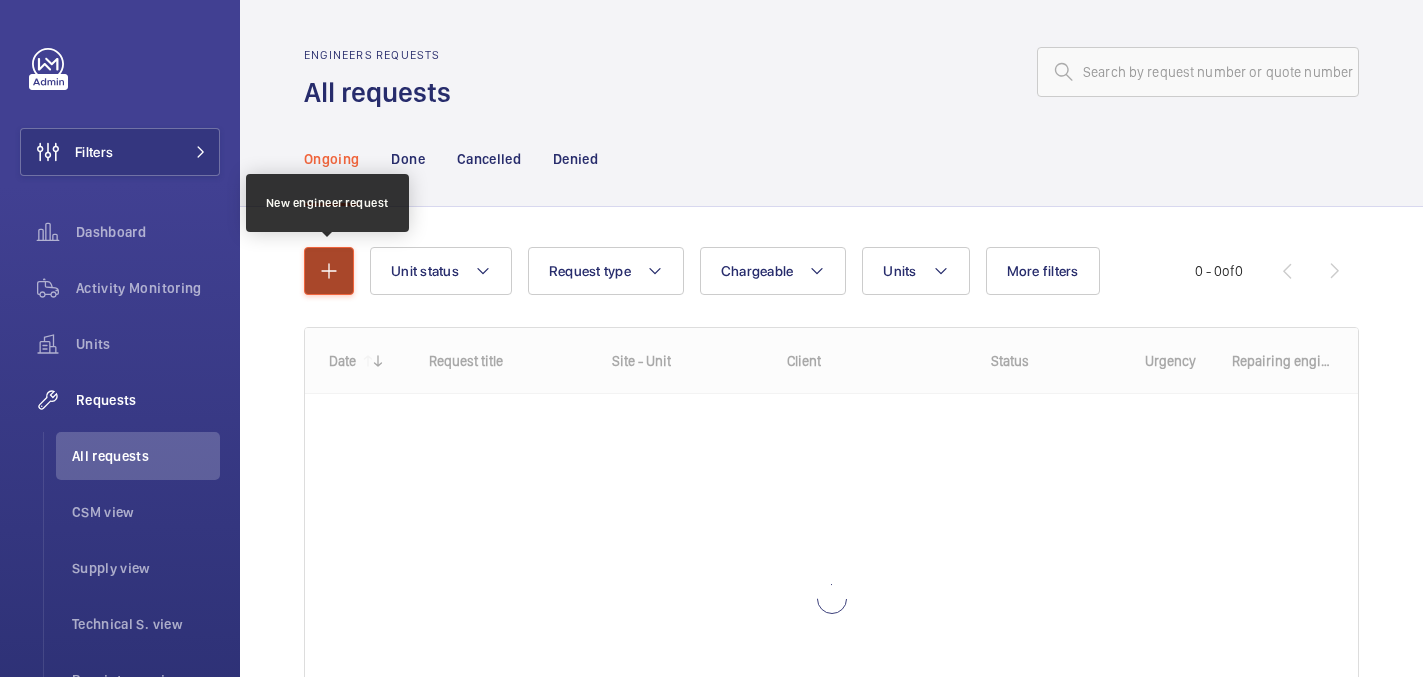 click 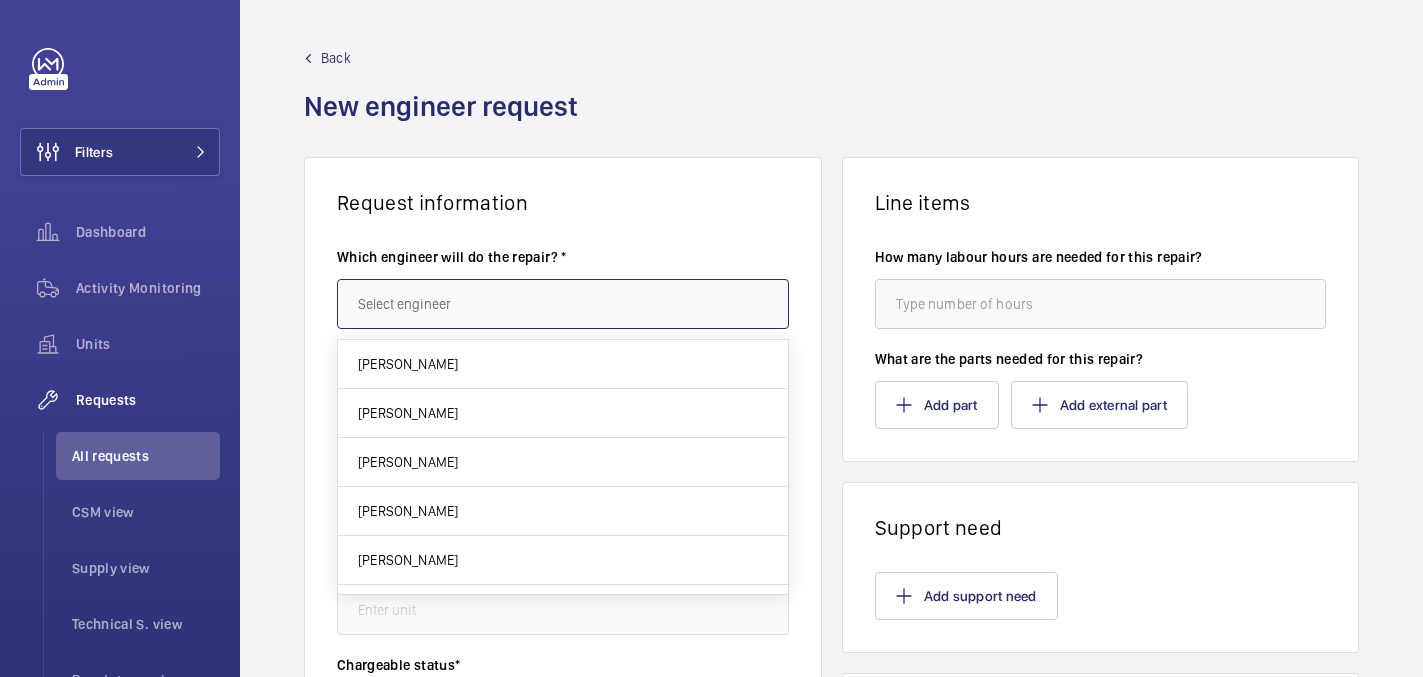 click at bounding box center [563, 304] 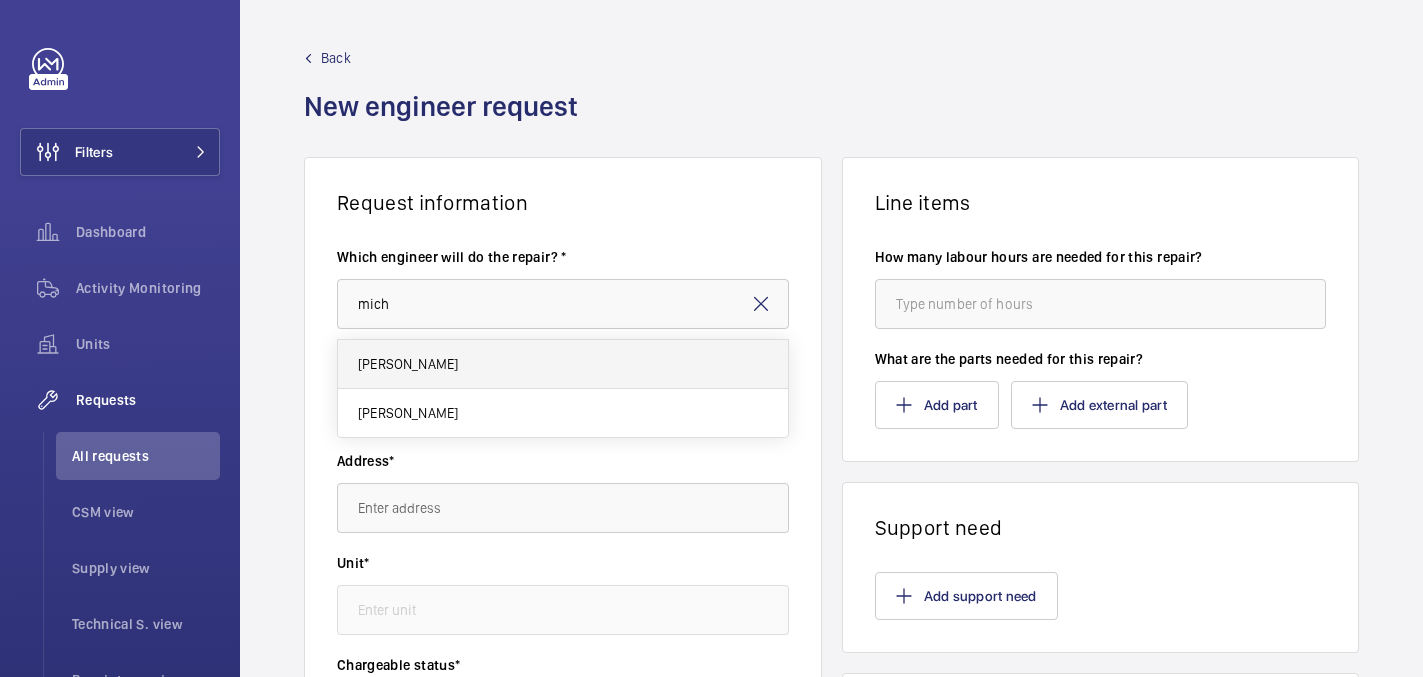 click on "[PERSON_NAME]" at bounding box center [563, 364] 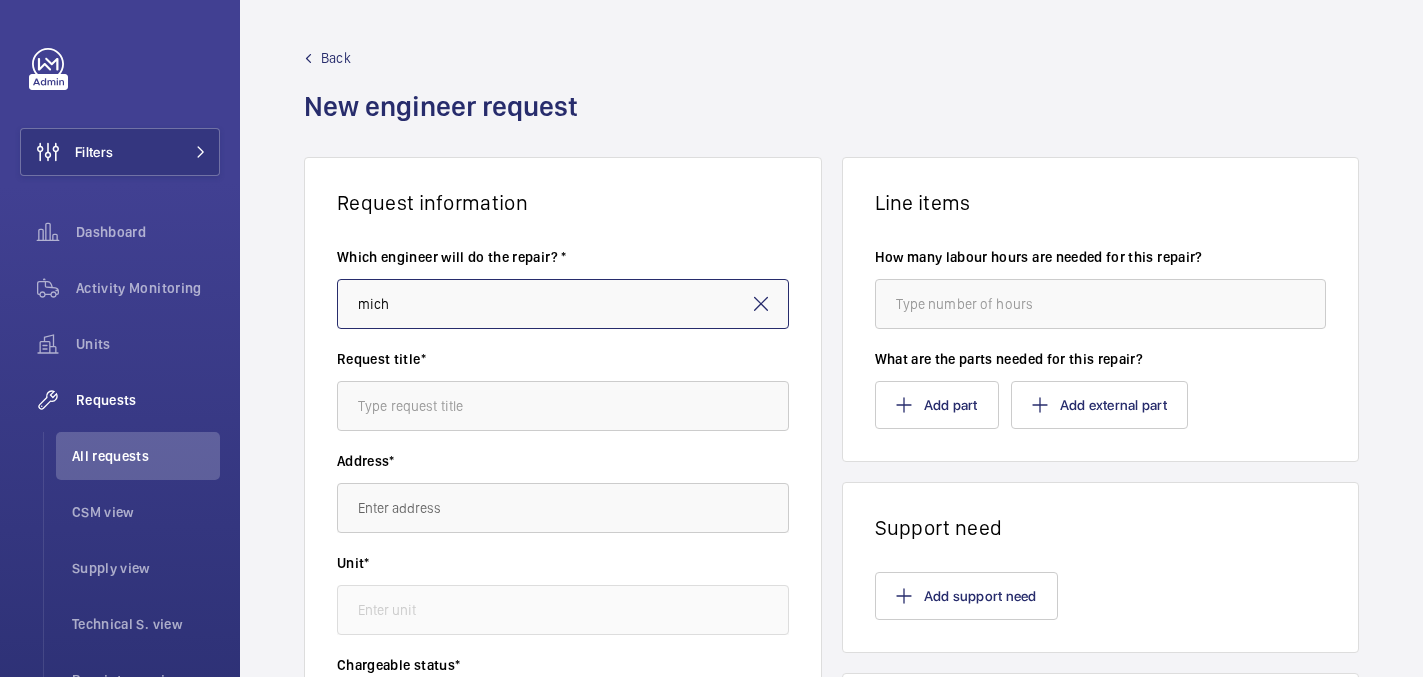 type on "[PERSON_NAME]" 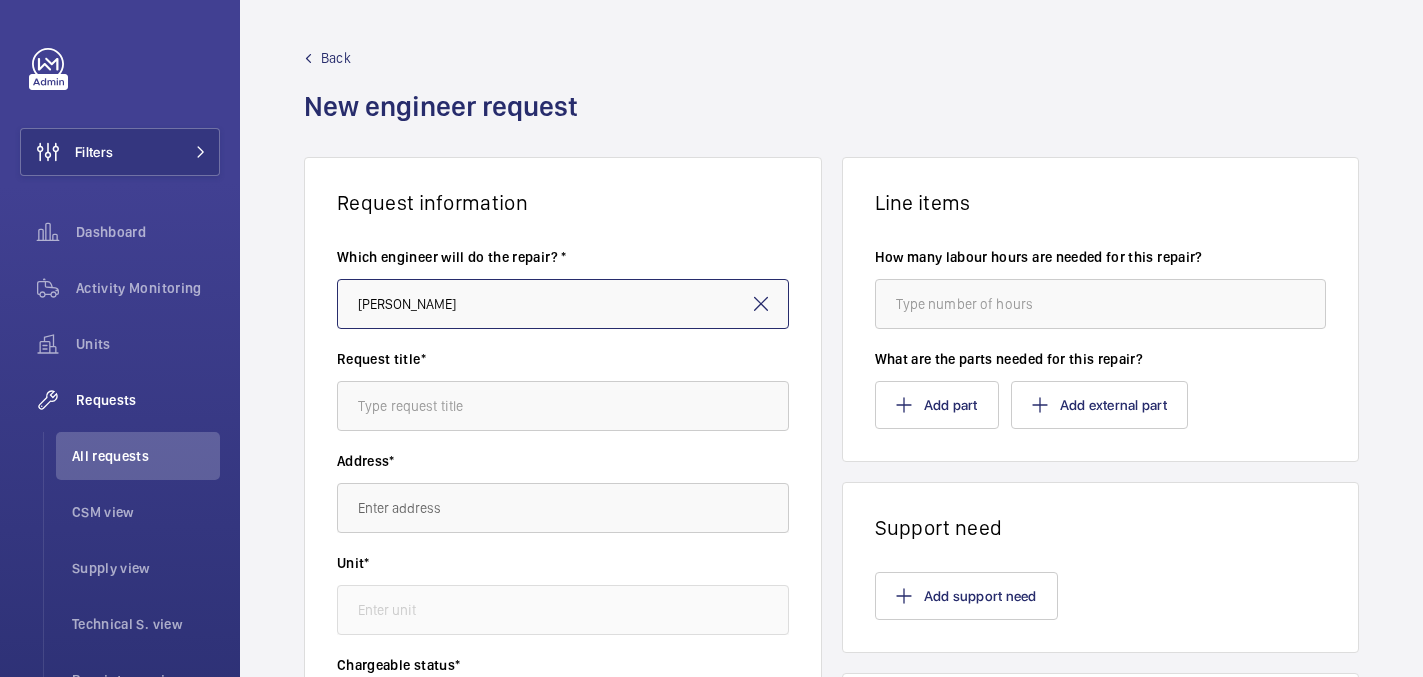 scroll, scrollTop: 46, scrollLeft: 0, axis: vertical 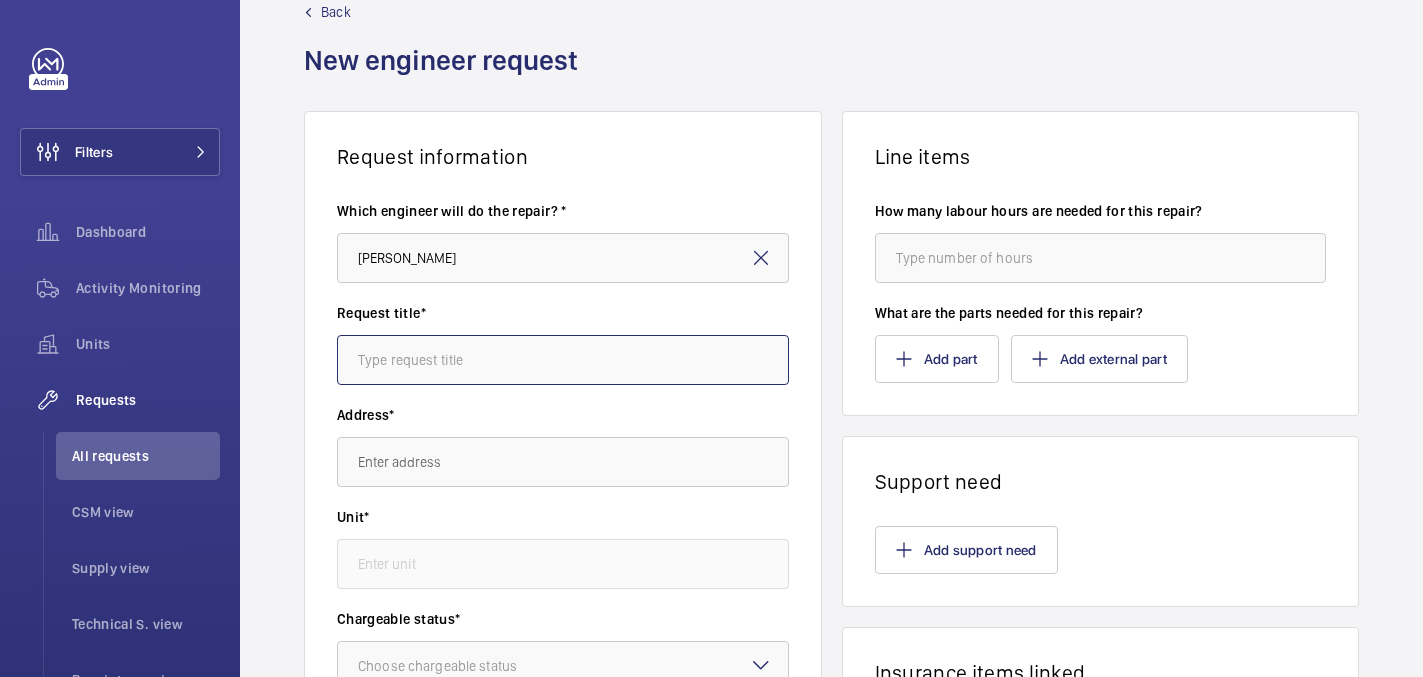 click 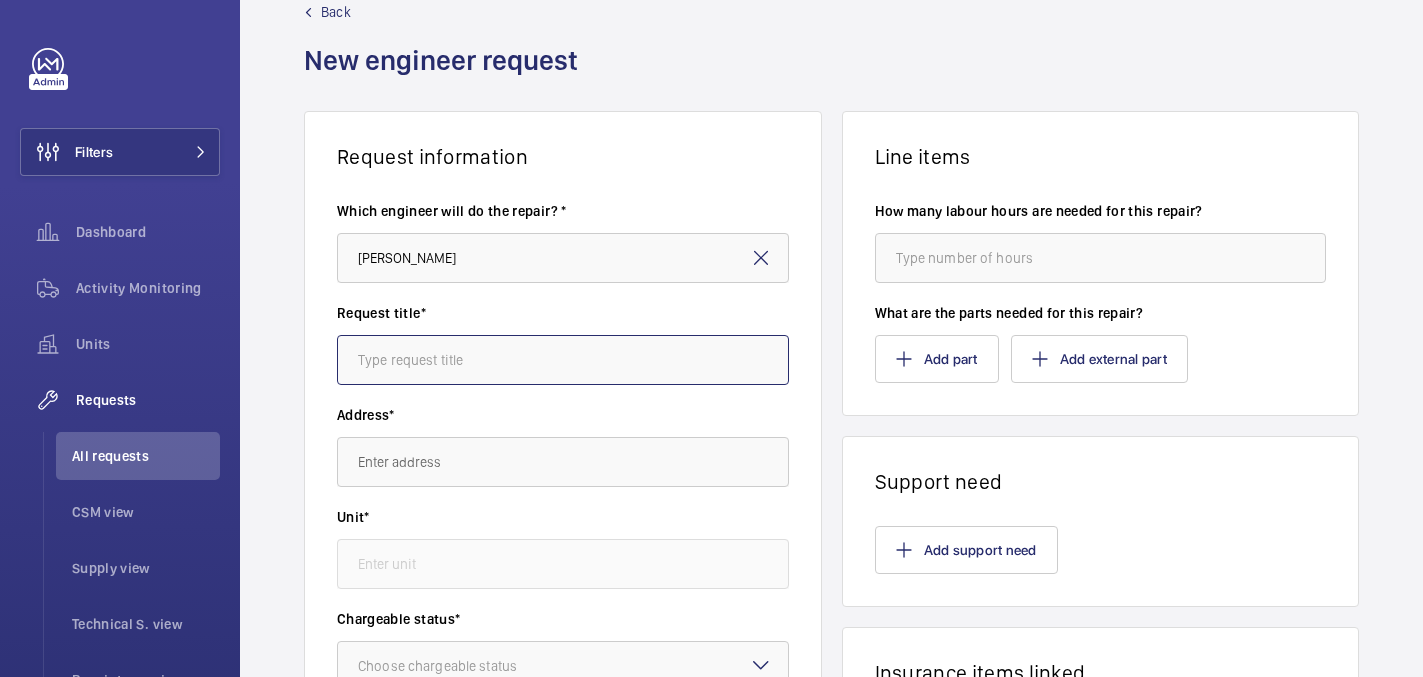 click 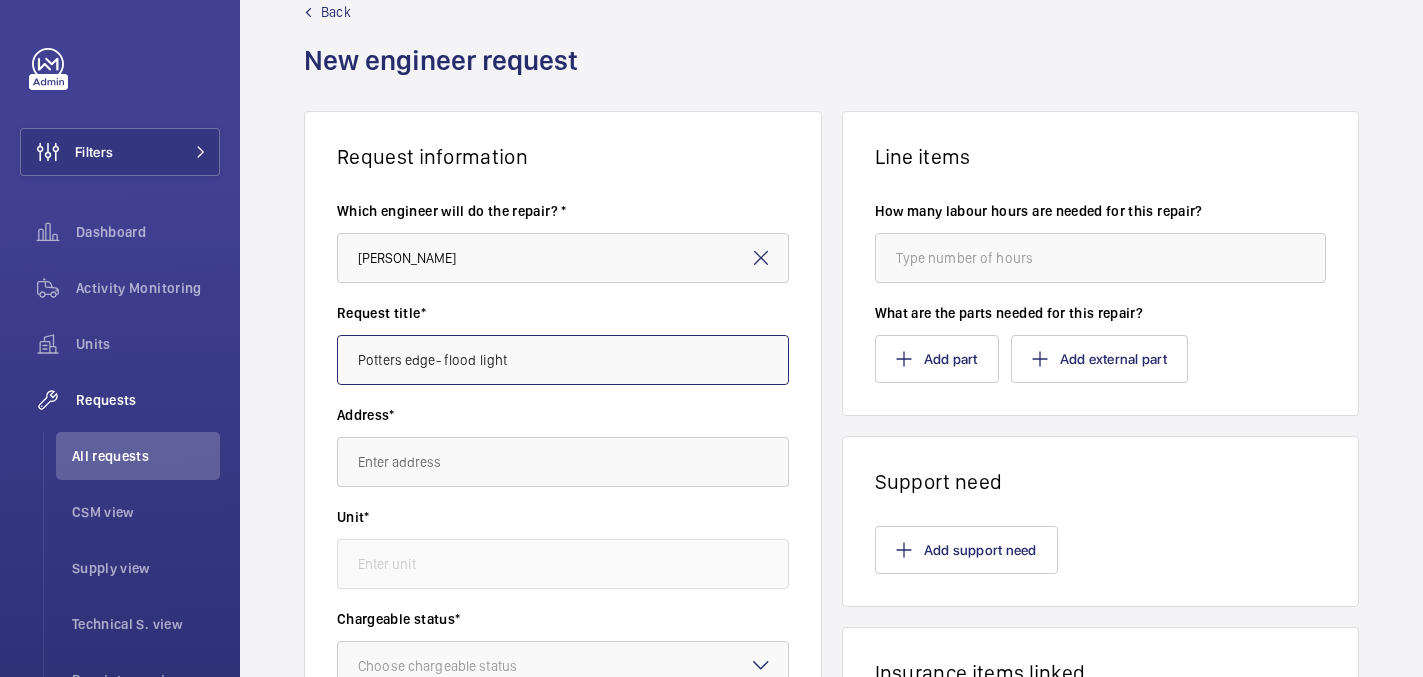 type on "Potters edge- flood light" 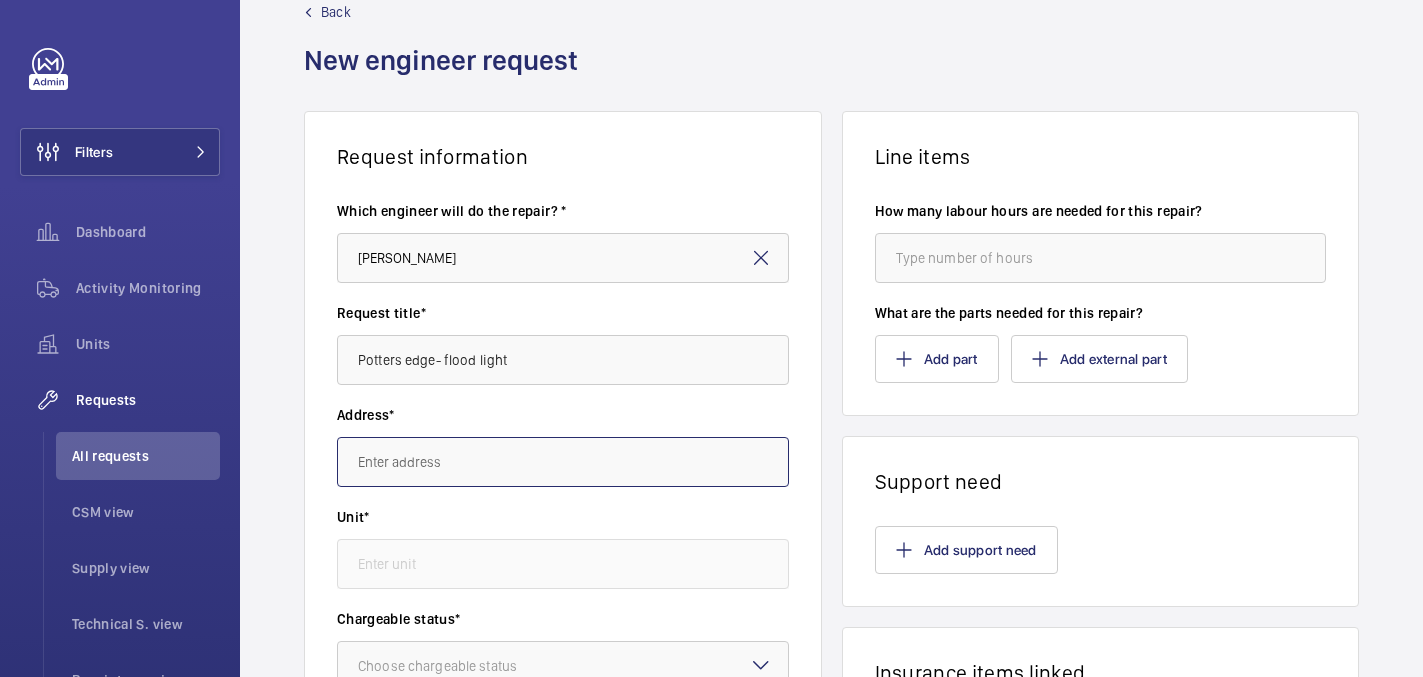 click at bounding box center [563, 462] 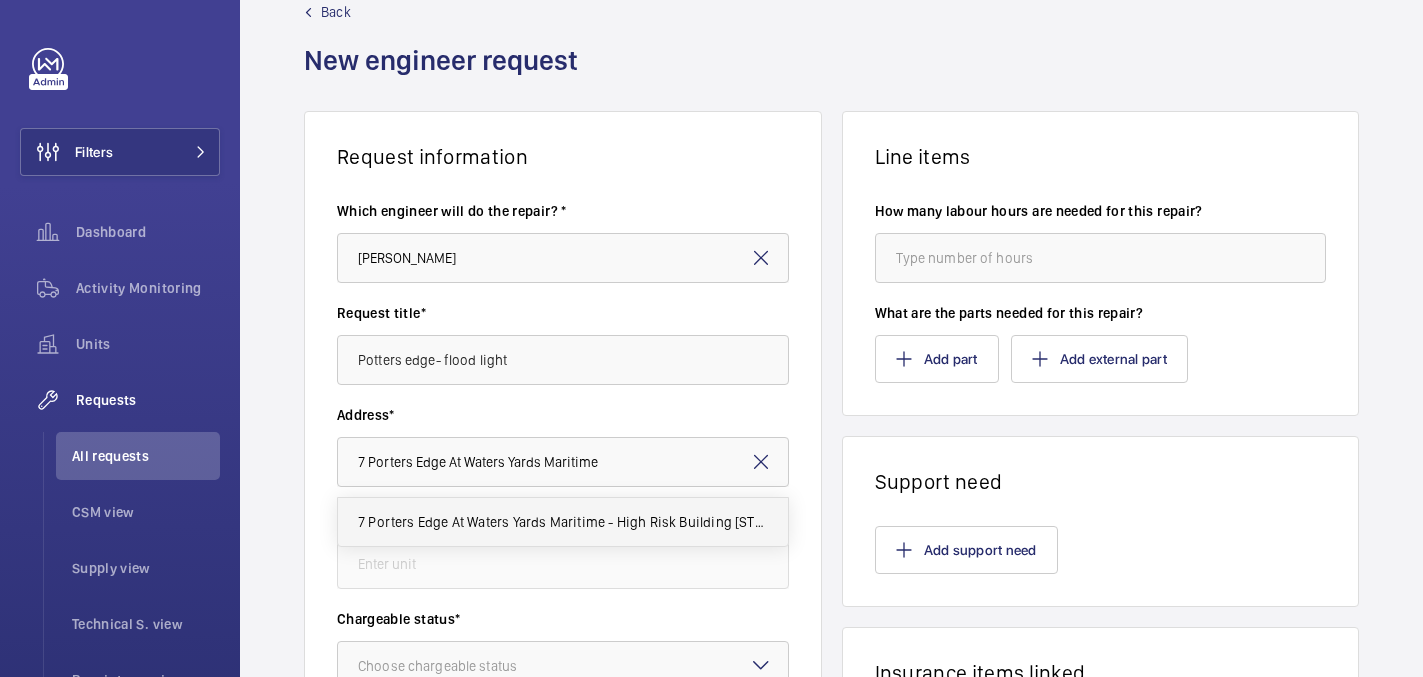 click on "7 Porters Edge At Waters Yards Maritime - High Risk Building 7 Porters Edge At Waters Yards Maritime, SE16 7FX LONDON" at bounding box center (563, 522) 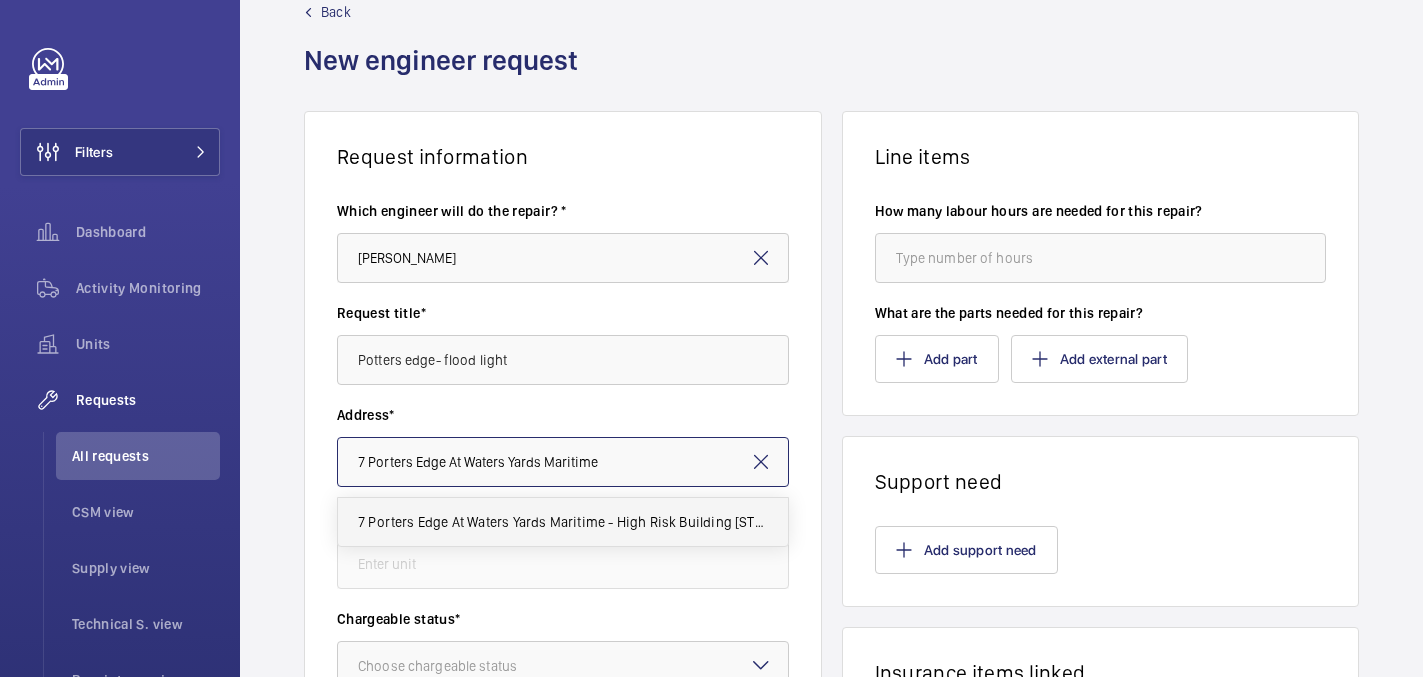 type on "7 Porters Edge At Waters Yards Maritime - High Risk Building 7 Porters Edge At Waters Yards Maritime, SE16 7FX LONDON" 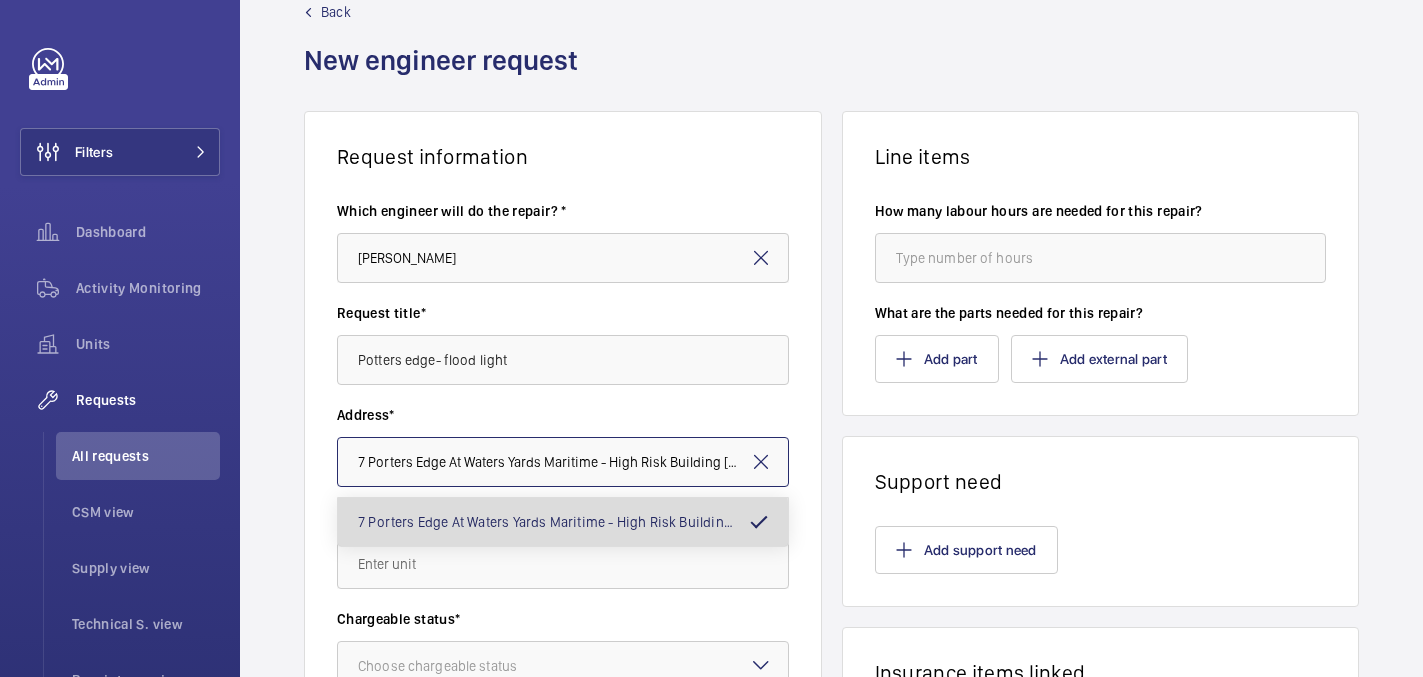 scroll, scrollTop: 0, scrollLeft: 326, axis: horizontal 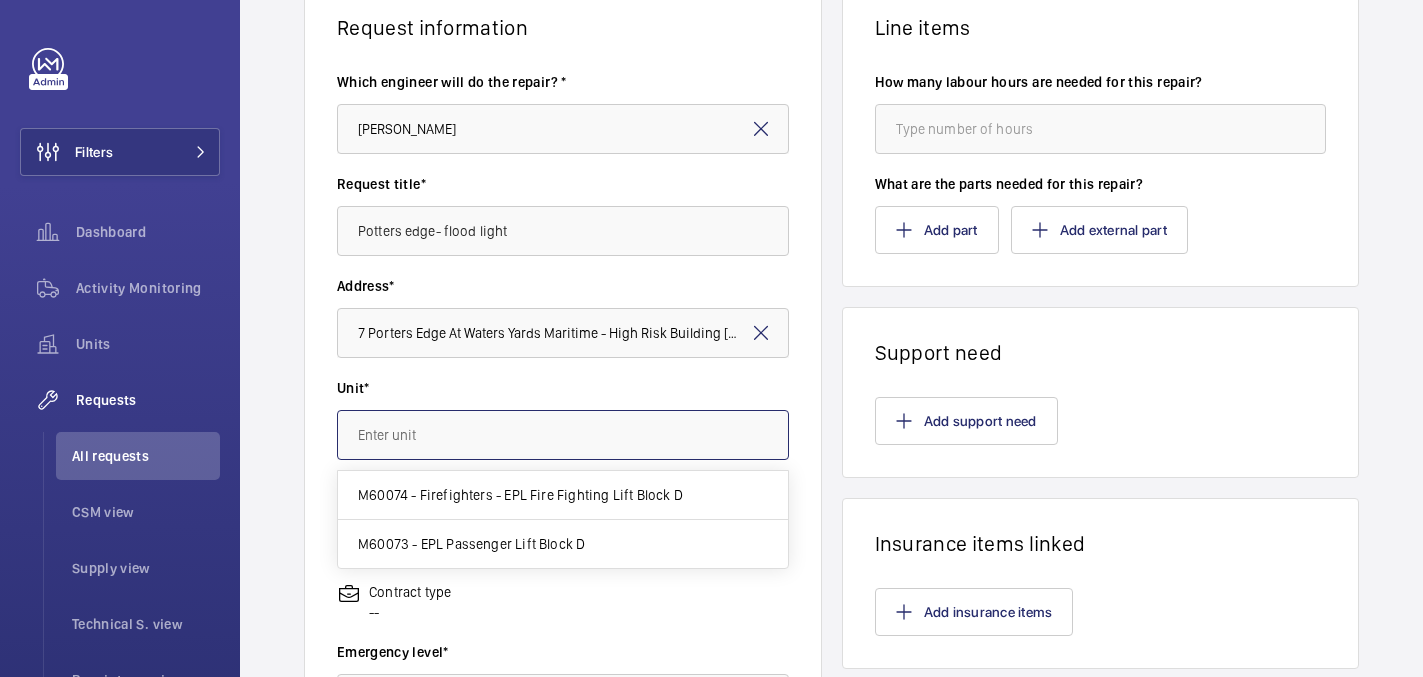click at bounding box center (563, 435) 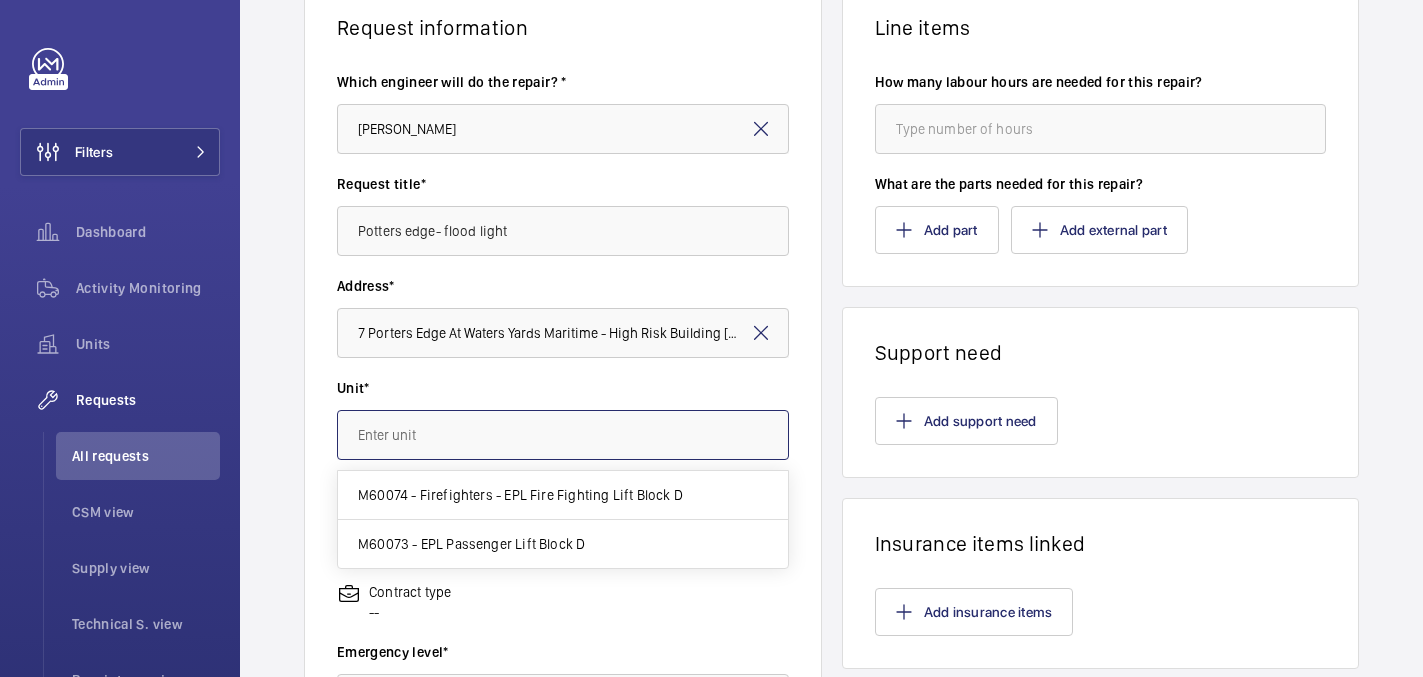 click at bounding box center [563, 435] 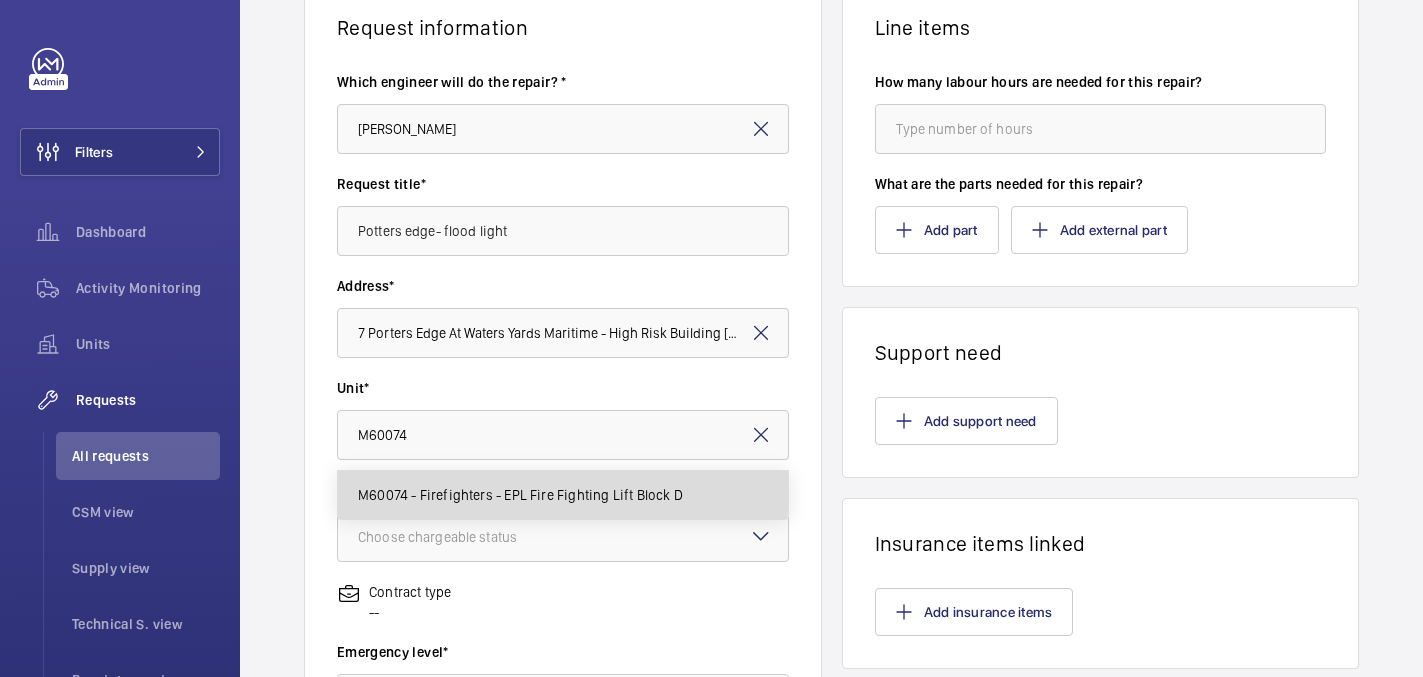 click on "M60074 - Firefighters - EPL Fire Fighting Lift Block D" at bounding box center (563, 495) 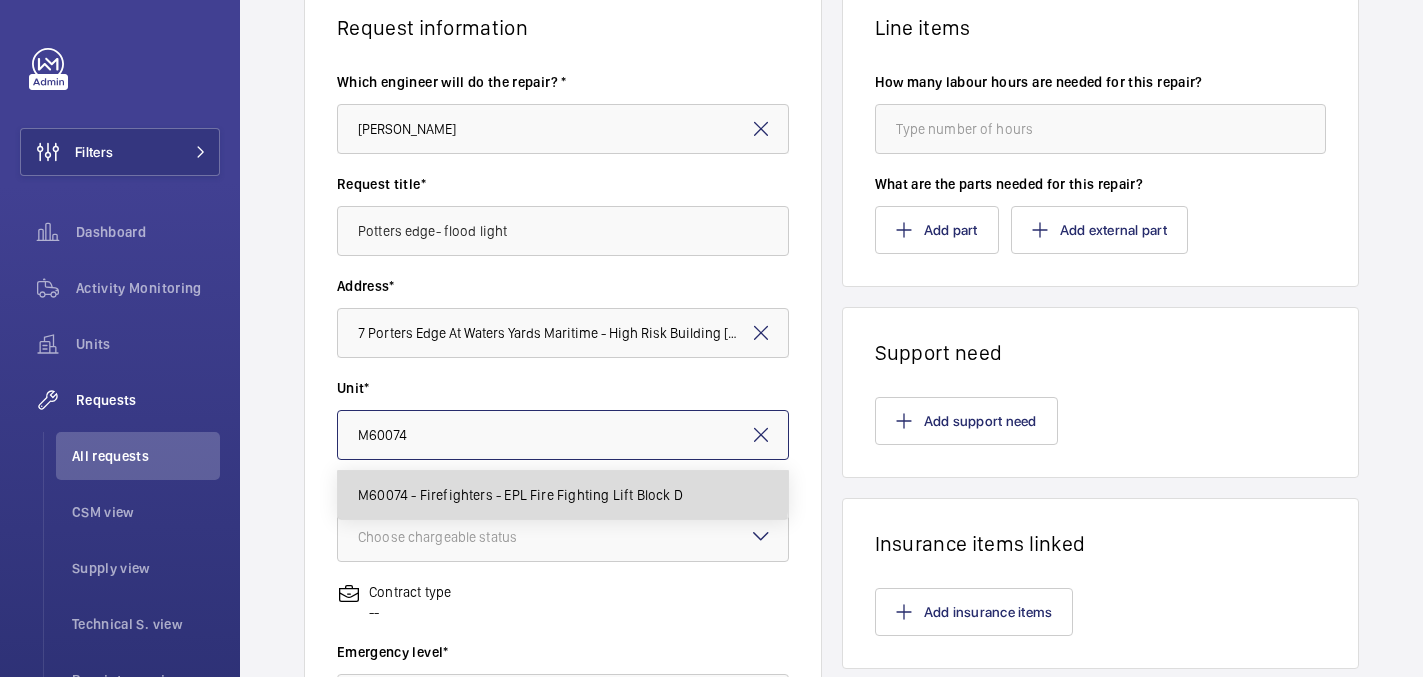 type on "M60074 - Firefighters - EPL Fire Fighting Lift Block D" 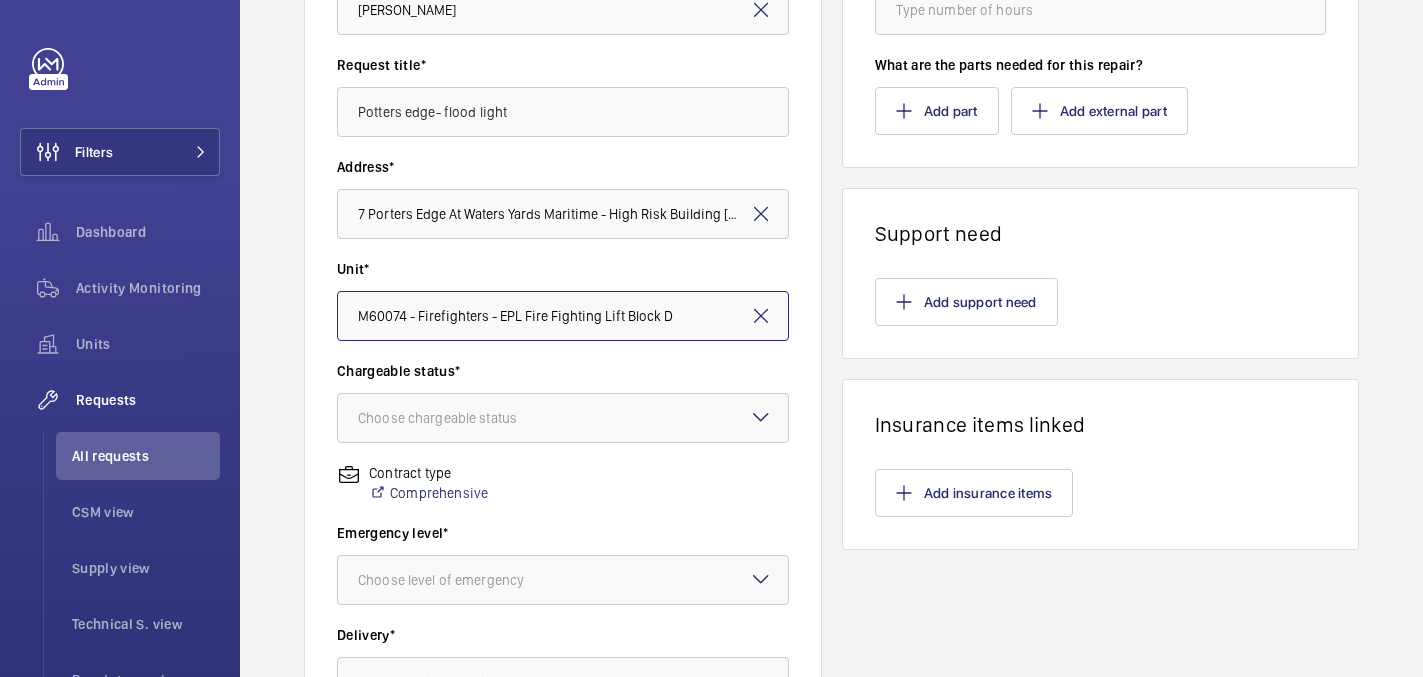 scroll, scrollTop: 293, scrollLeft: 0, axis: vertical 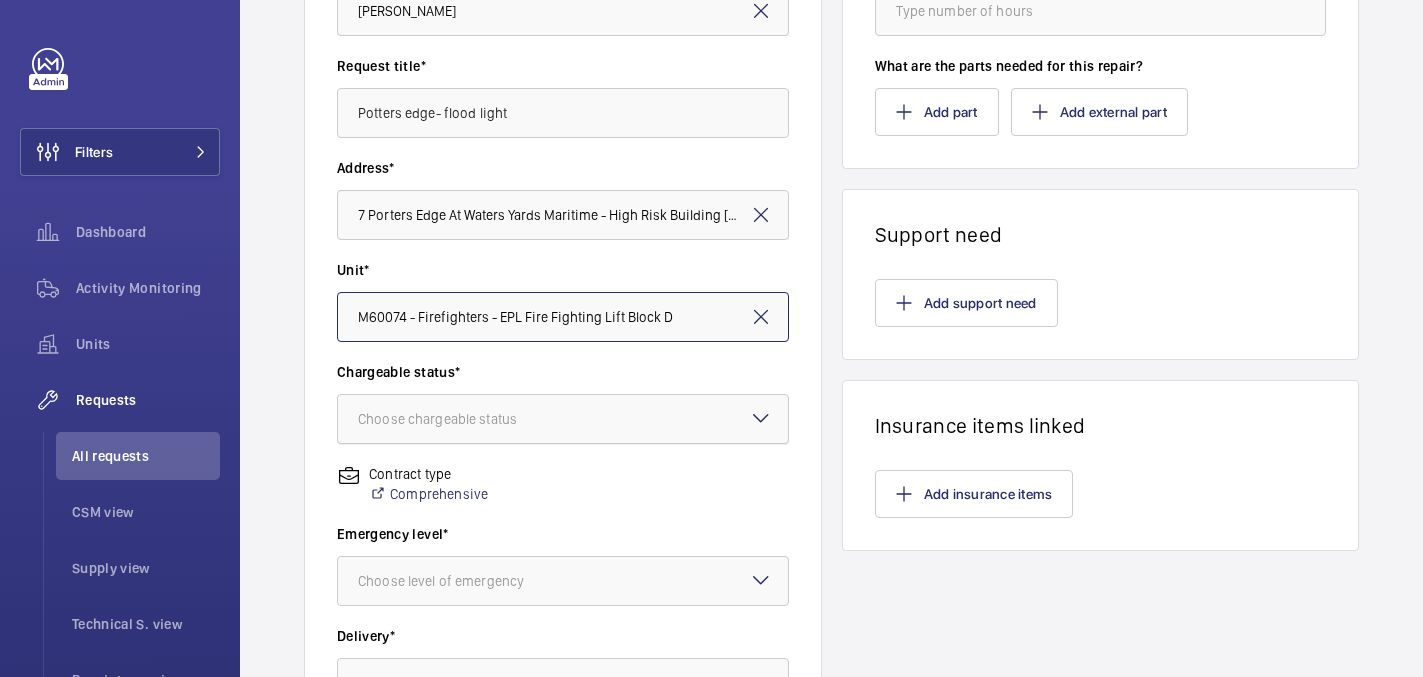 click at bounding box center [563, 419] 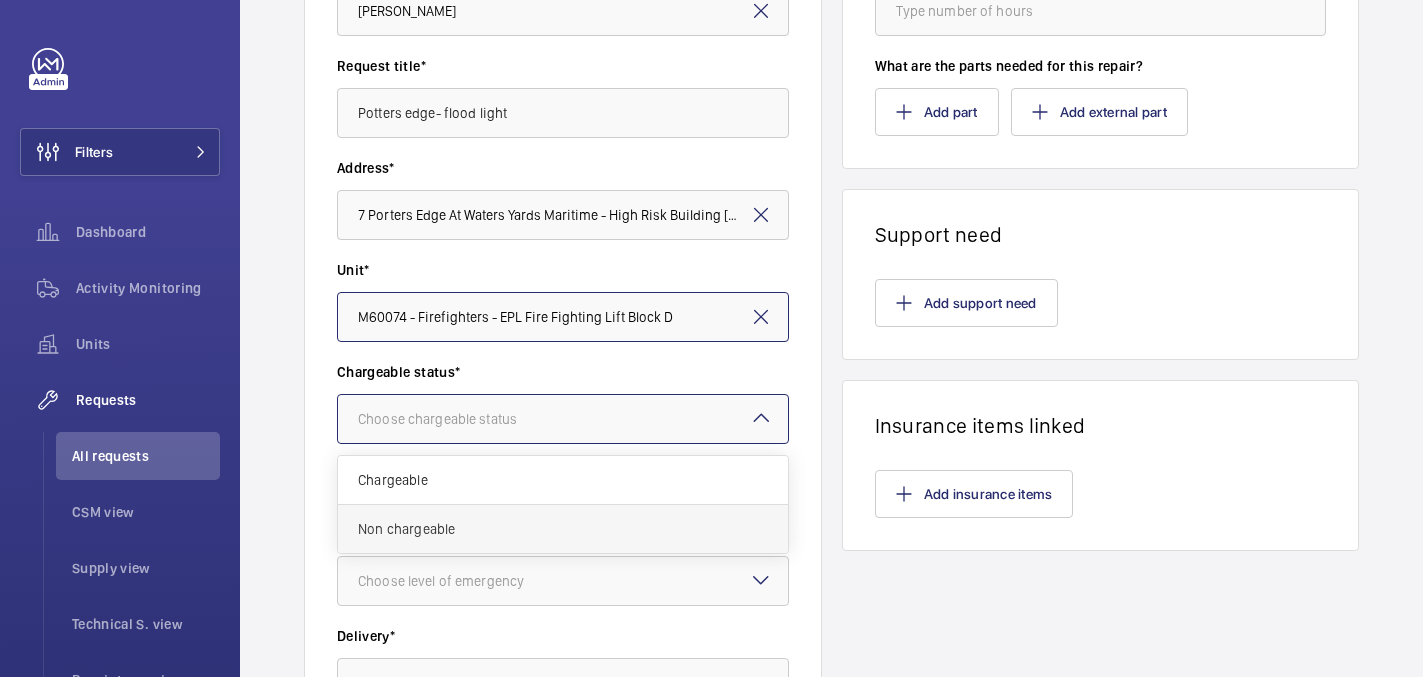 click on "Non chargeable" at bounding box center [563, 529] 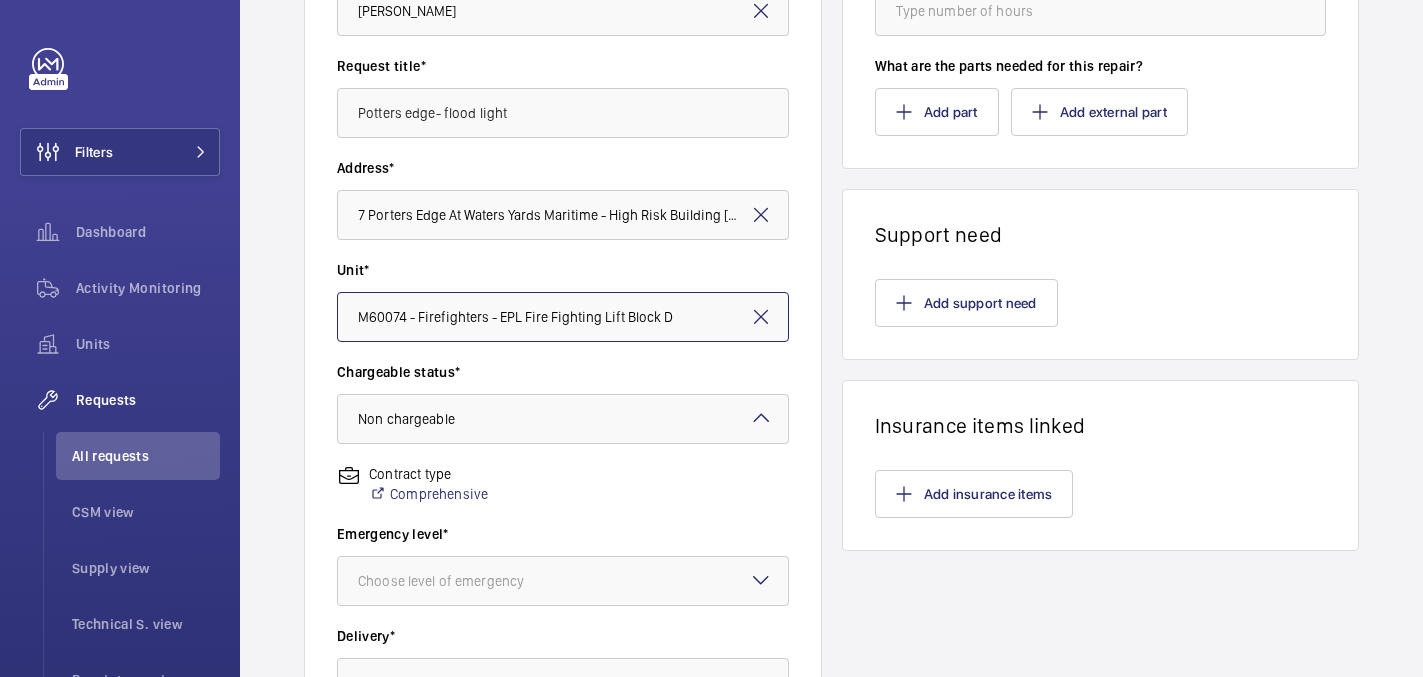 scroll, scrollTop: 437, scrollLeft: 0, axis: vertical 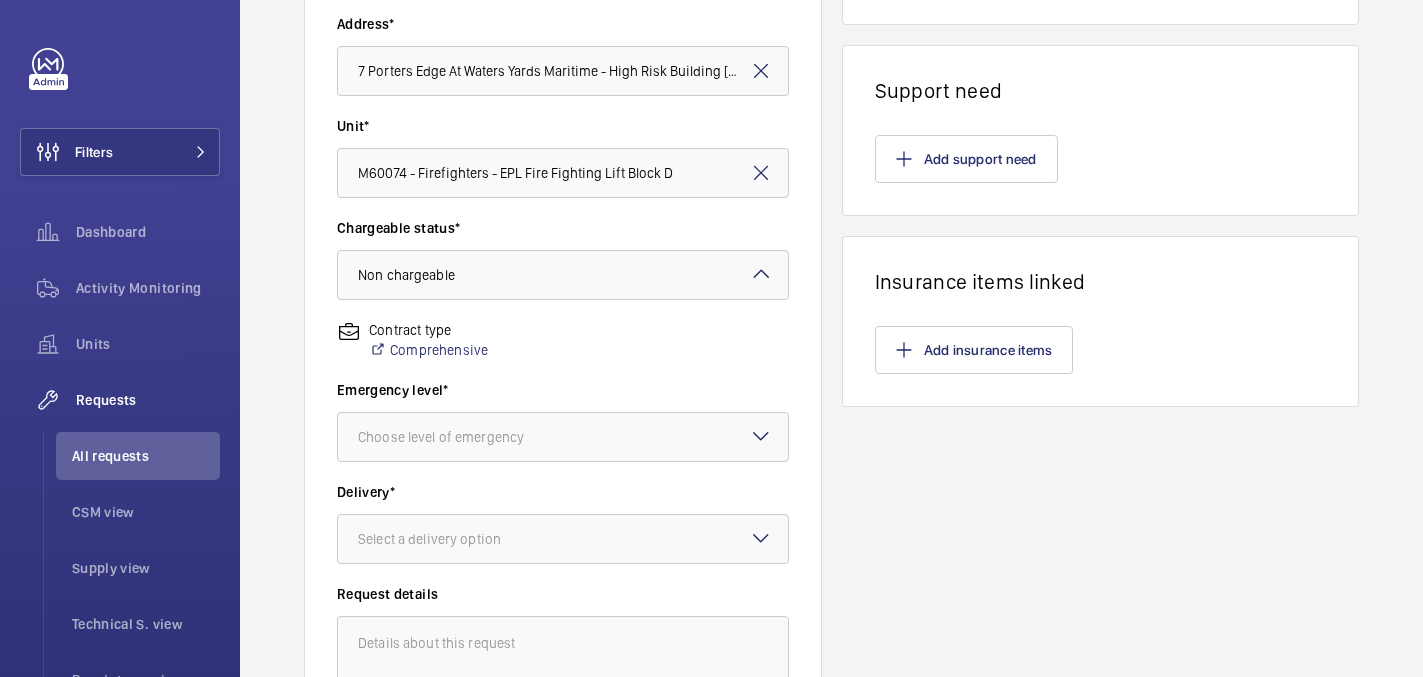 click on "Emergency level* Choose level of emergency" at bounding box center [563, 421] 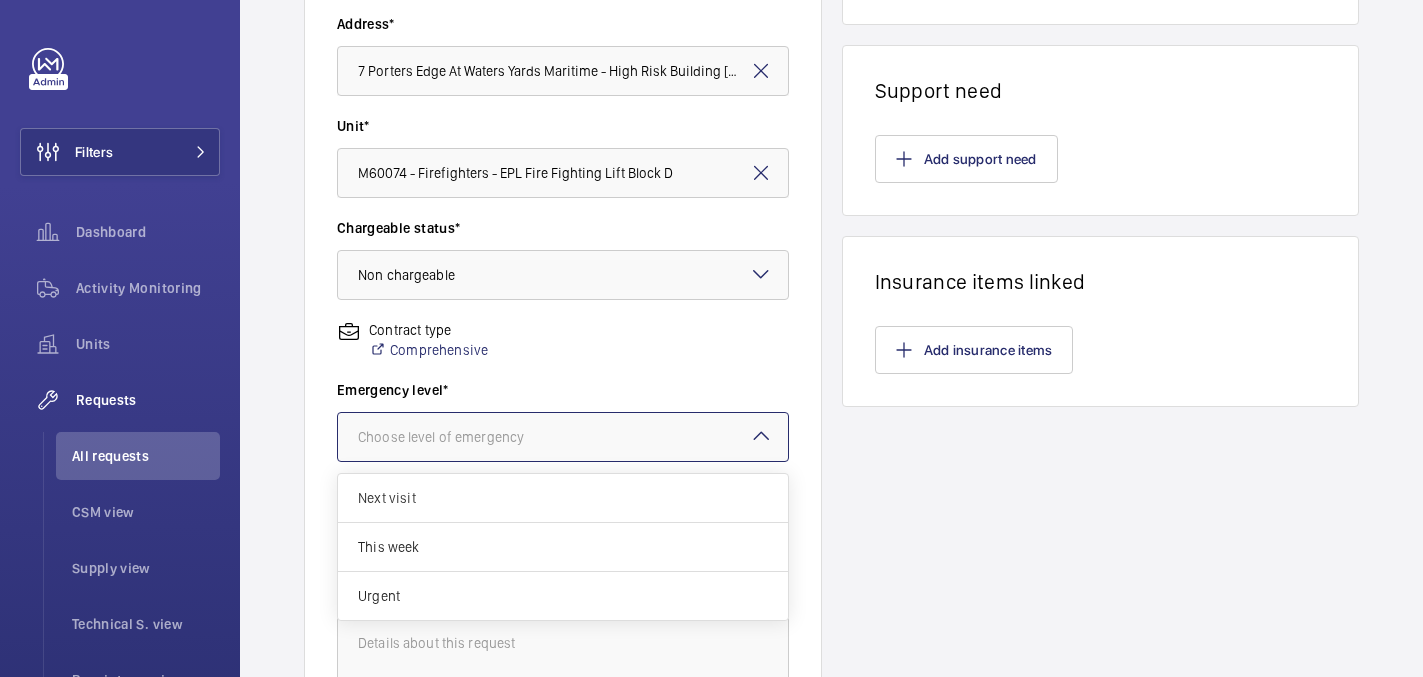 click on "Choose level of emergency" at bounding box center [466, 437] 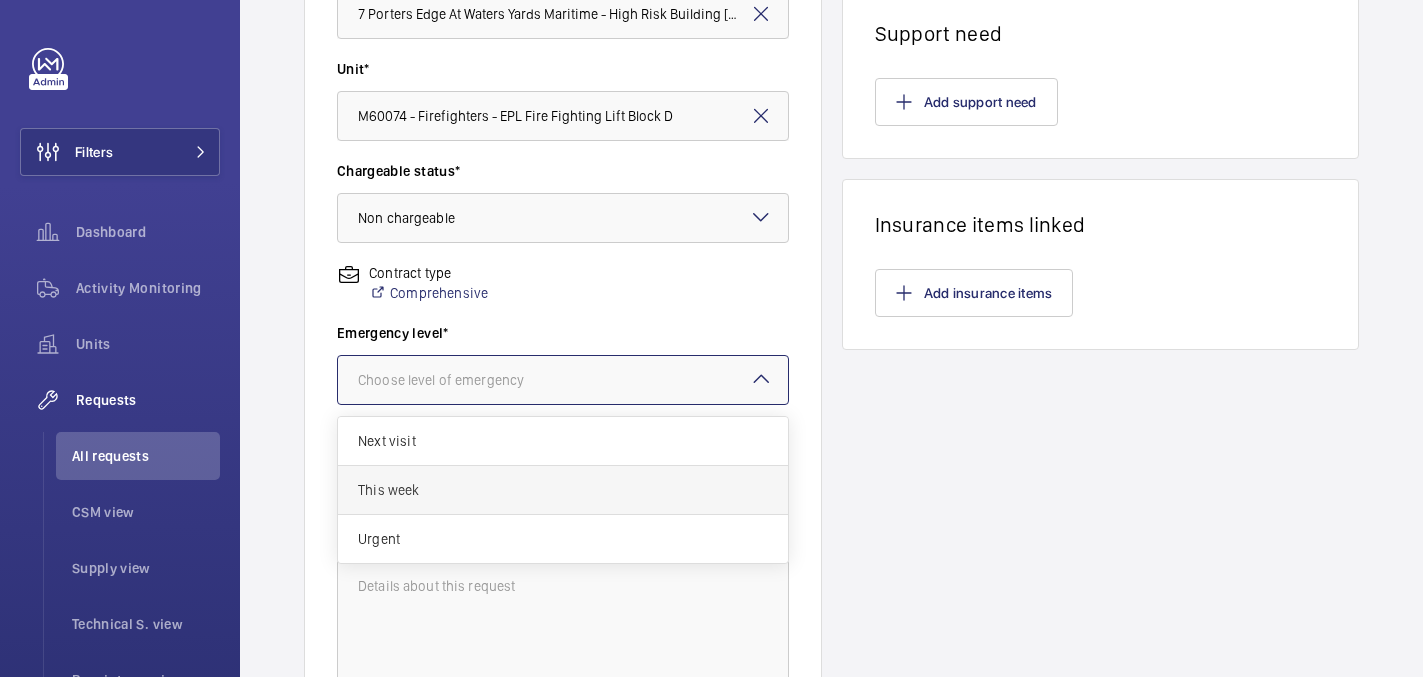 scroll, scrollTop: 497, scrollLeft: 0, axis: vertical 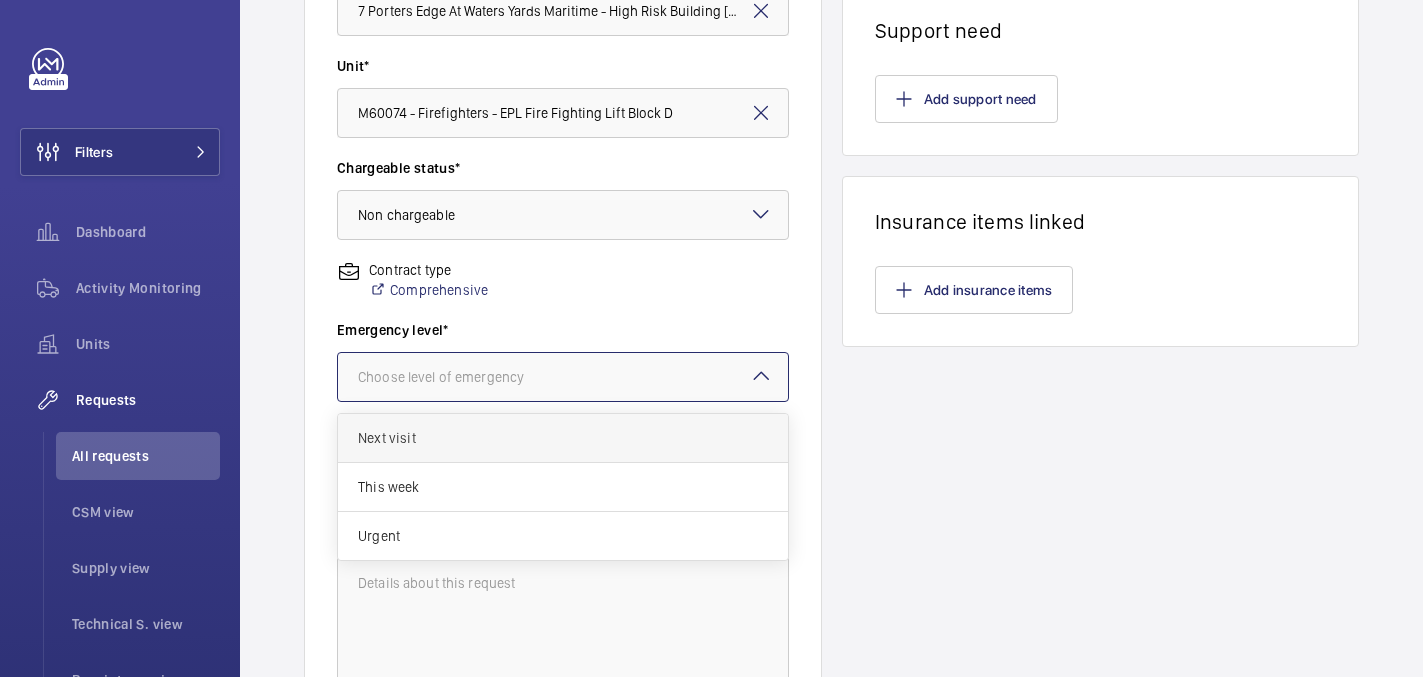 click on "Next visit" at bounding box center (563, 438) 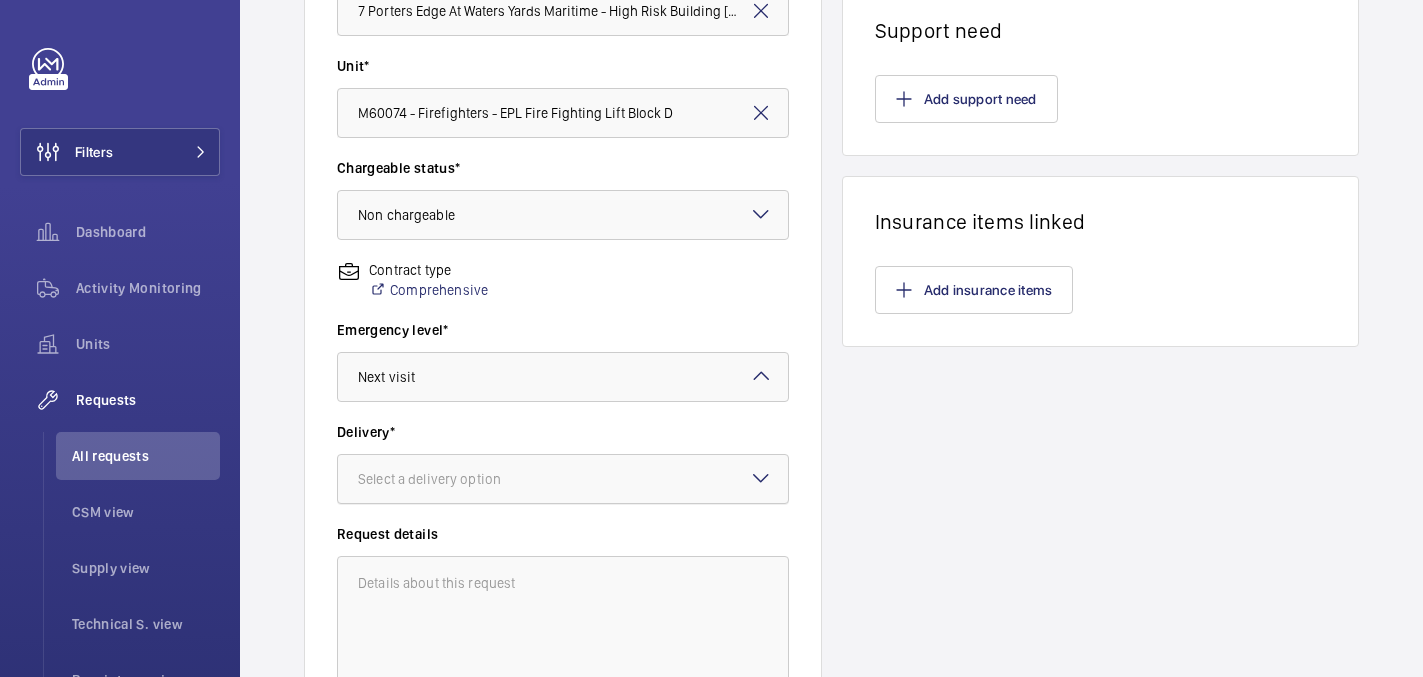 click on "Select a delivery option" at bounding box center (454, 479) 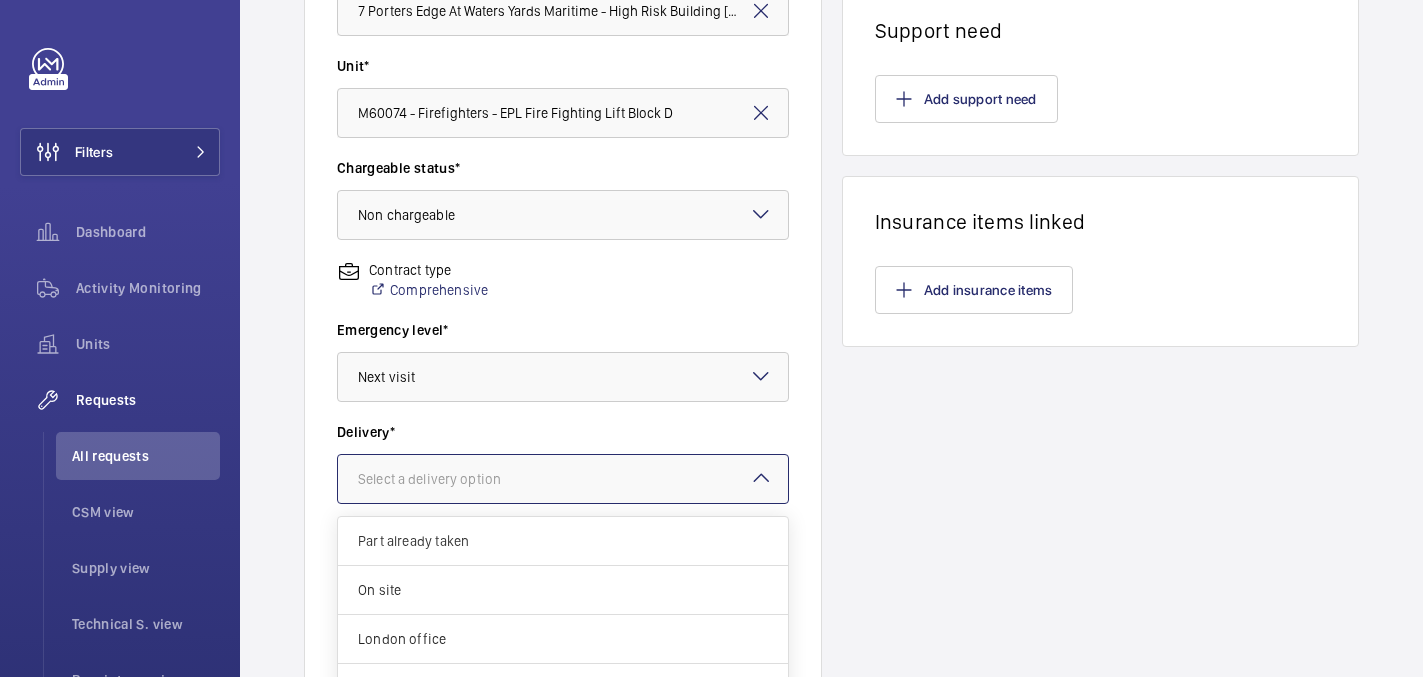scroll, scrollTop: 16, scrollLeft: 0, axis: vertical 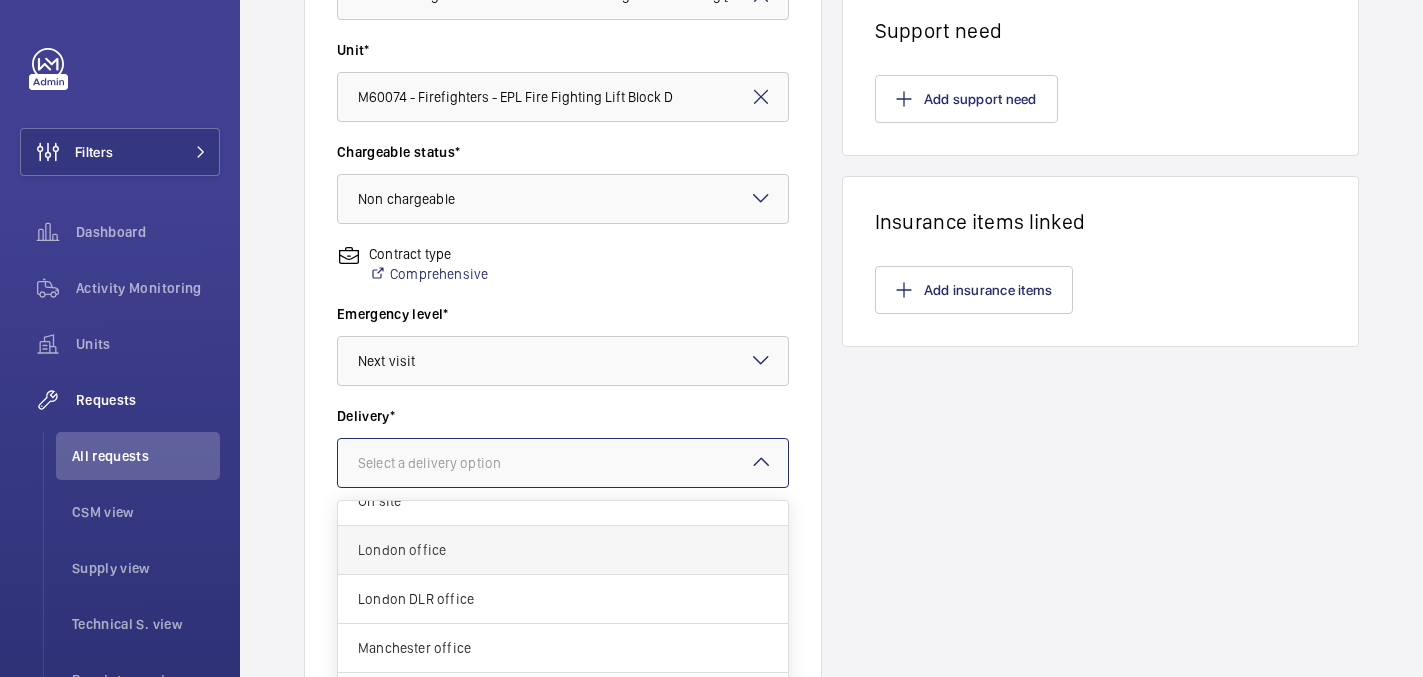 click on "London office" at bounding box center (563, 550) 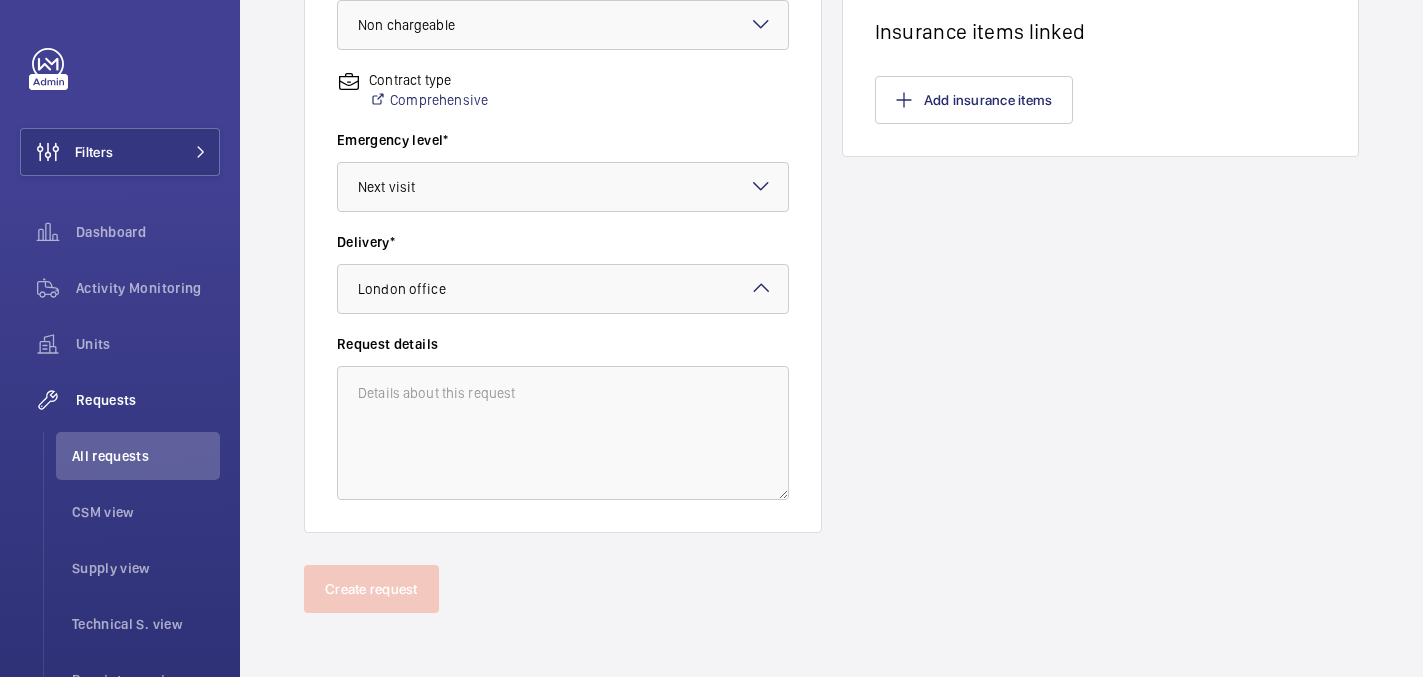 scroll, scrollTop: 0, scrollLeft: 0, axis: both 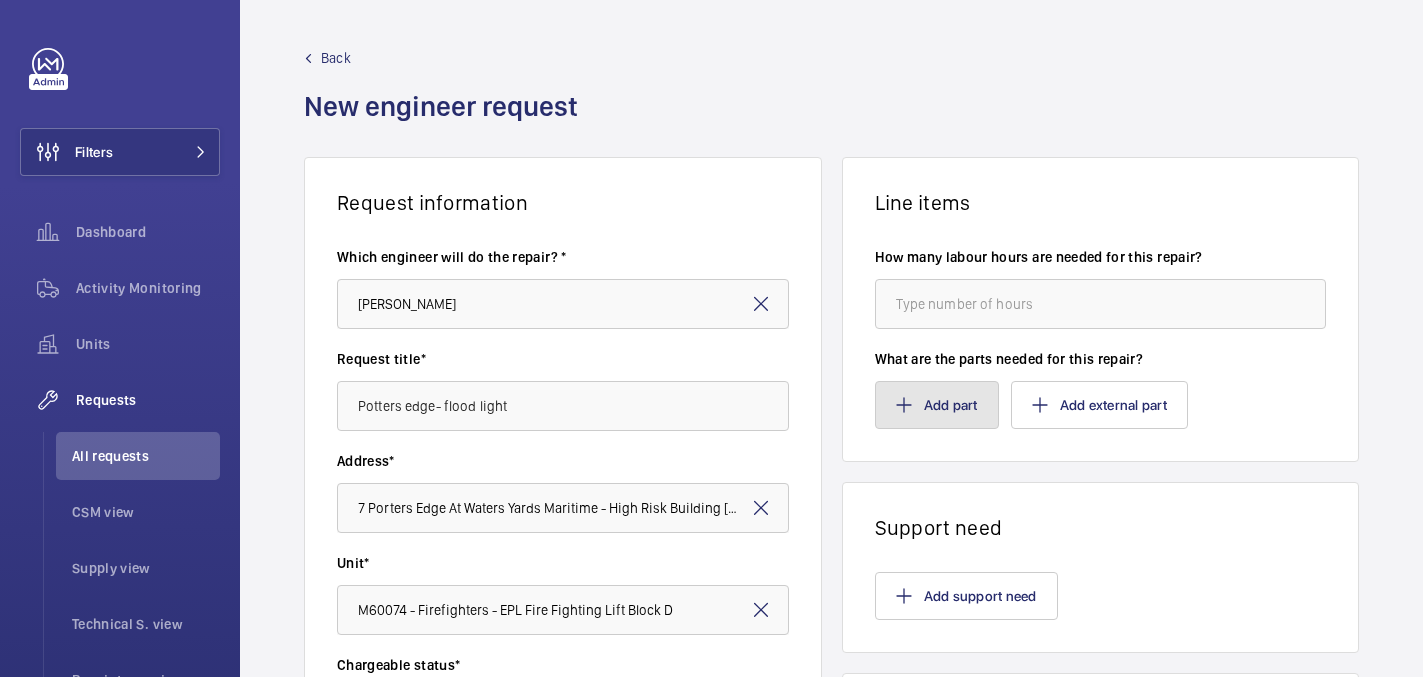 click on "Add part" 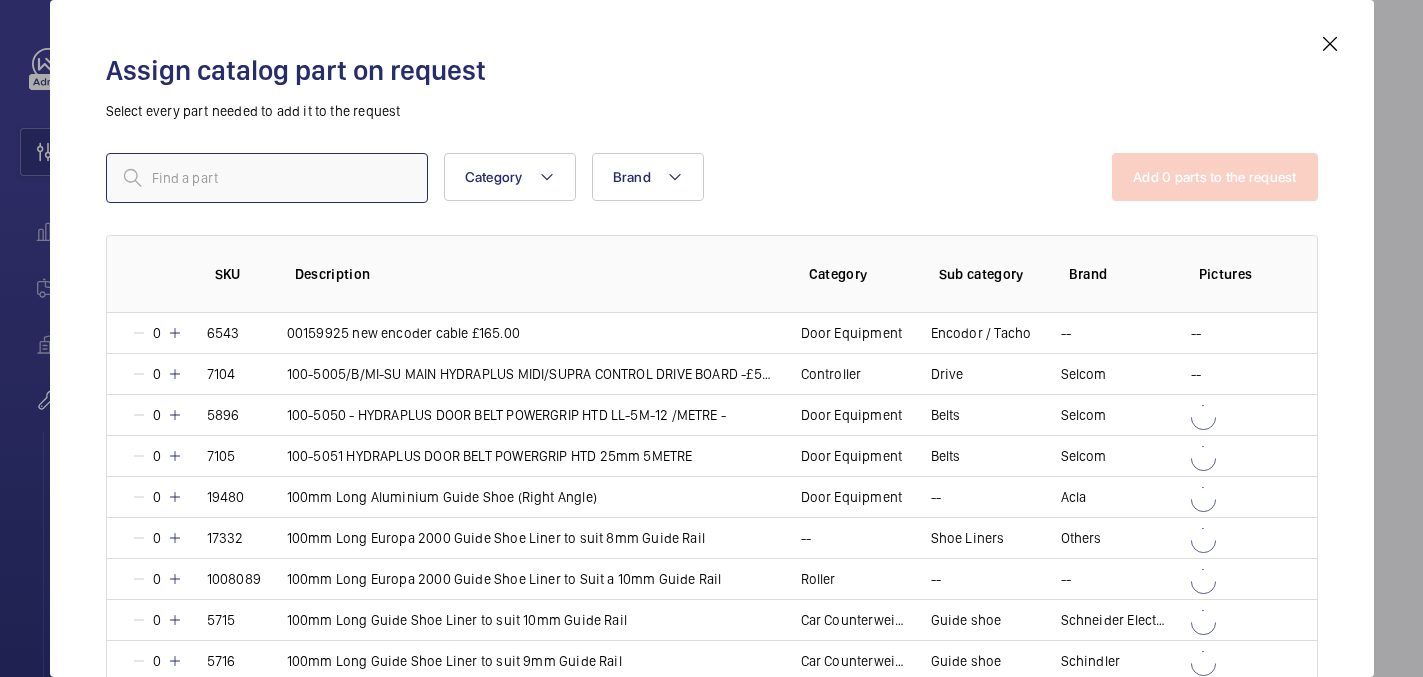 click at bounding box center [267, 178] 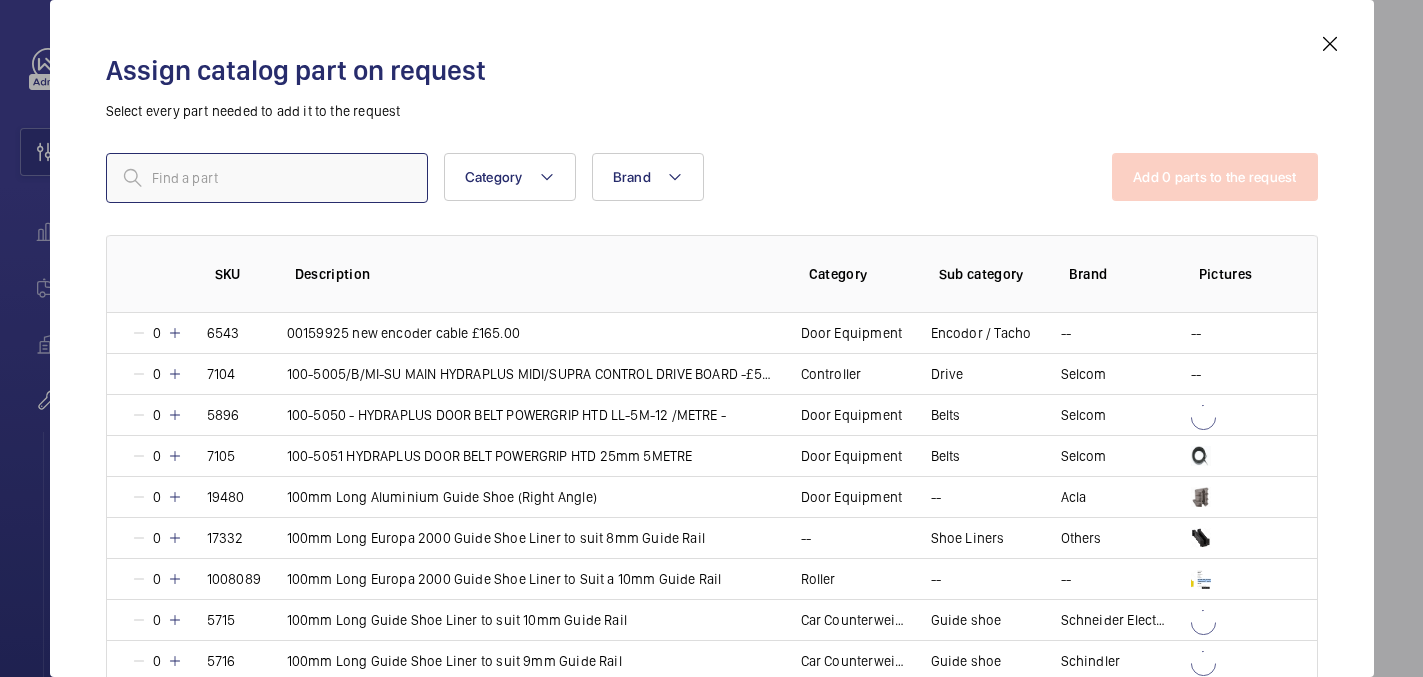 paste on "1009330" 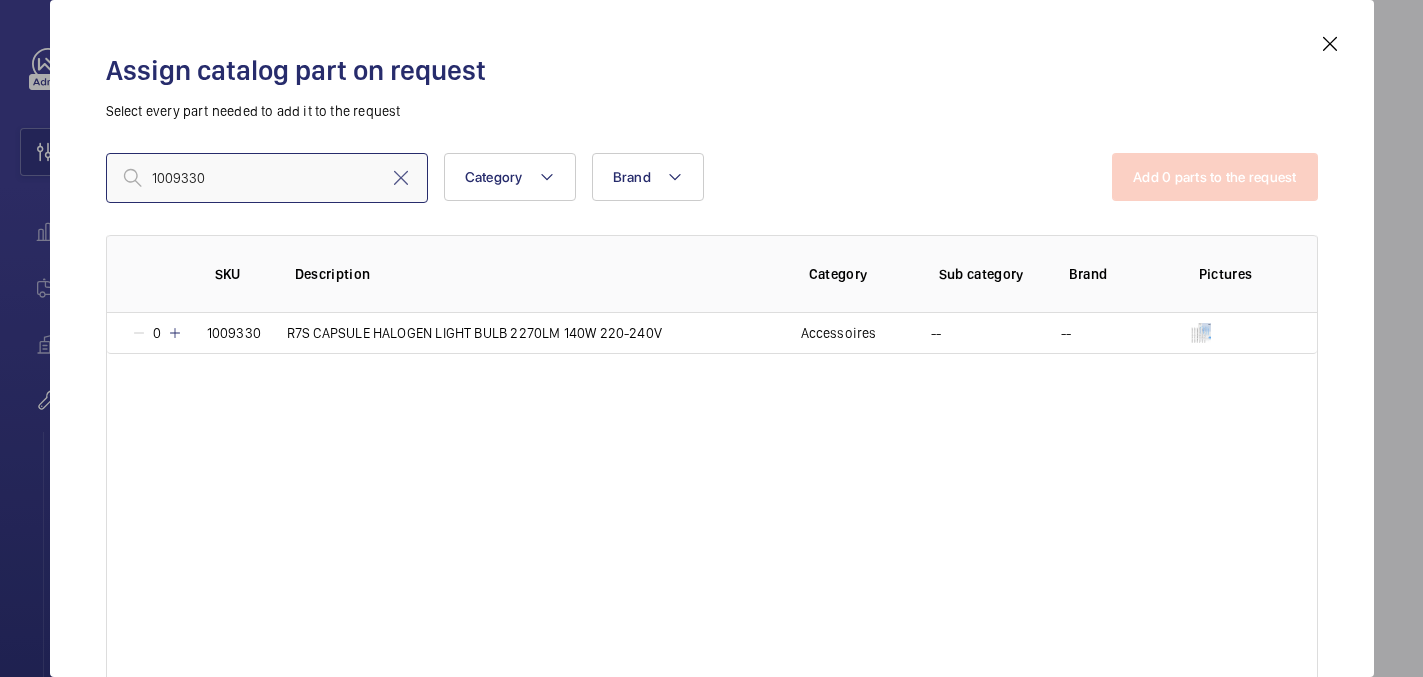 type on "1009330" 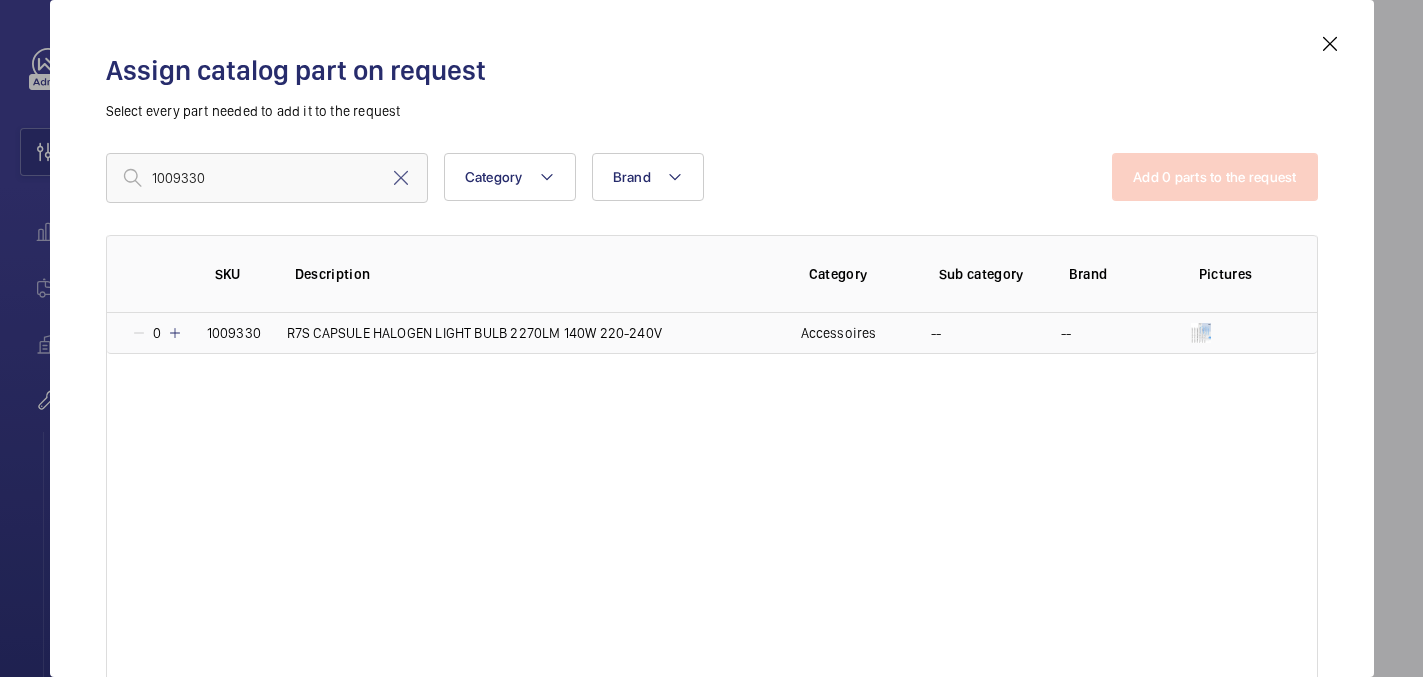 click at bounding box center [175, 333] 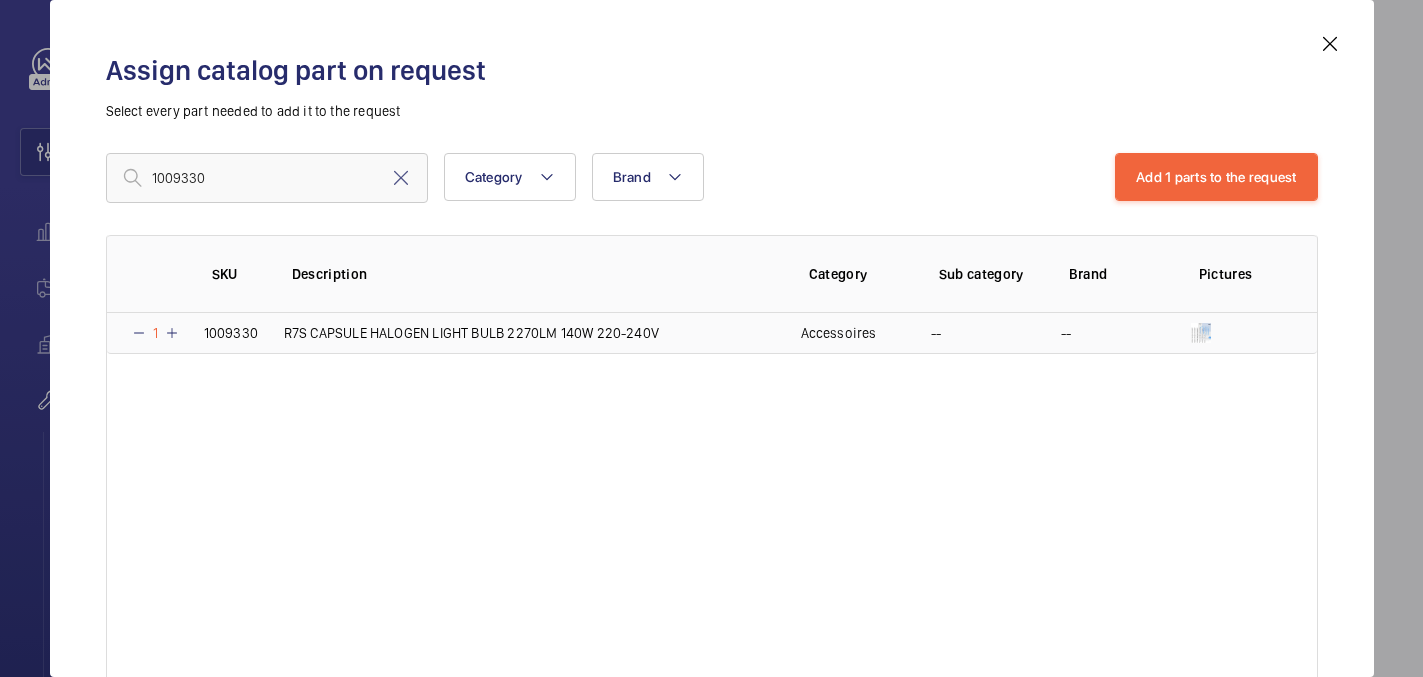 click at bounding box center (172, 333) 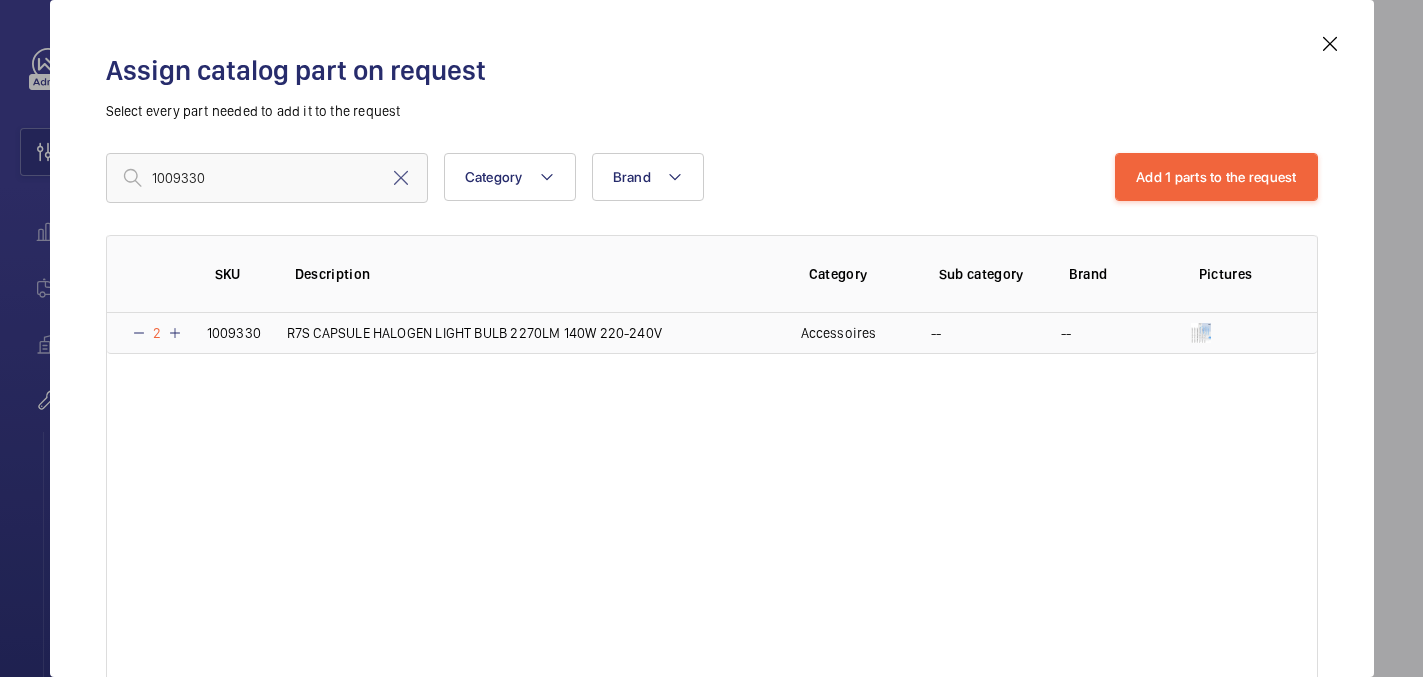 click at bounding box center (175, 333) 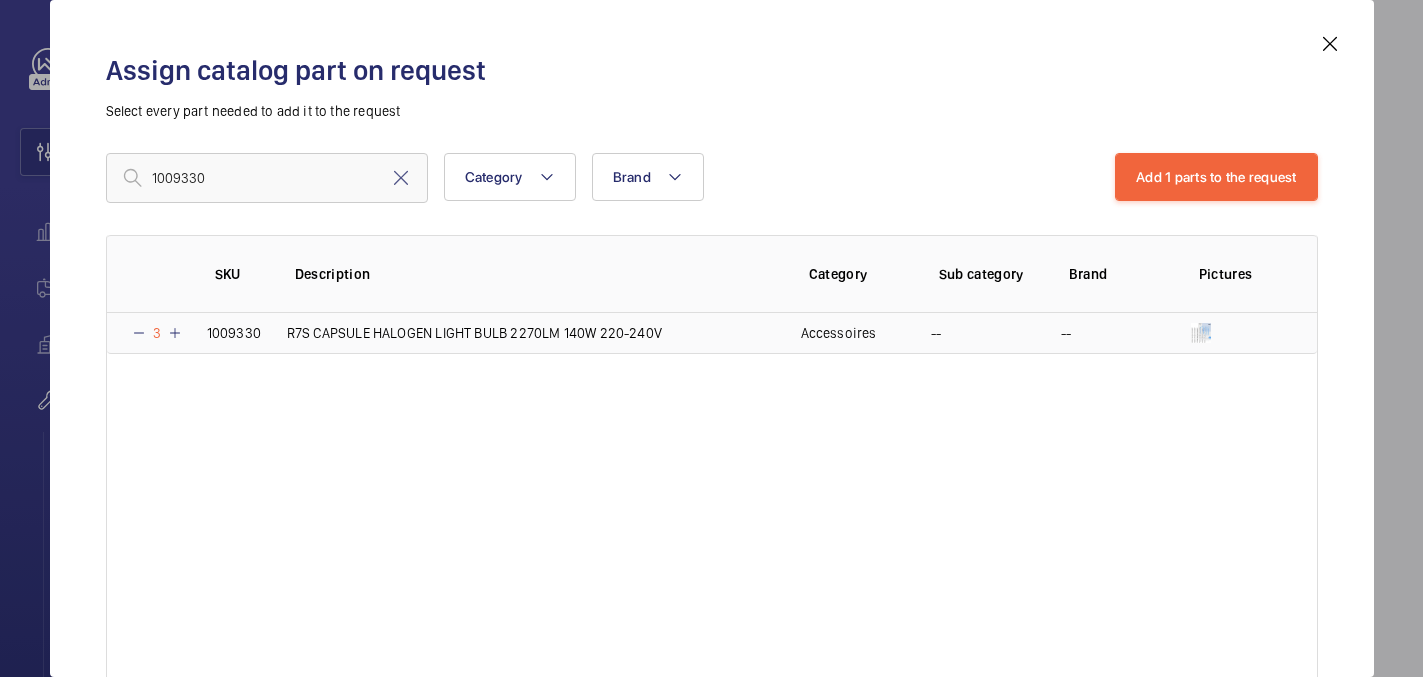 click at bounding box center [175, 333] 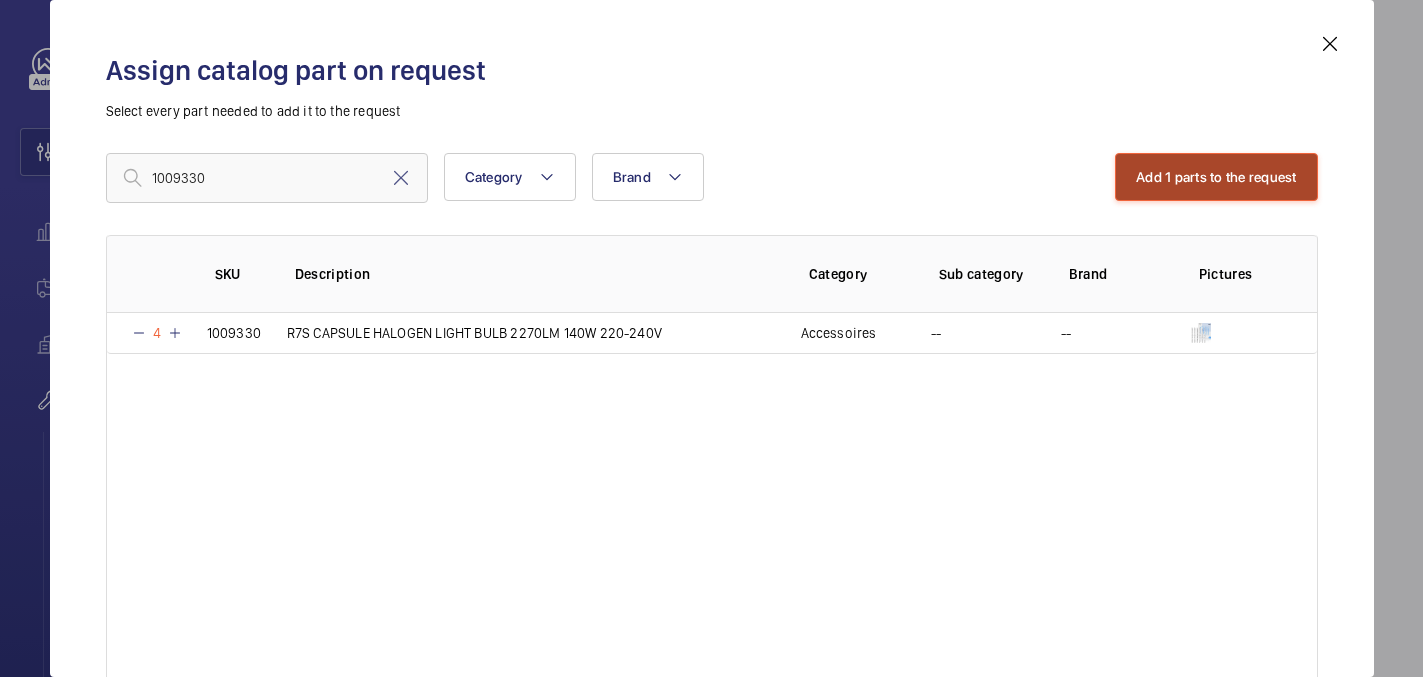 click on "Add 1 parts to the request" at bounding box center (1216, 177) 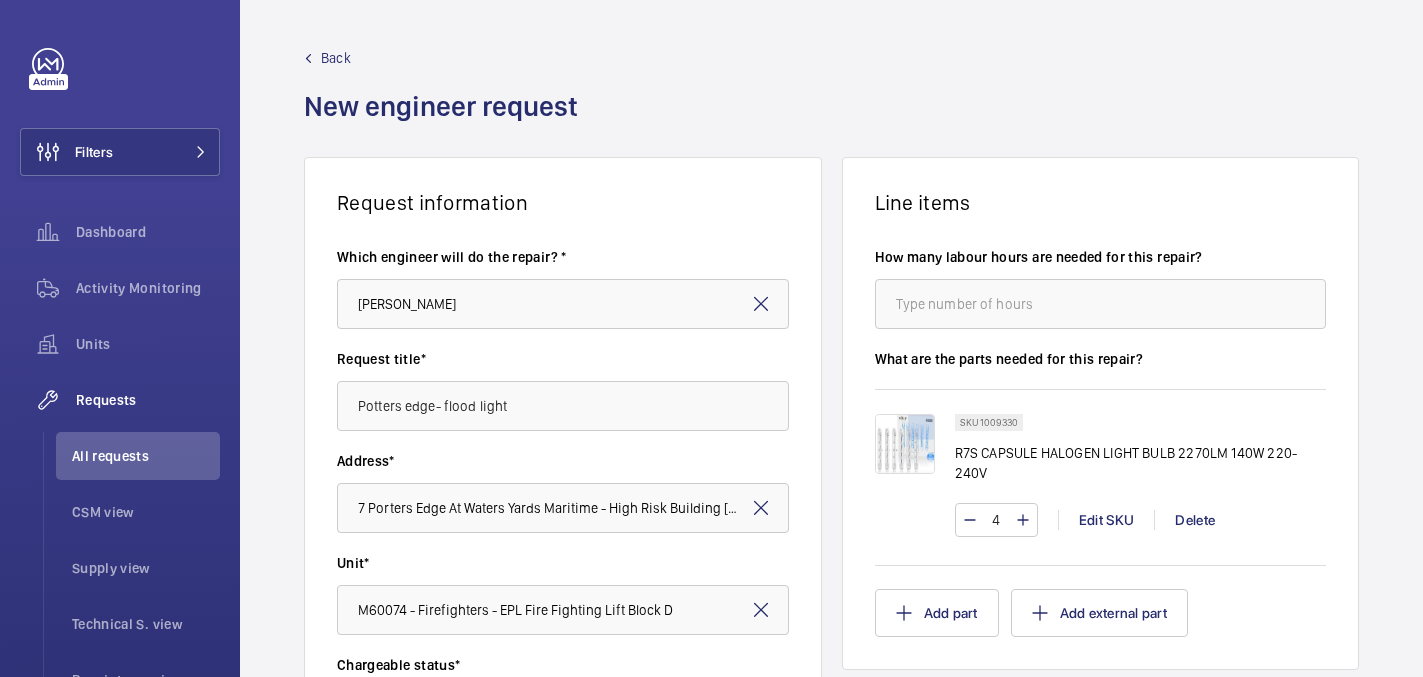 scroll, scrollTop: 687, scrollLeft: 0, axis: vertical 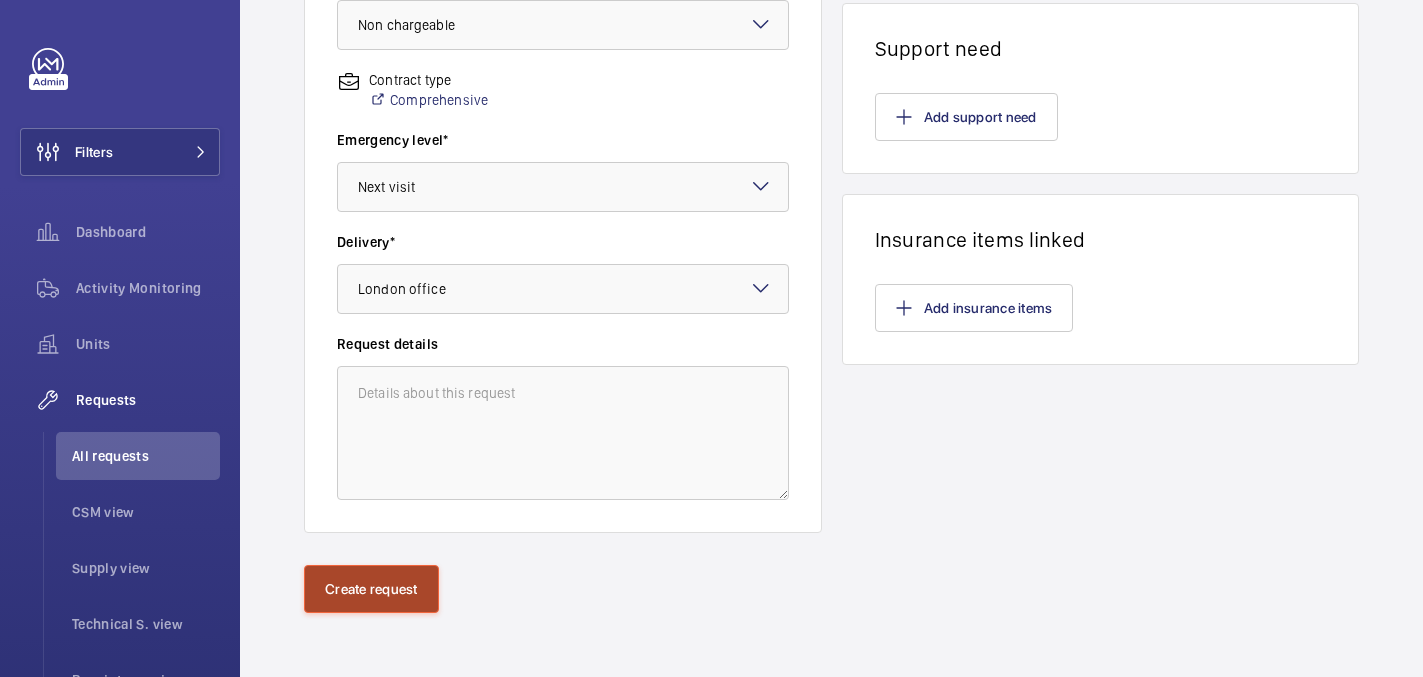 click on "Create request" 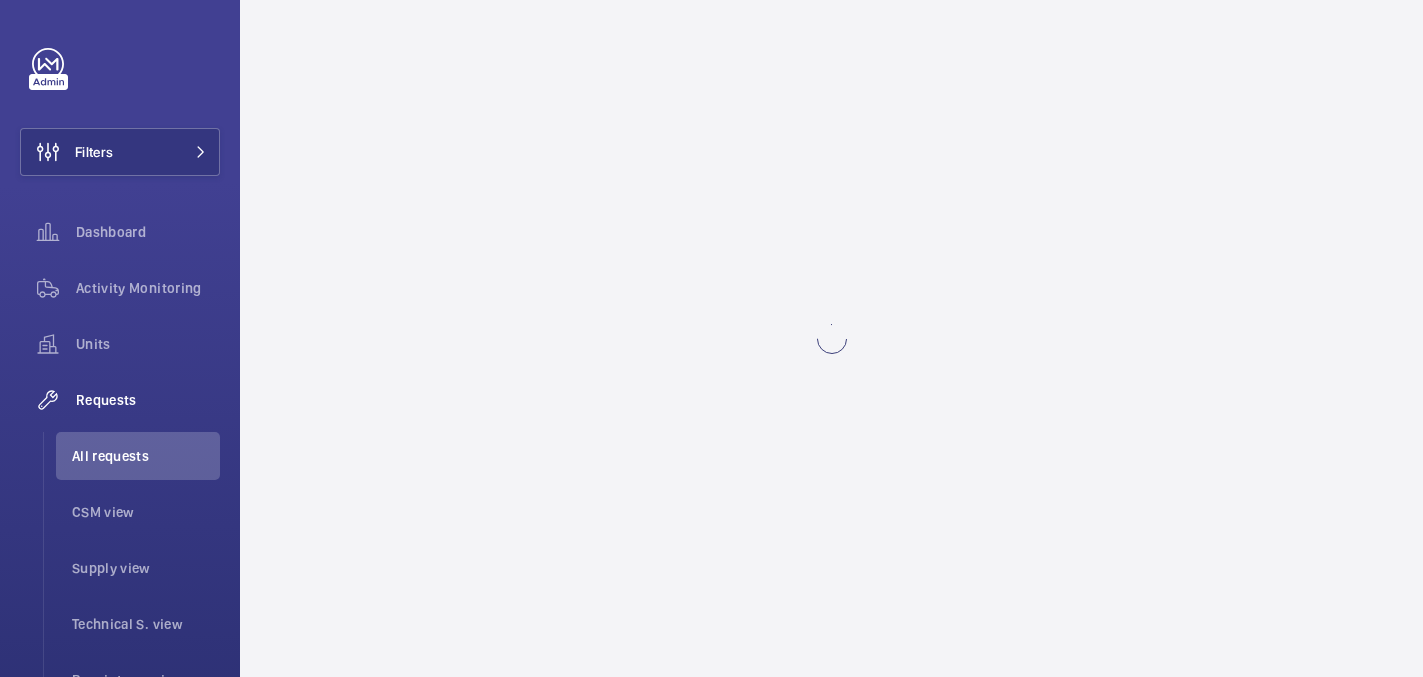 scroll, scrollTop: 0, scrollLeft: 0, axis: both 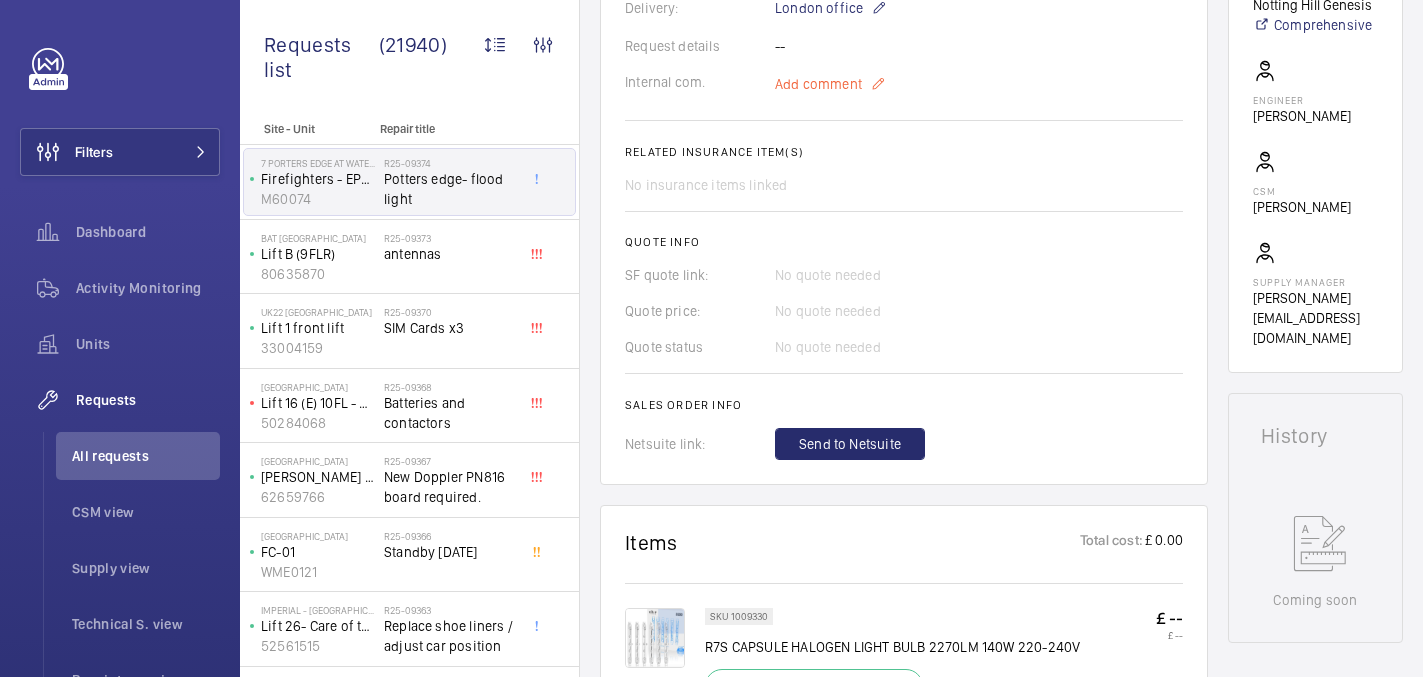 click on "Add comment" 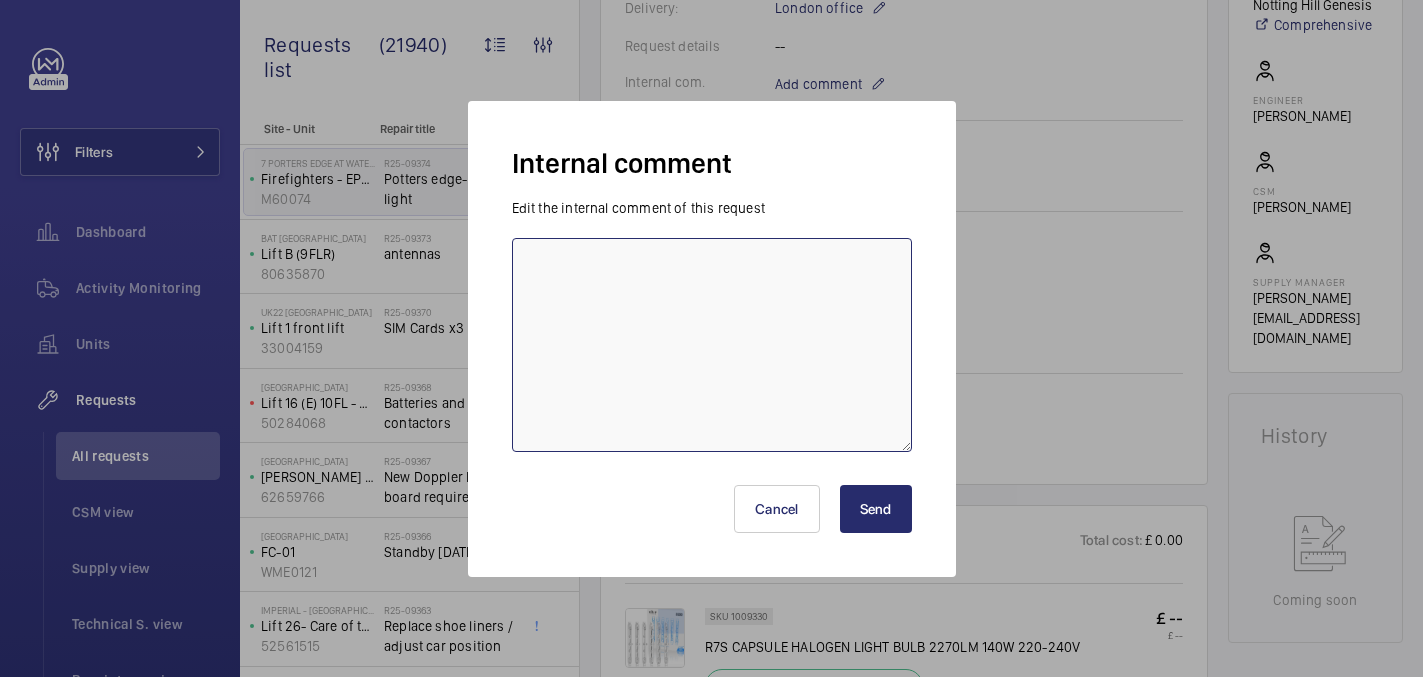 click at bounding box center (712, 345) 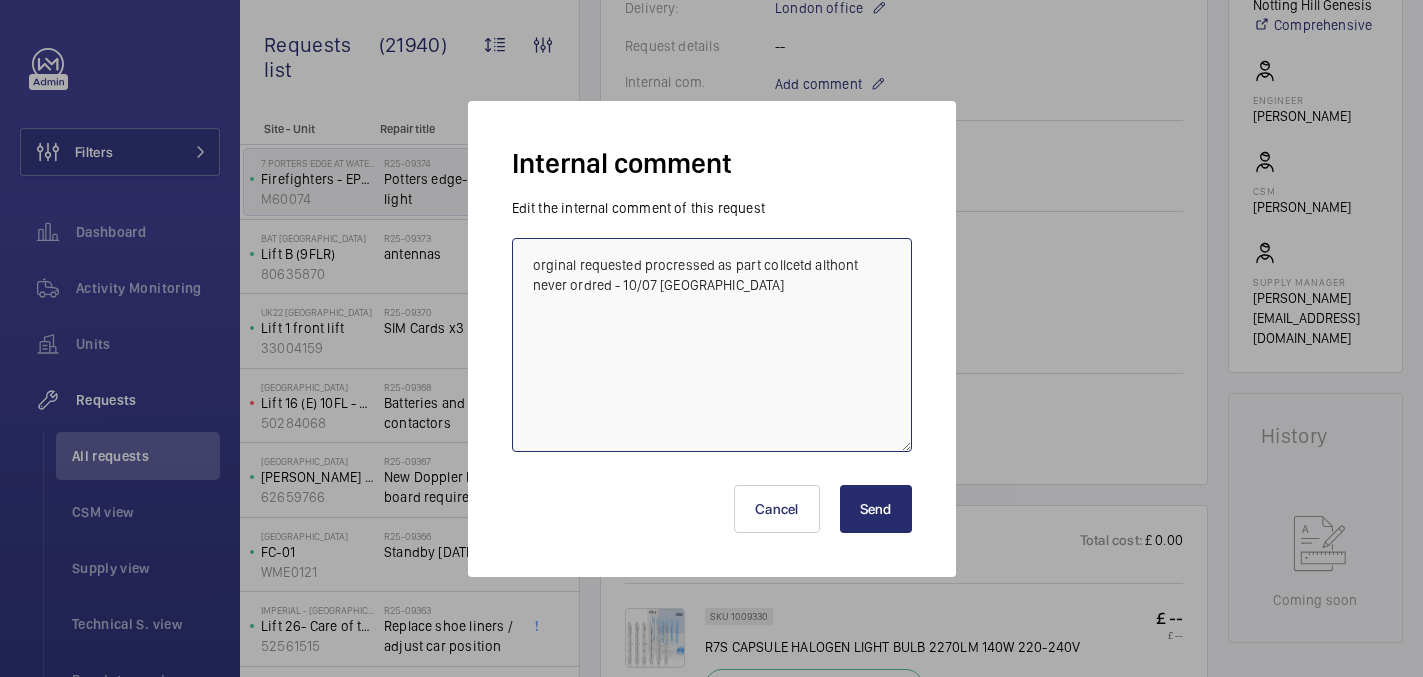 click on "orginal requested procressed as part collcetd althont never ordred - 10/07 india" at bounding box center [712, 345] 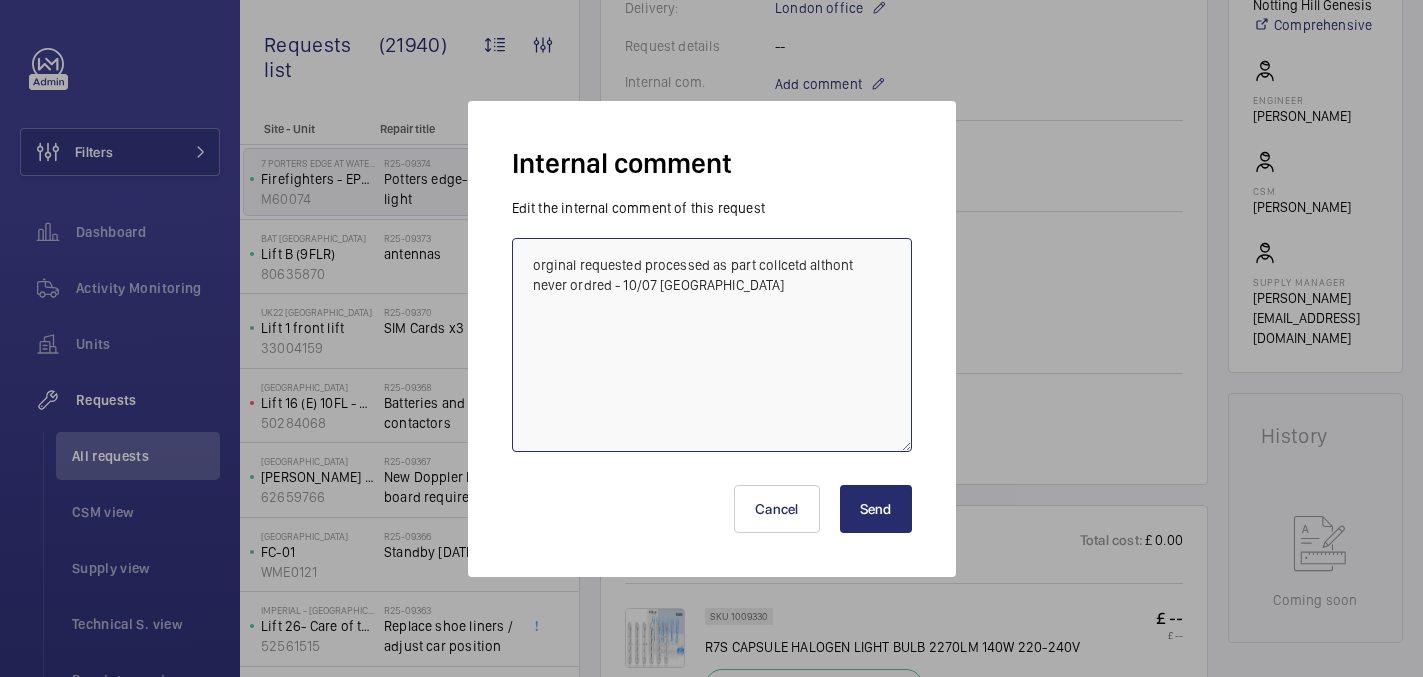 click on "orginal requested processed as part collcetd althont never ordred - 10/07 india" at bounding box center [712, 345] 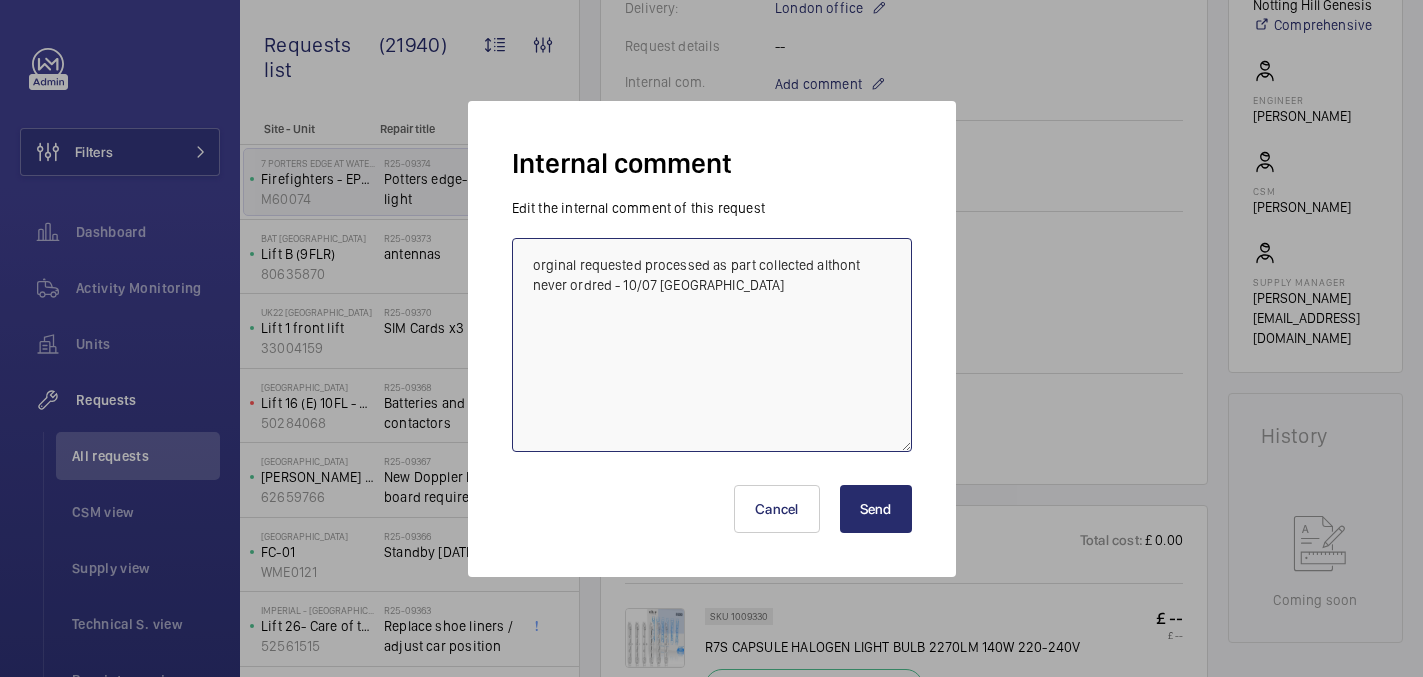click on "orginal requested processed as part collected althont never ordred - 10/07 india" at bounding box center [712, 345] 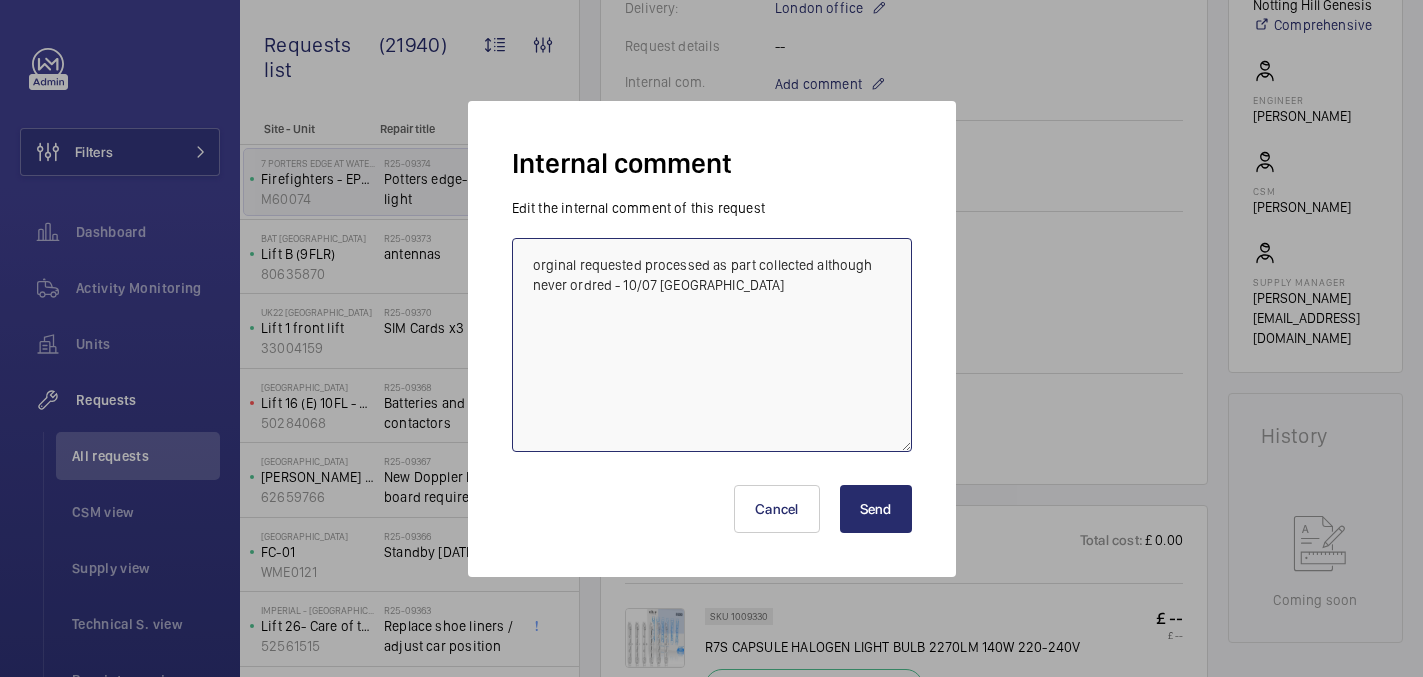 click on "orginal requested processed as part collected although never ordred - 10/07 india" at bounding box center (712, 345) 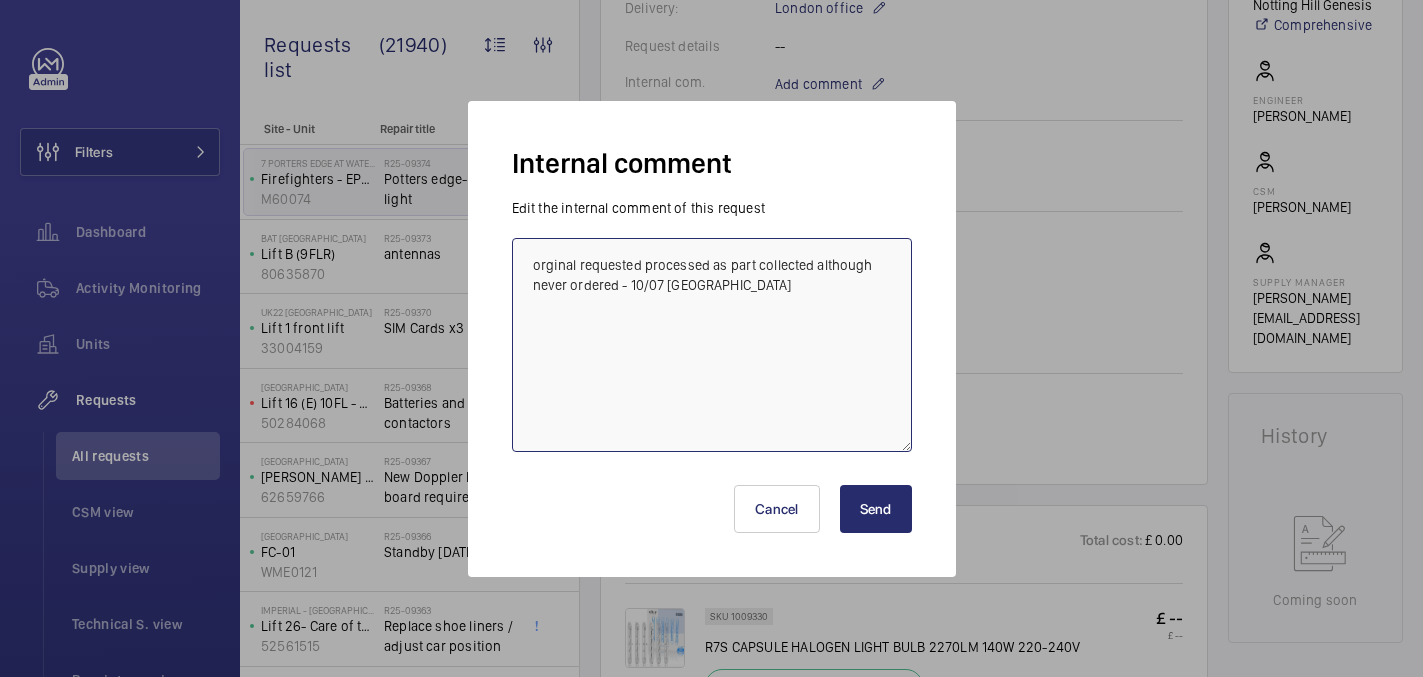 click on "orginal requested processed as part collected although never ordered - 10/07 india" at bounding box center (712, 345) 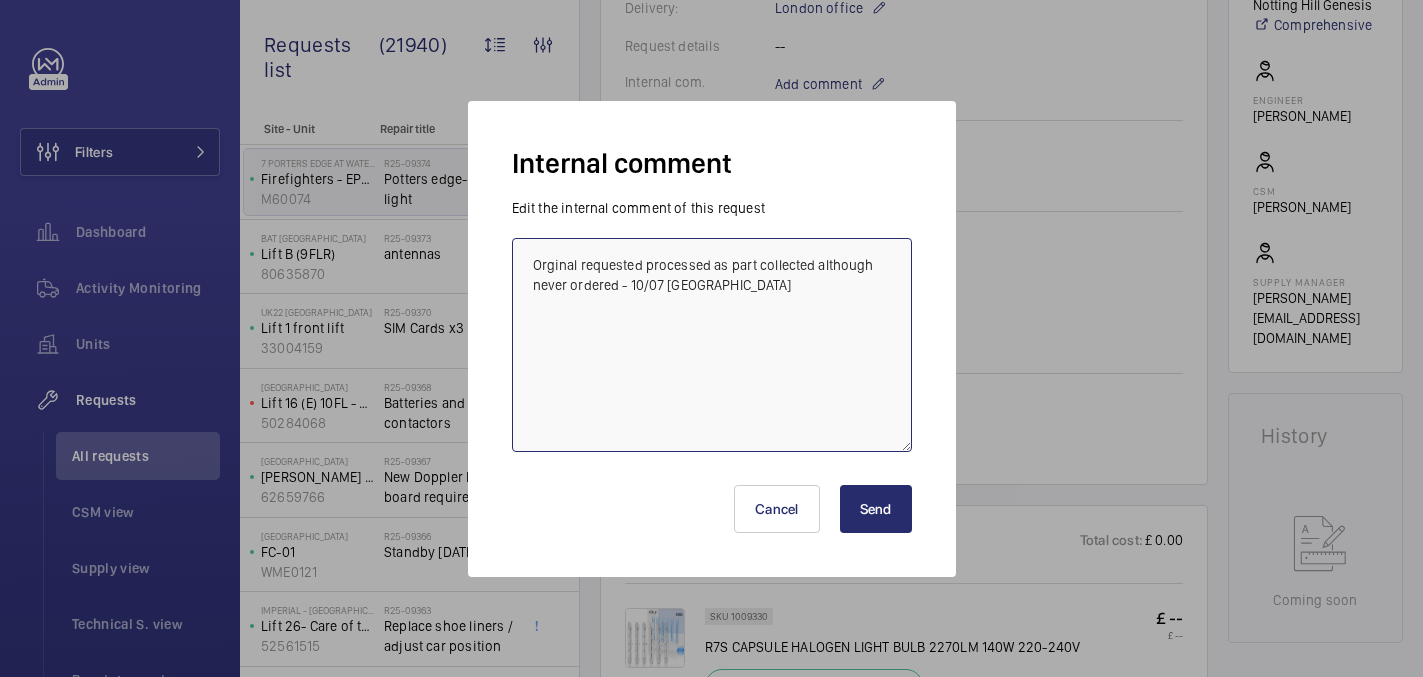 click on "Orginal requested processed as part collected although never ordered - 10/07 india" at bounding box center (712, 345) 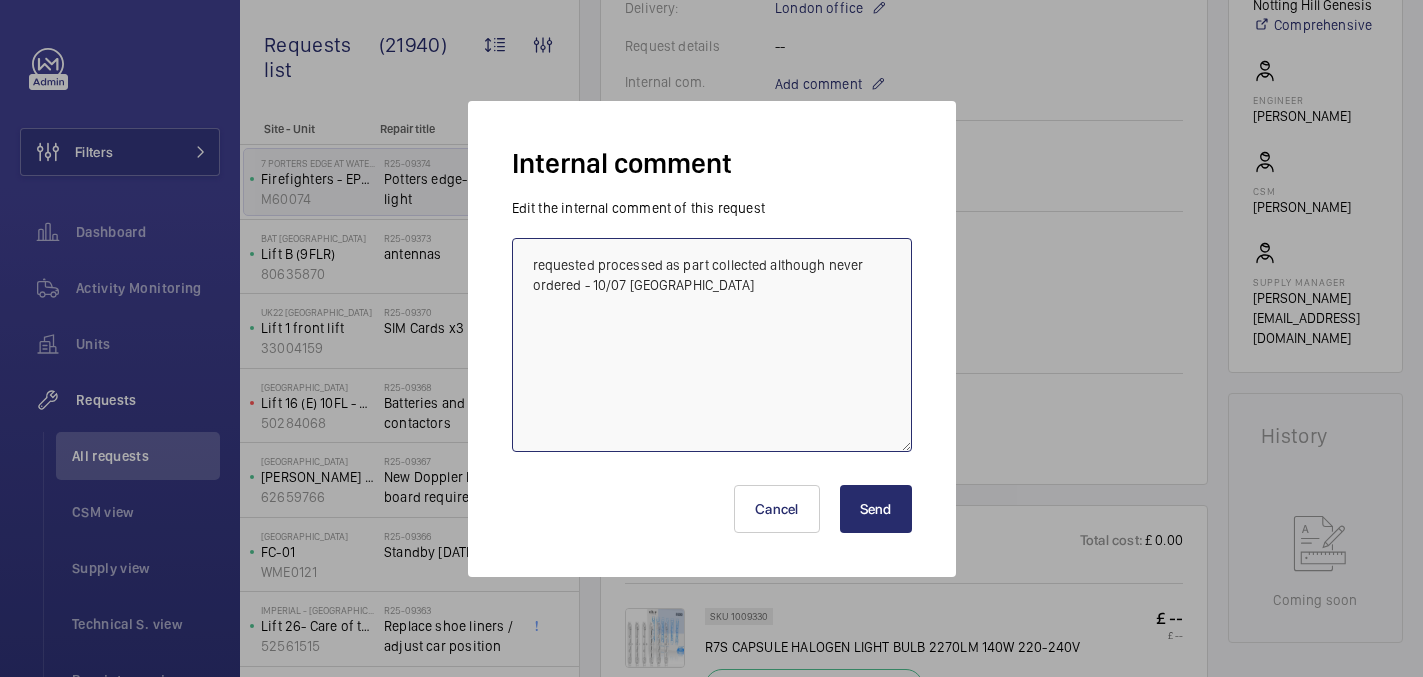 paste on "original" 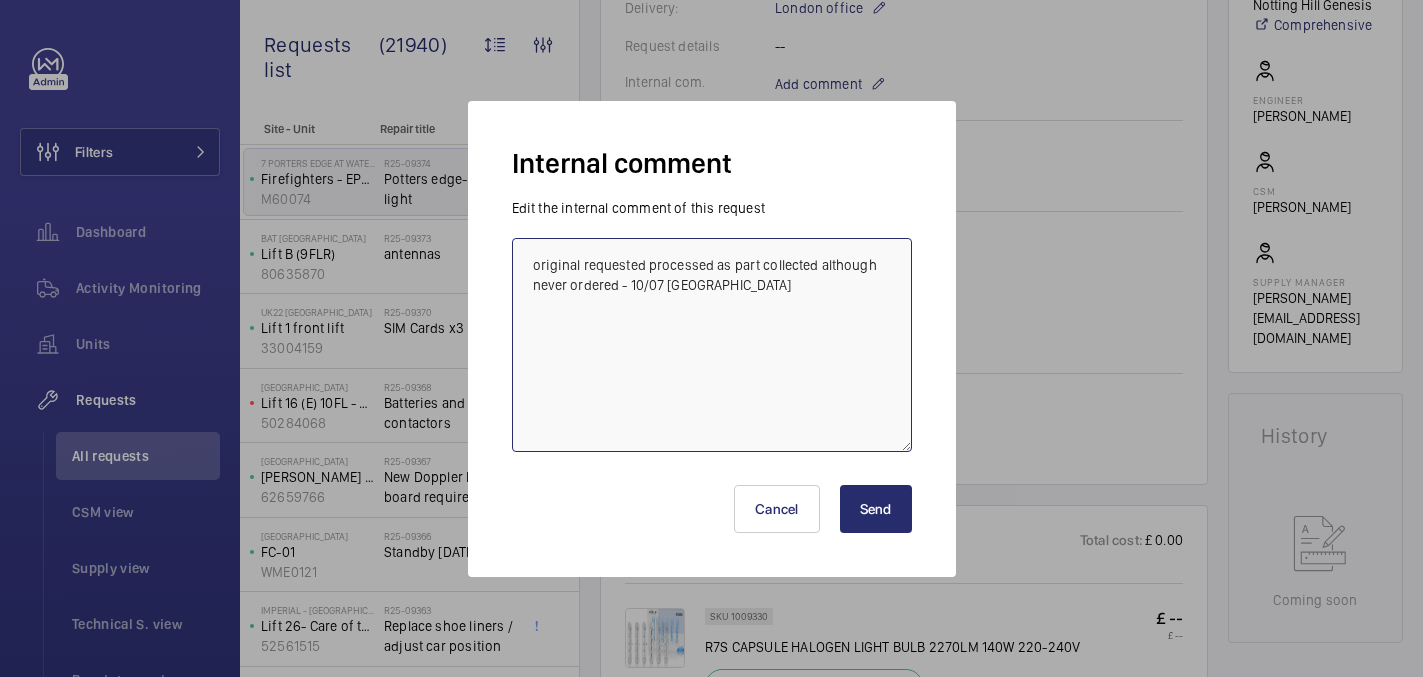 click on "original requested processed as part collected although never ordered - 10/07 india" at bounding box center (712, 345) 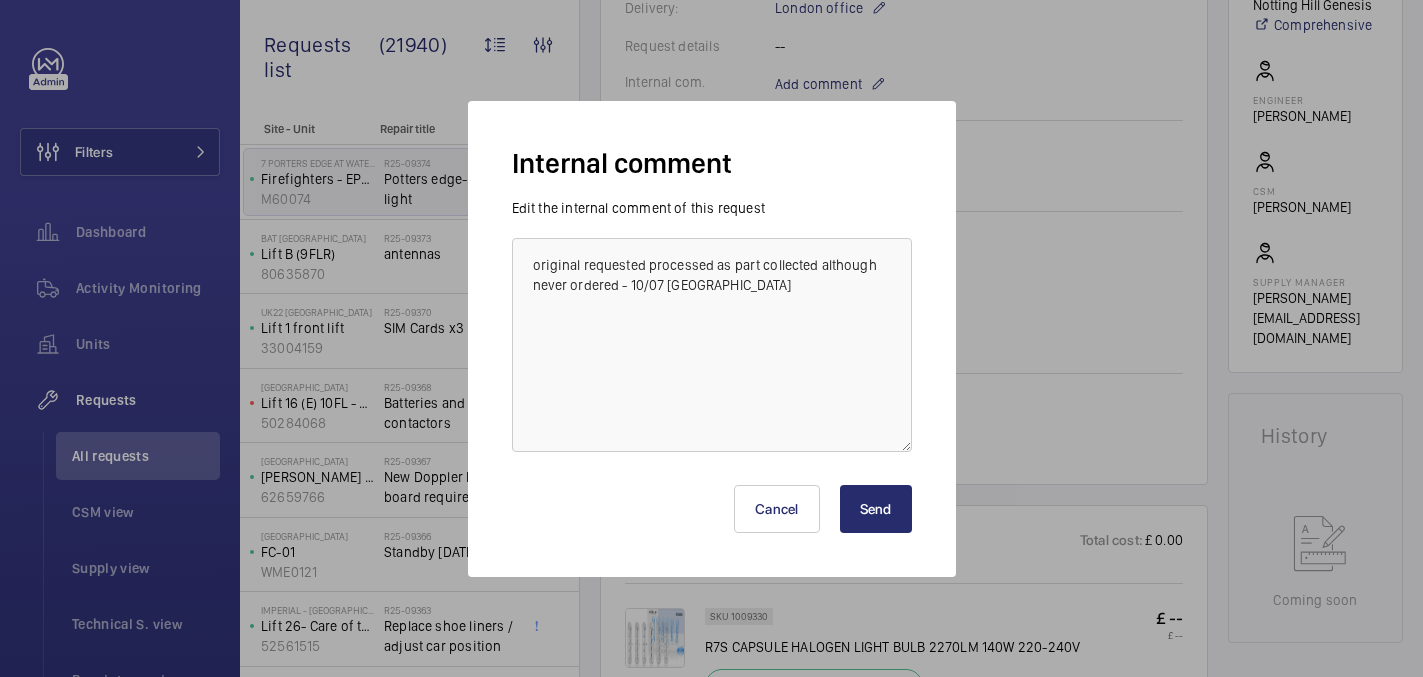 click on "Send" at bounding box center (876, 509) 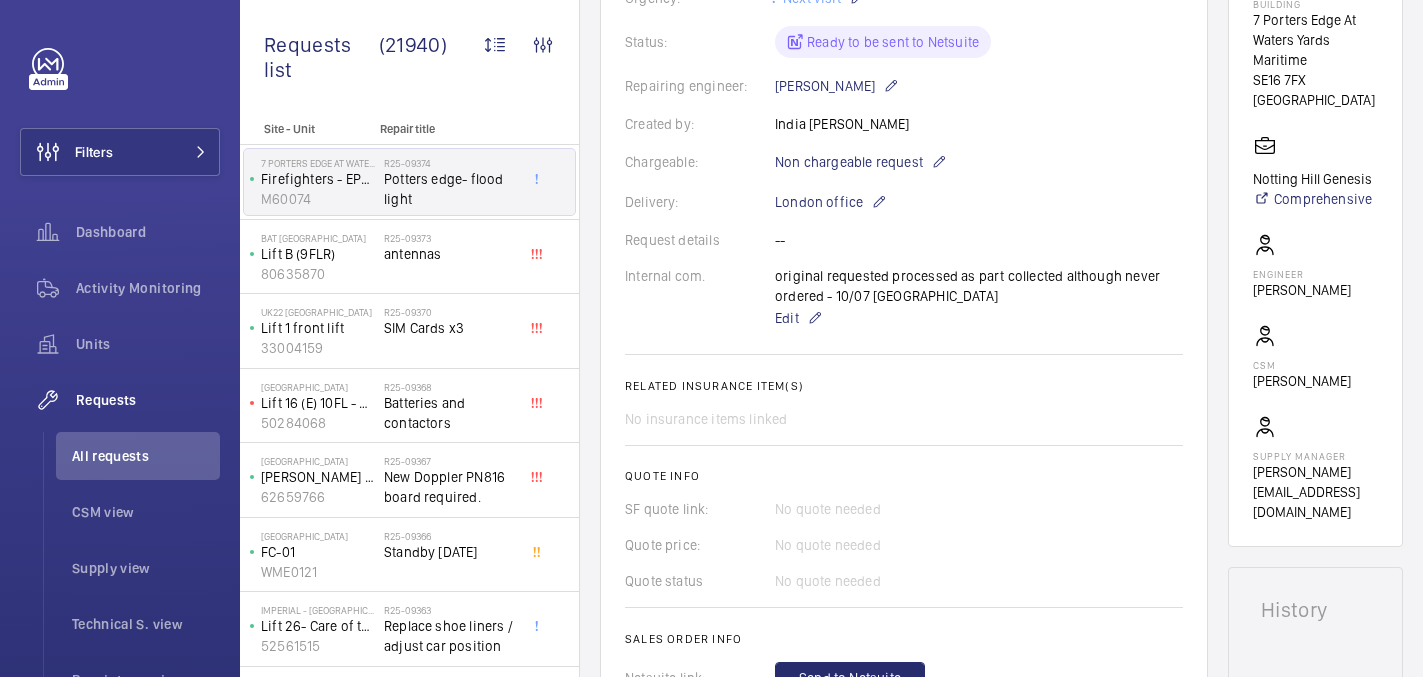 scroll, scrollTop: 465, scrollLeft: 0, axis: vertical 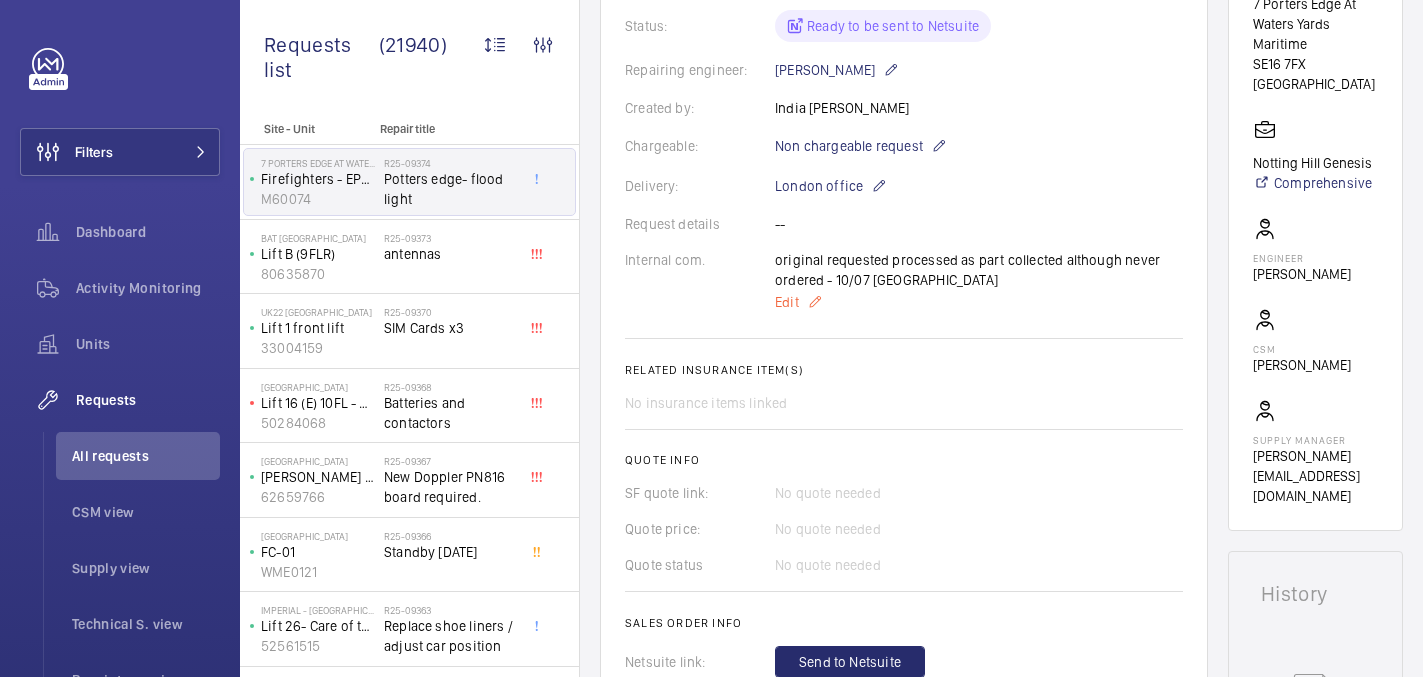 click on "Edit" 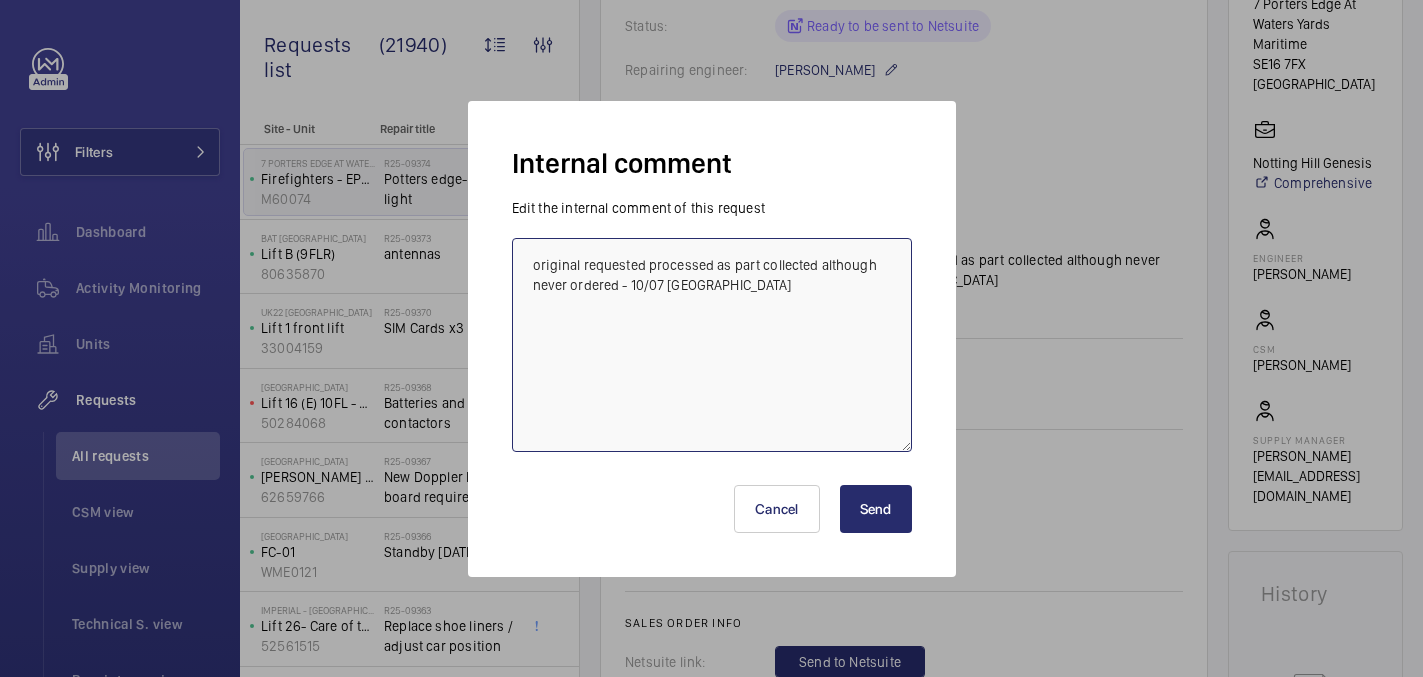 click on "original requested processed as part collected although never ordered - 10/07 india" at bounding box center [712, 345] 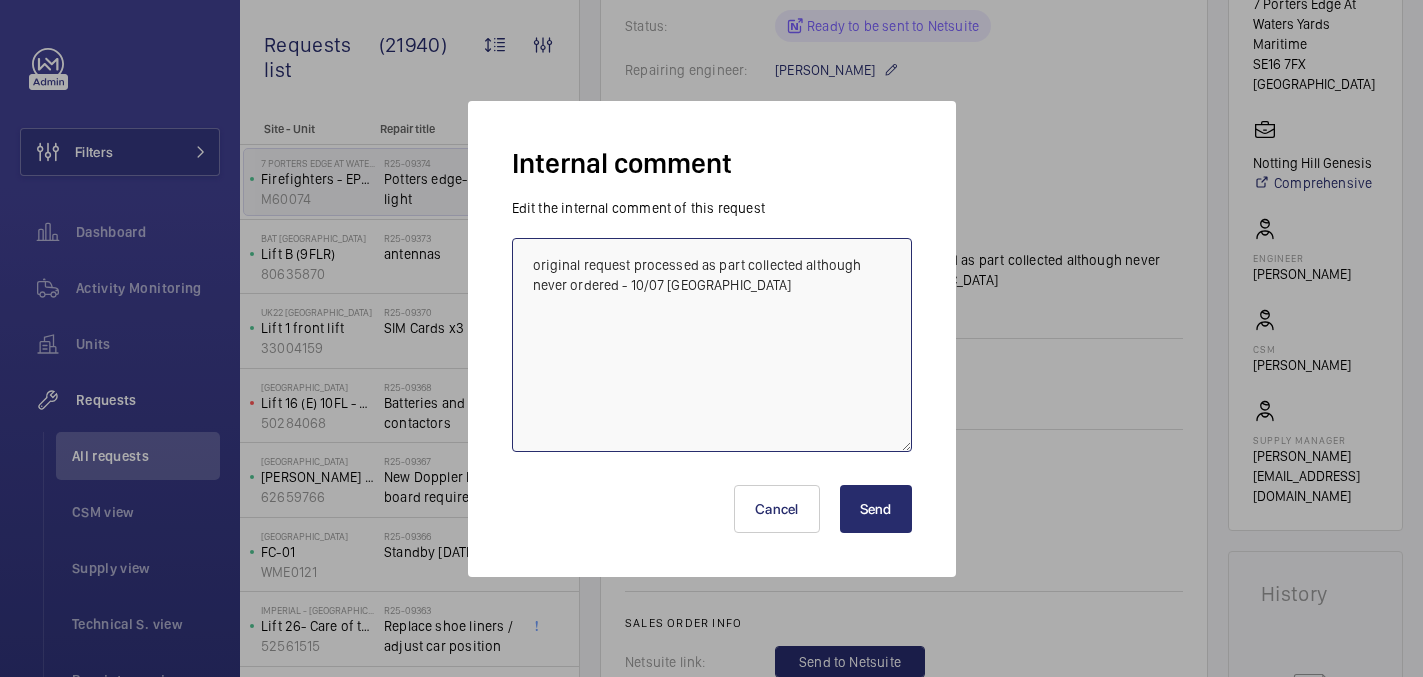type on "original request processed as part collected although never ordered - 10/07 india" 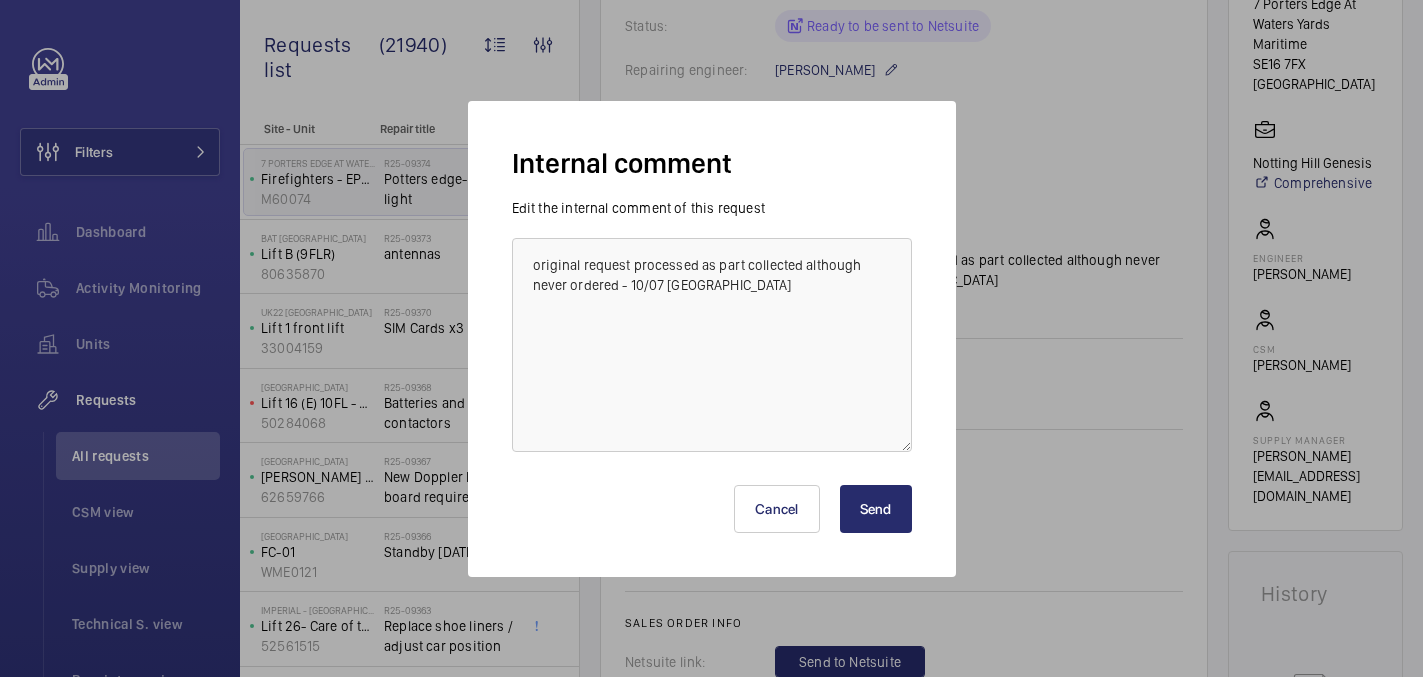 click on "Send" at bounding box center [876, 509] 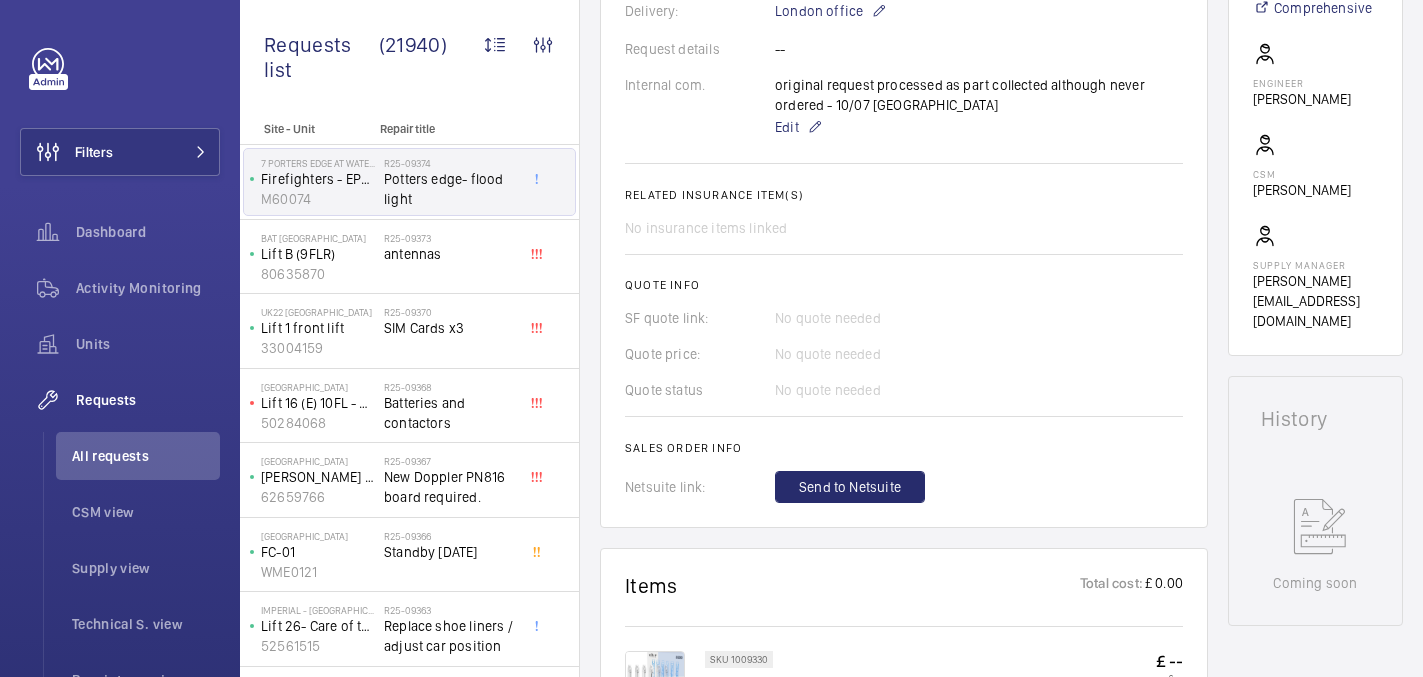 scroll, scrollTop: 641, scrollLeft: 0, axis: vertical 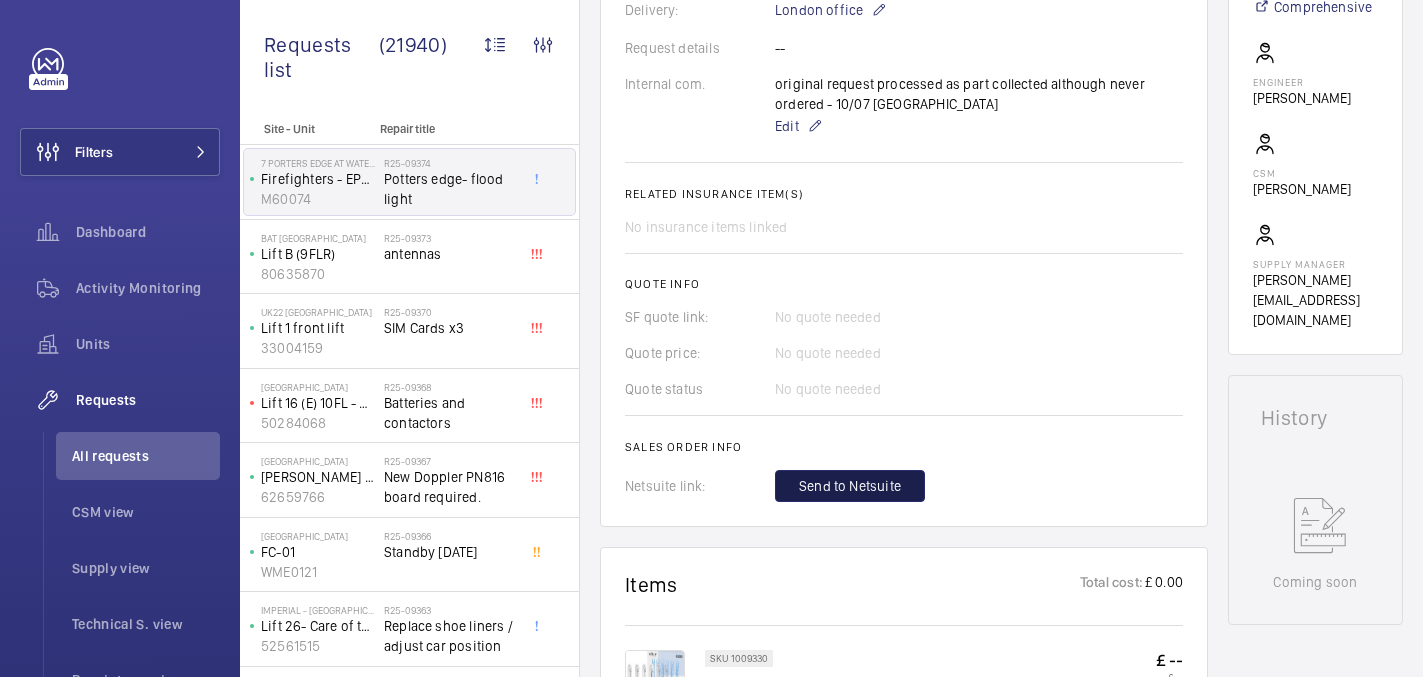 click on "Send to Netsuite" 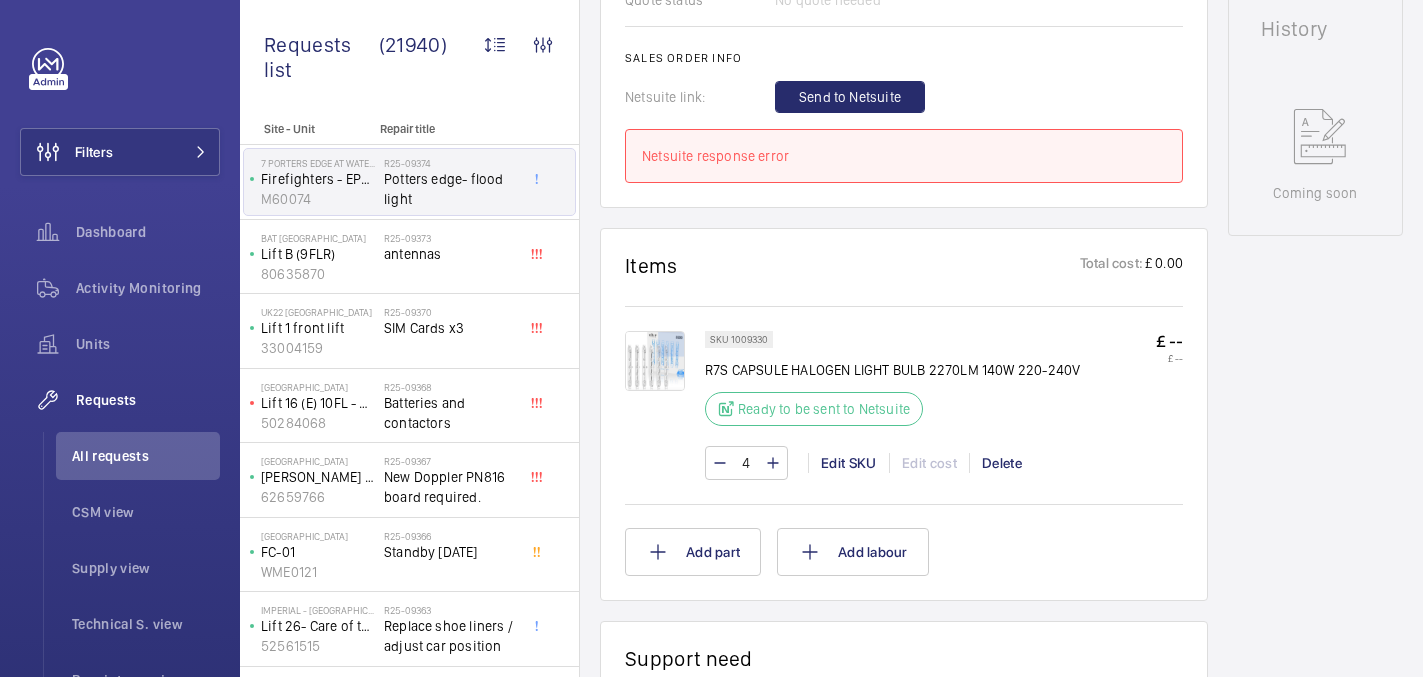 scroll, scrollTop: 936, scrollLeft: 0, axis: vertical 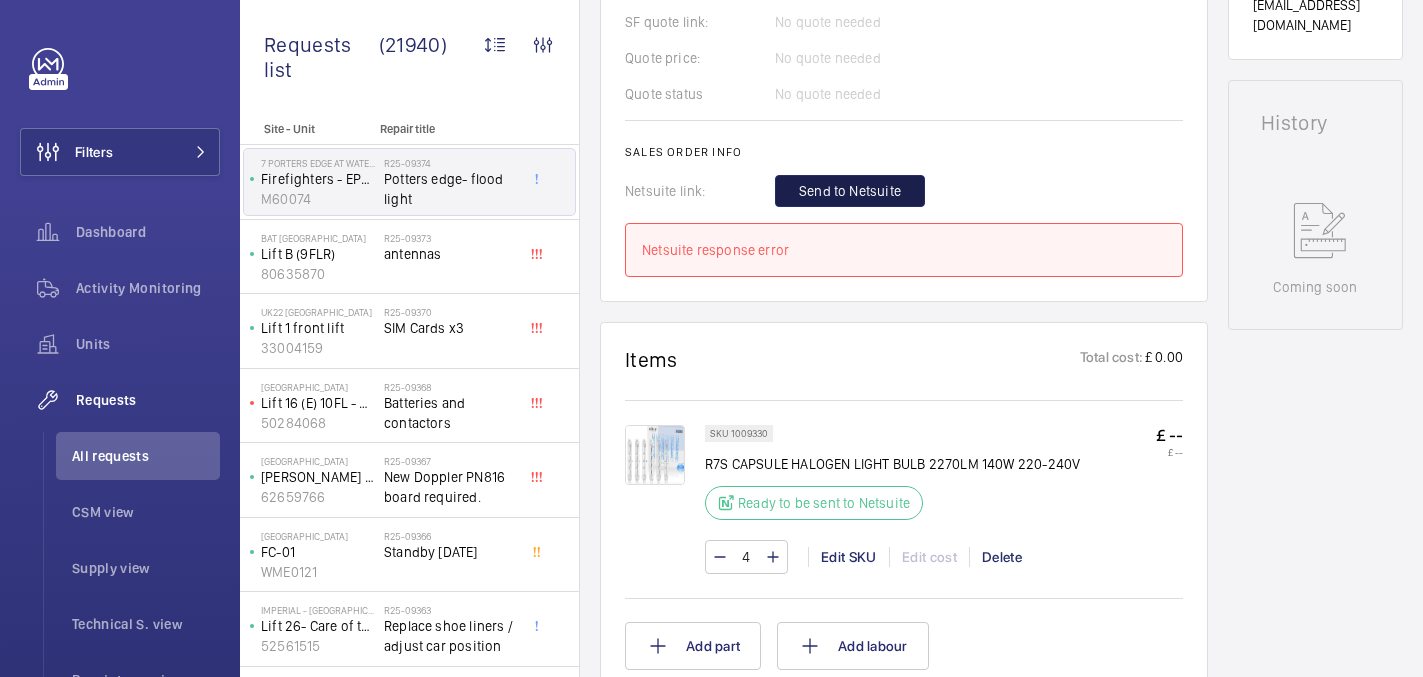 click on "Send to Netsuite" 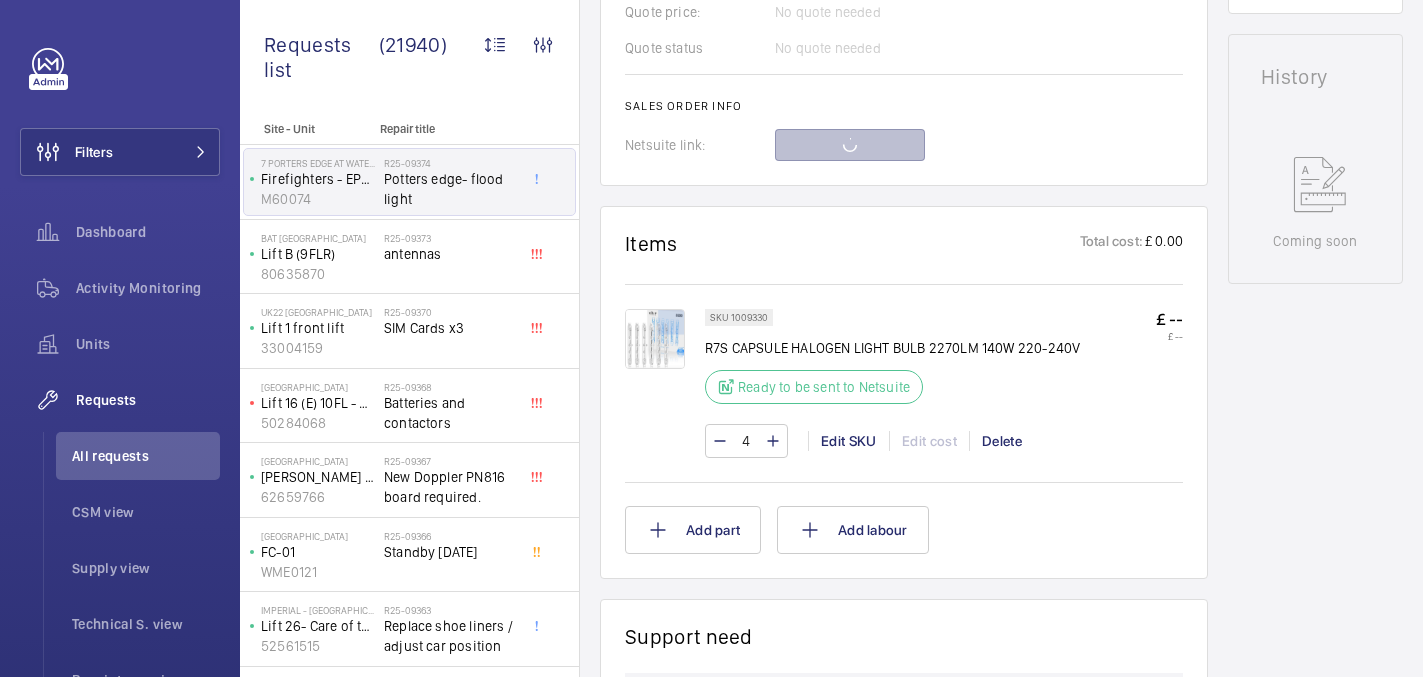 scroll, scrollTop: 989, scrollLeft: 0, axis: vertical 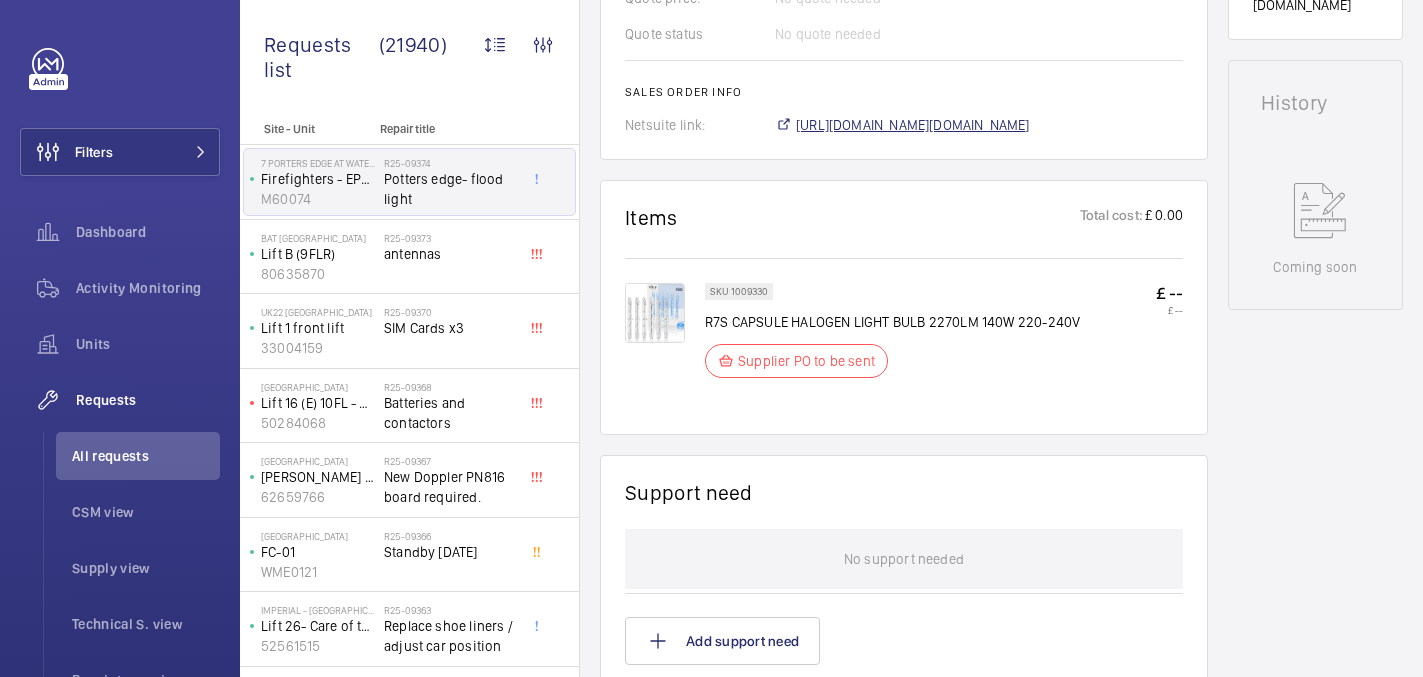 click on "https://6461500.app.netsuite.com/app/accounting/transactions/salesord.nl?id=2794204" 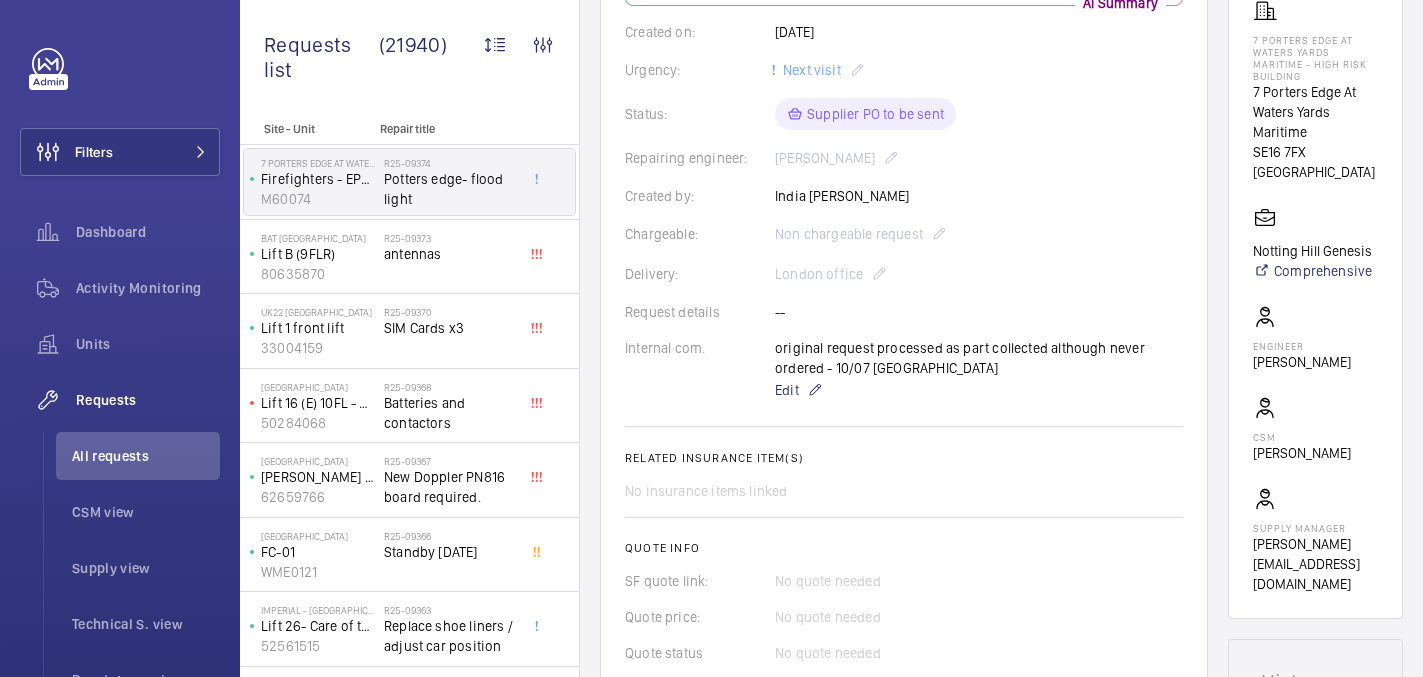 scroll, scrollTop: 0, scrollLeft: 0, axis: both 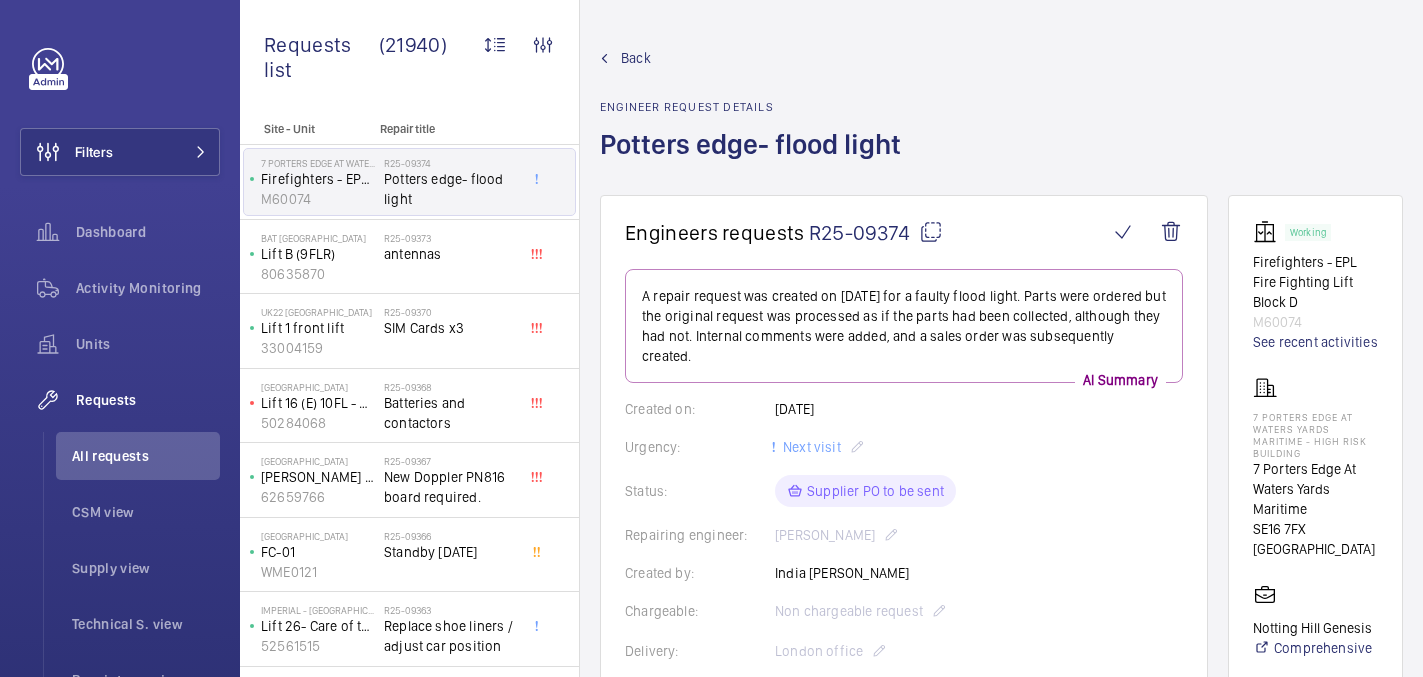 click 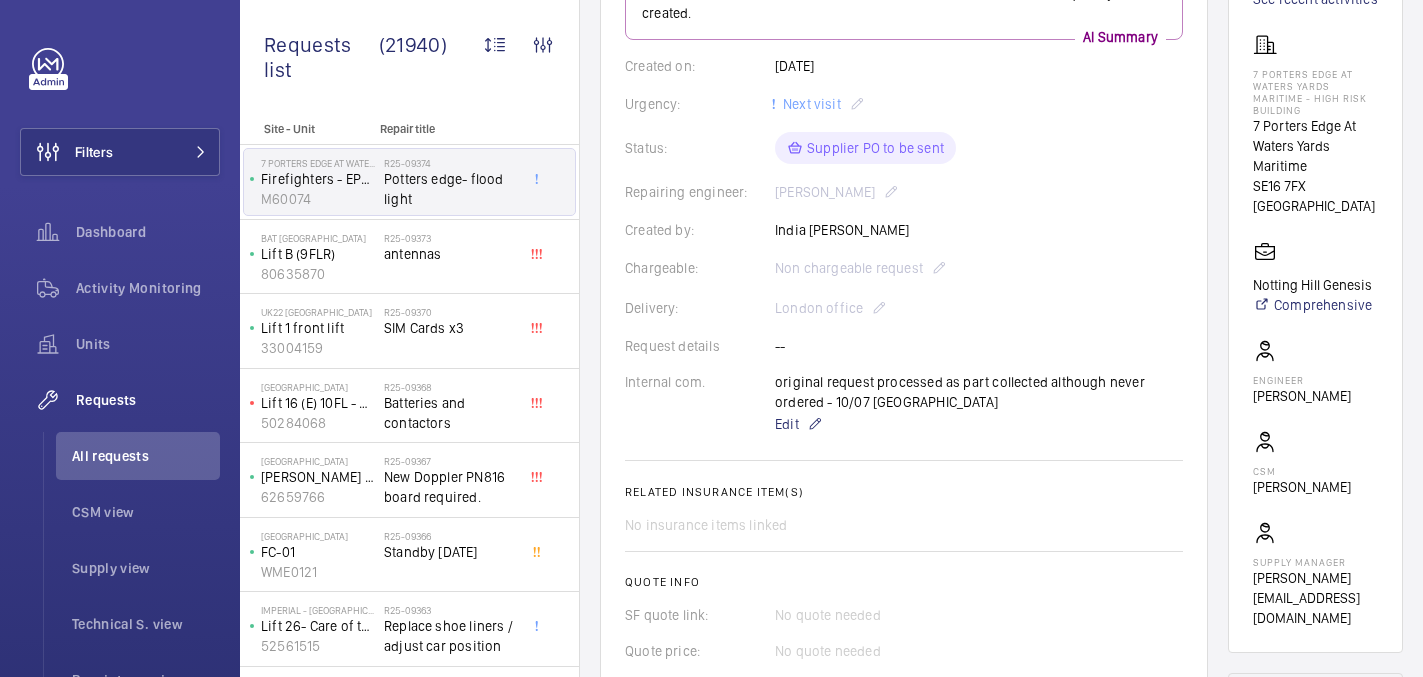 scroll, scrollTop: 298, scrollLeft: 0, axis: vertical 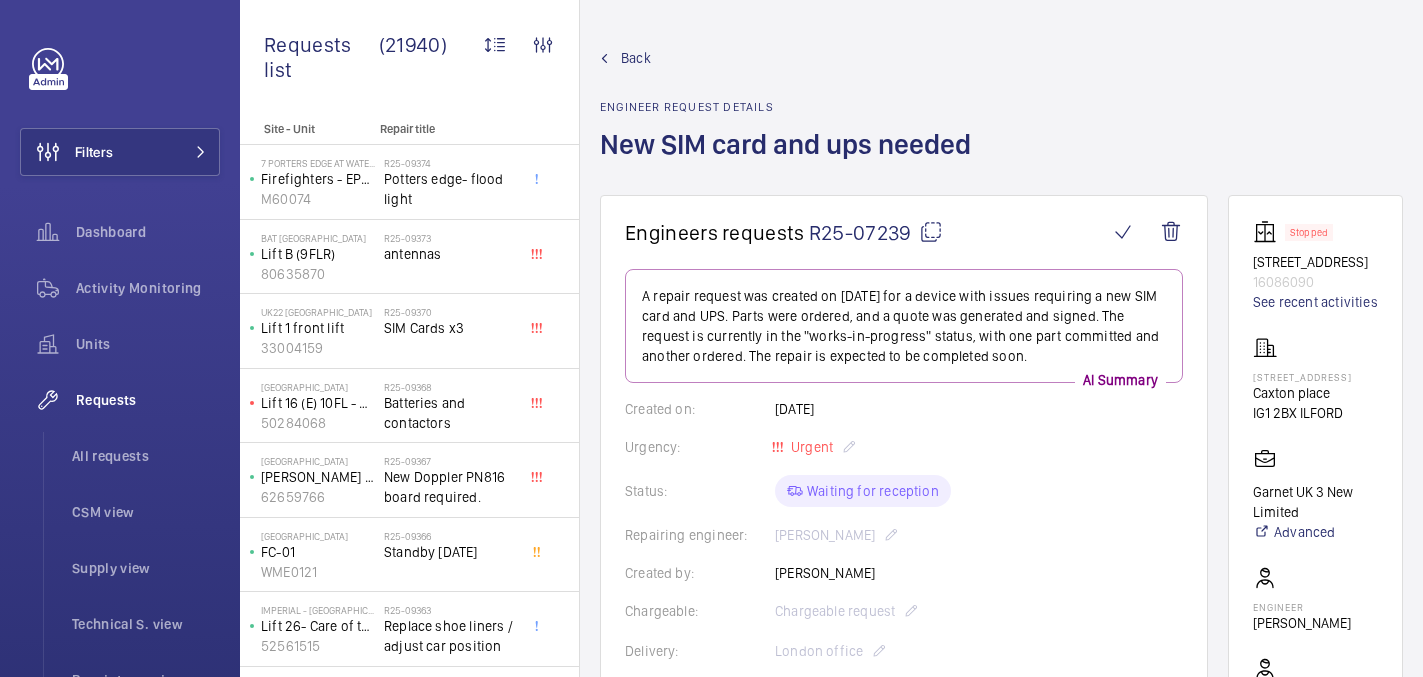 click 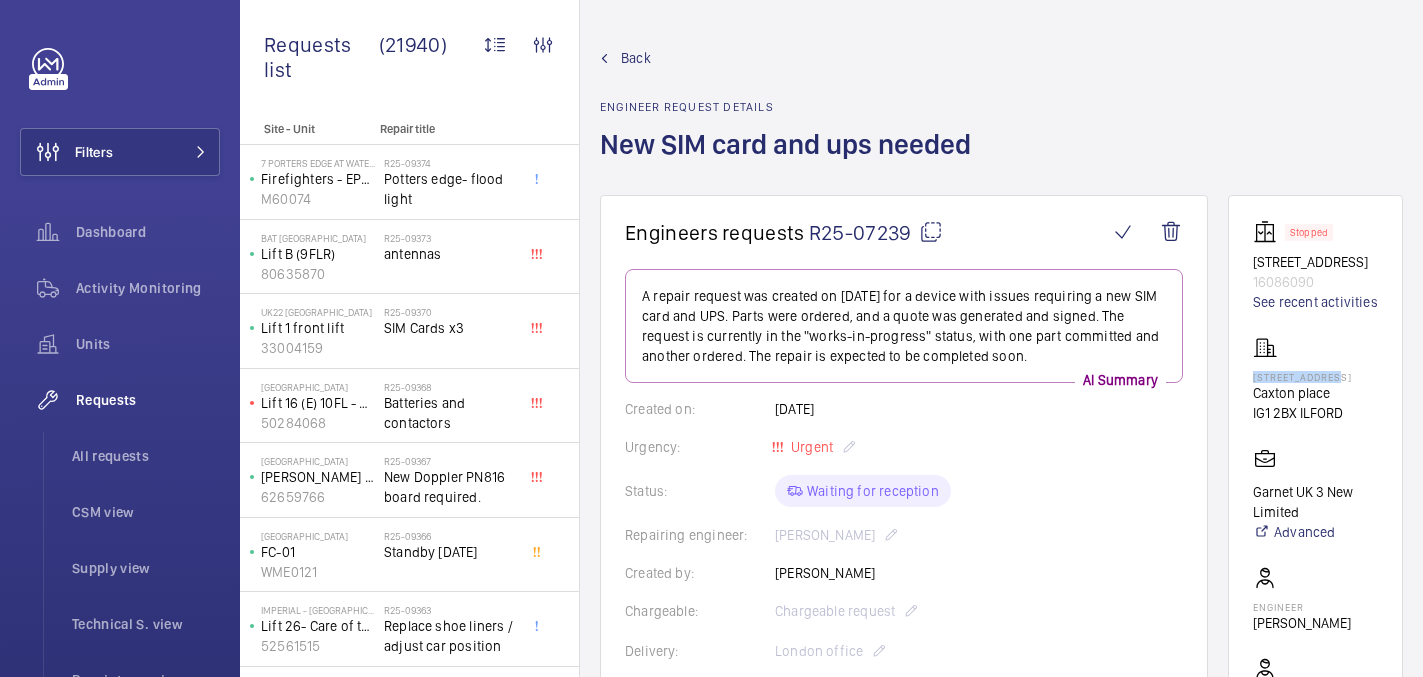 drag, startPoint x: 1272, startPoint y: 396, endPoint x: 1379, endPoint y: 396, distance: 107 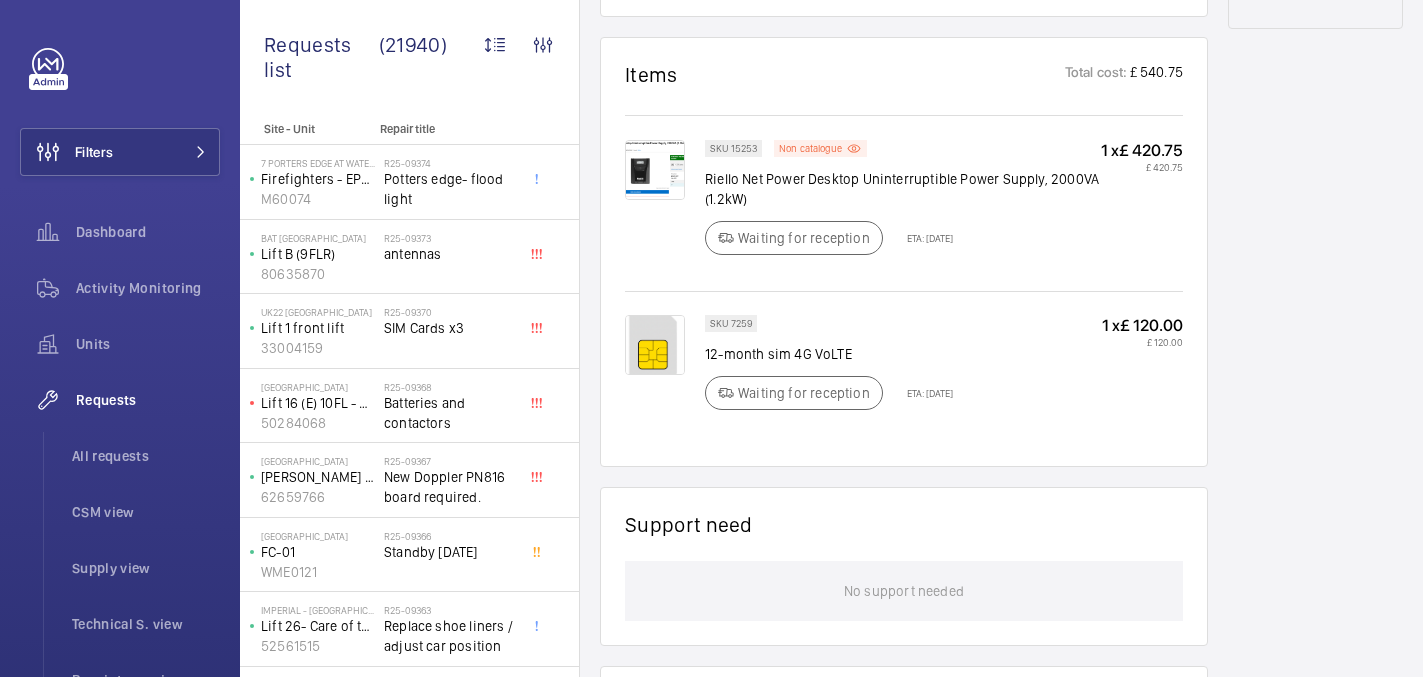 scroll, scrollTop: 1129, scrollLeft: 0, axis: vertical 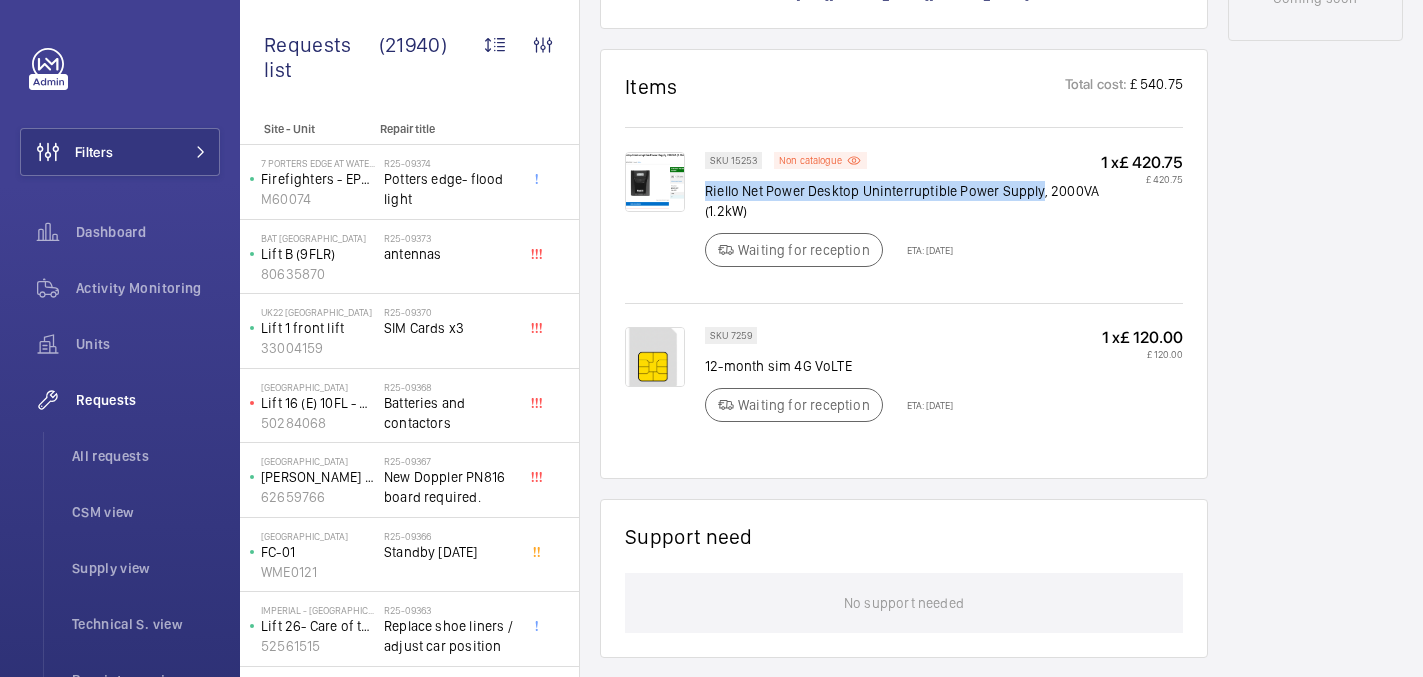 drag, startPoint x: 705, startPoint y: 195, endPoint x: 1038, endPoint y: 198, distance: 333.01352 